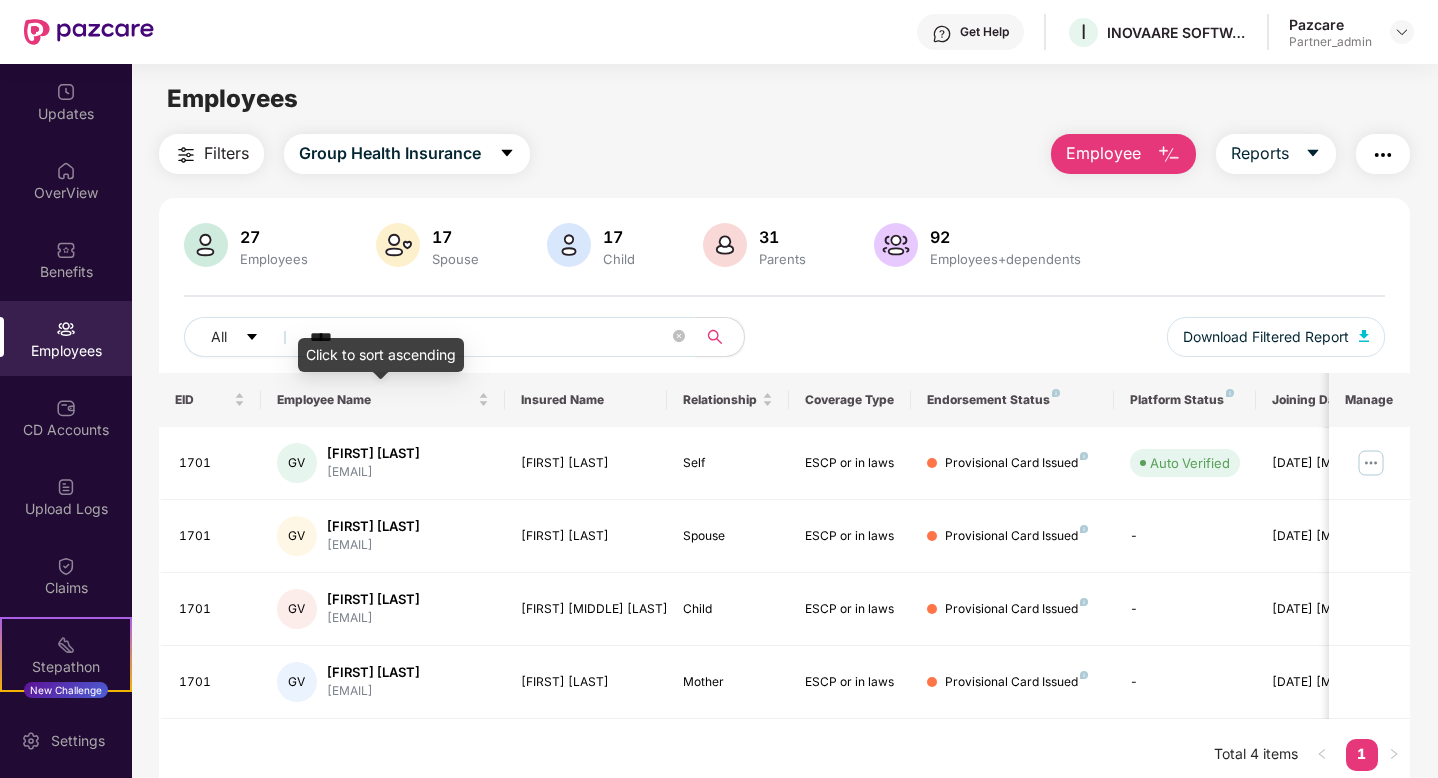 scroll, scrollTop: 0, scrollLeft: 0, axis: both 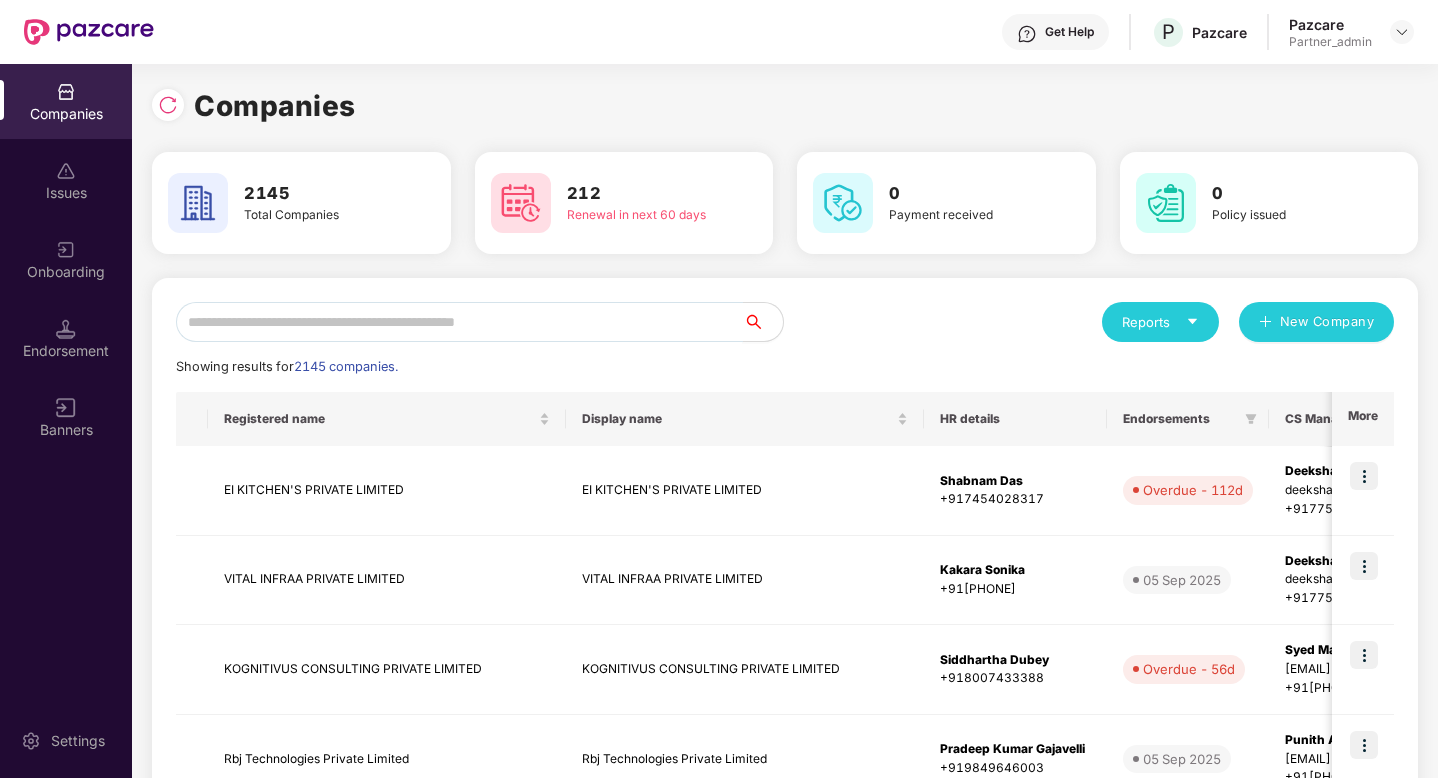 click at bounding box center [459, 322] 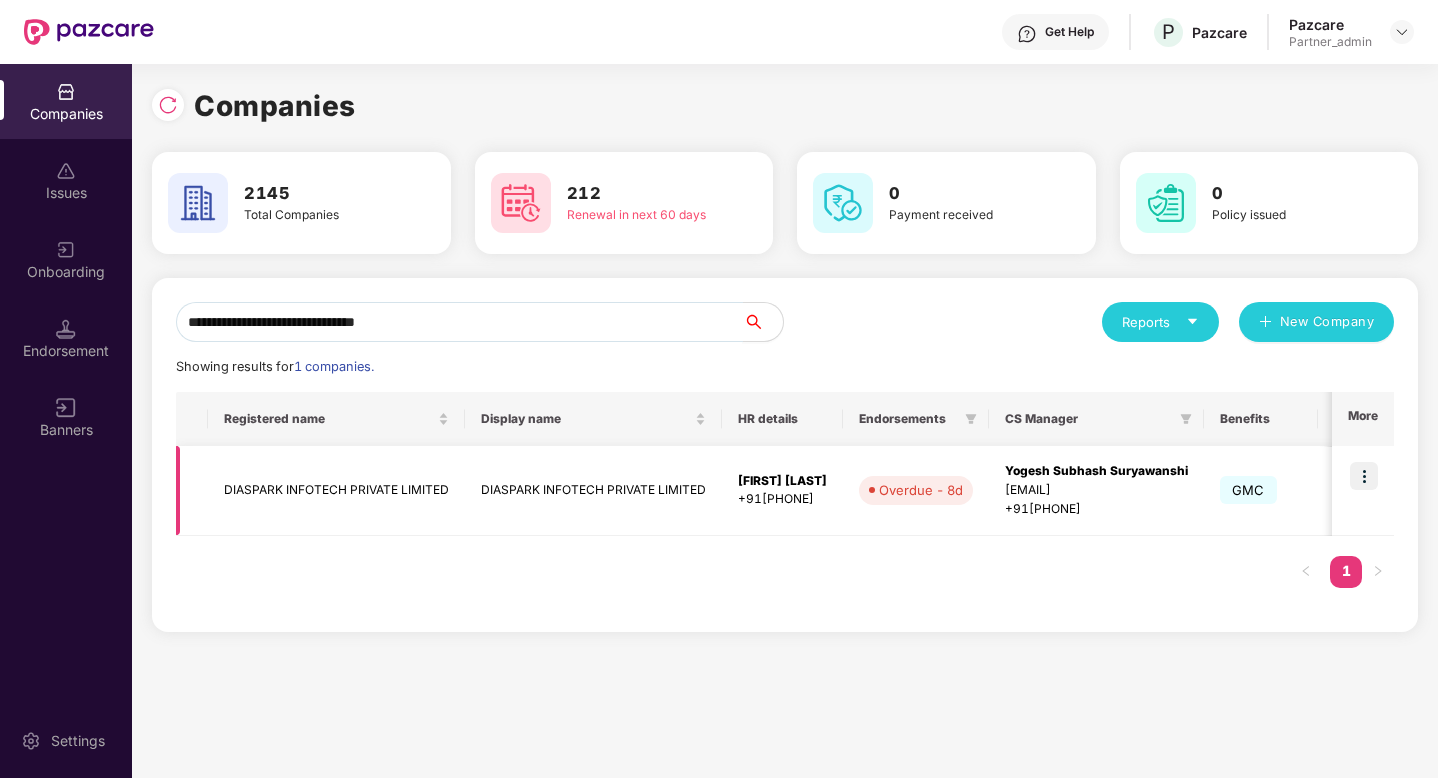 type on "**********" 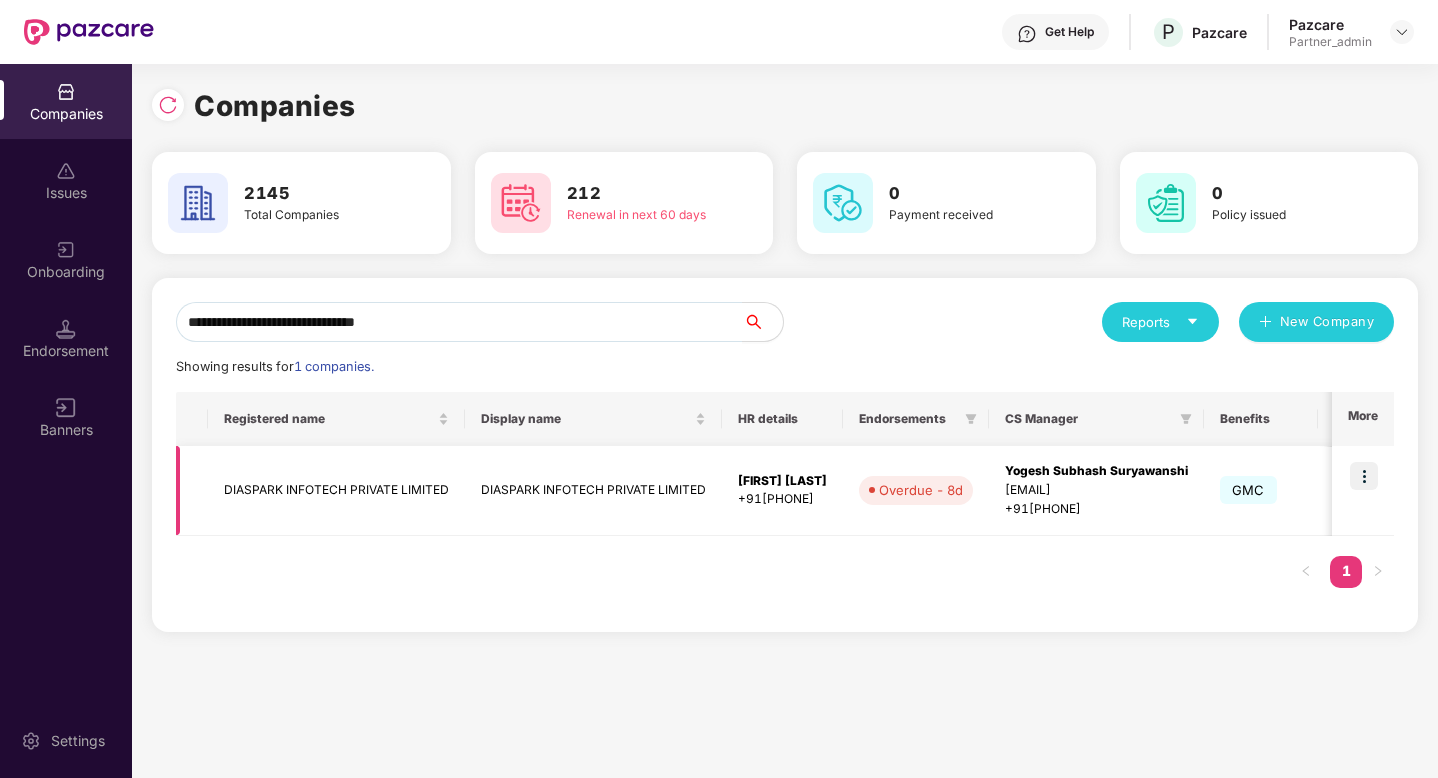 click on "DIASPARK INFOTECH PRIVATE LIMITED" at bounding box center (336, 491) 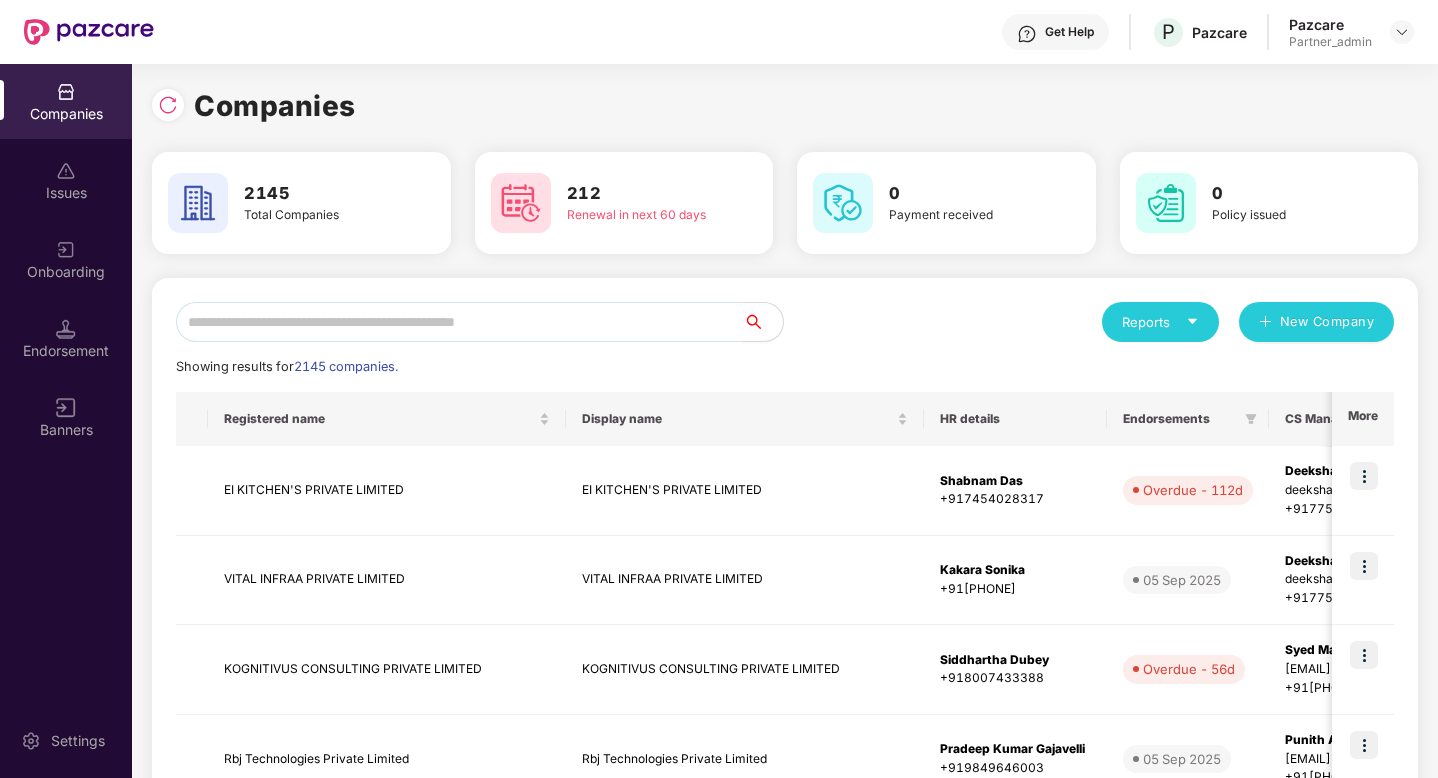 click at bounding box center (459, 322) 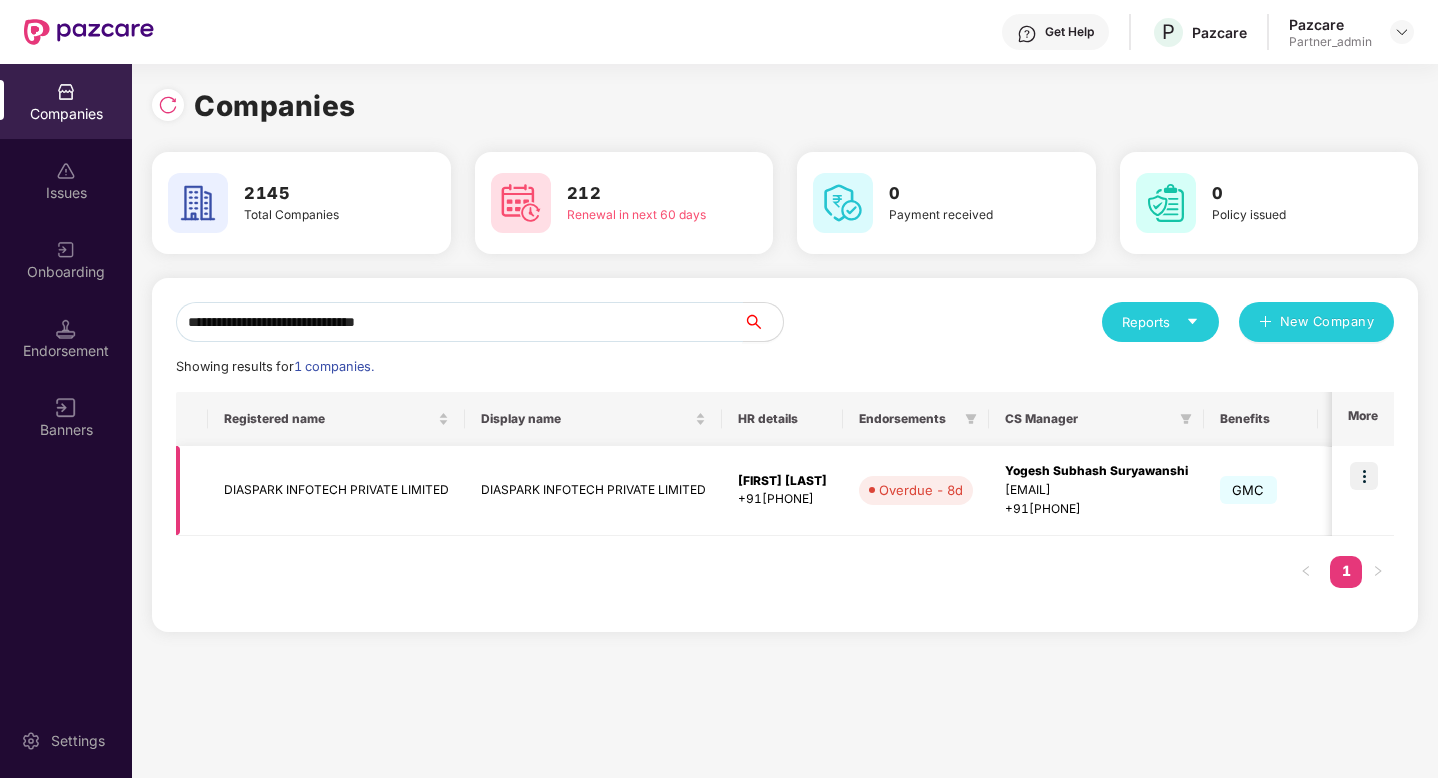 type on "**********" 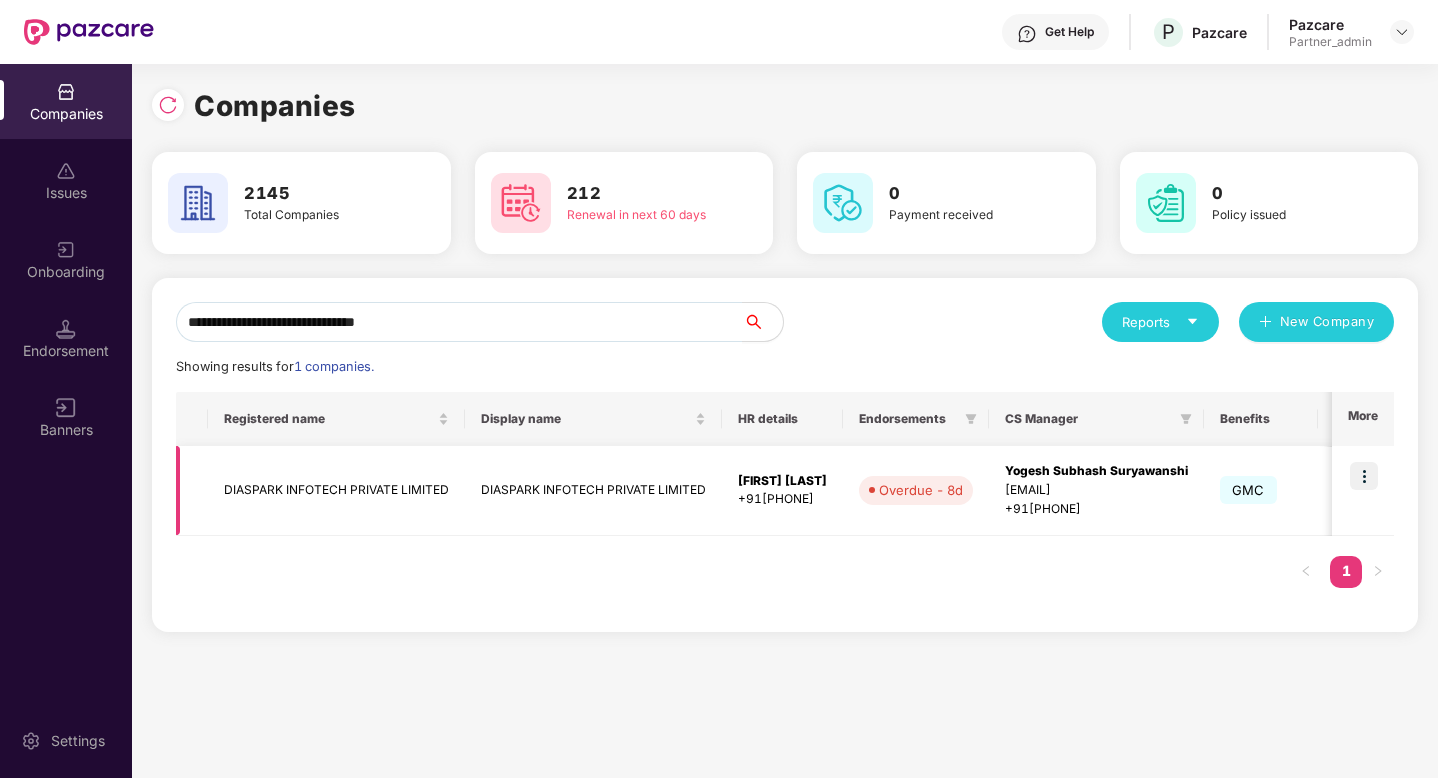 click at bounding box center (1364, 476) 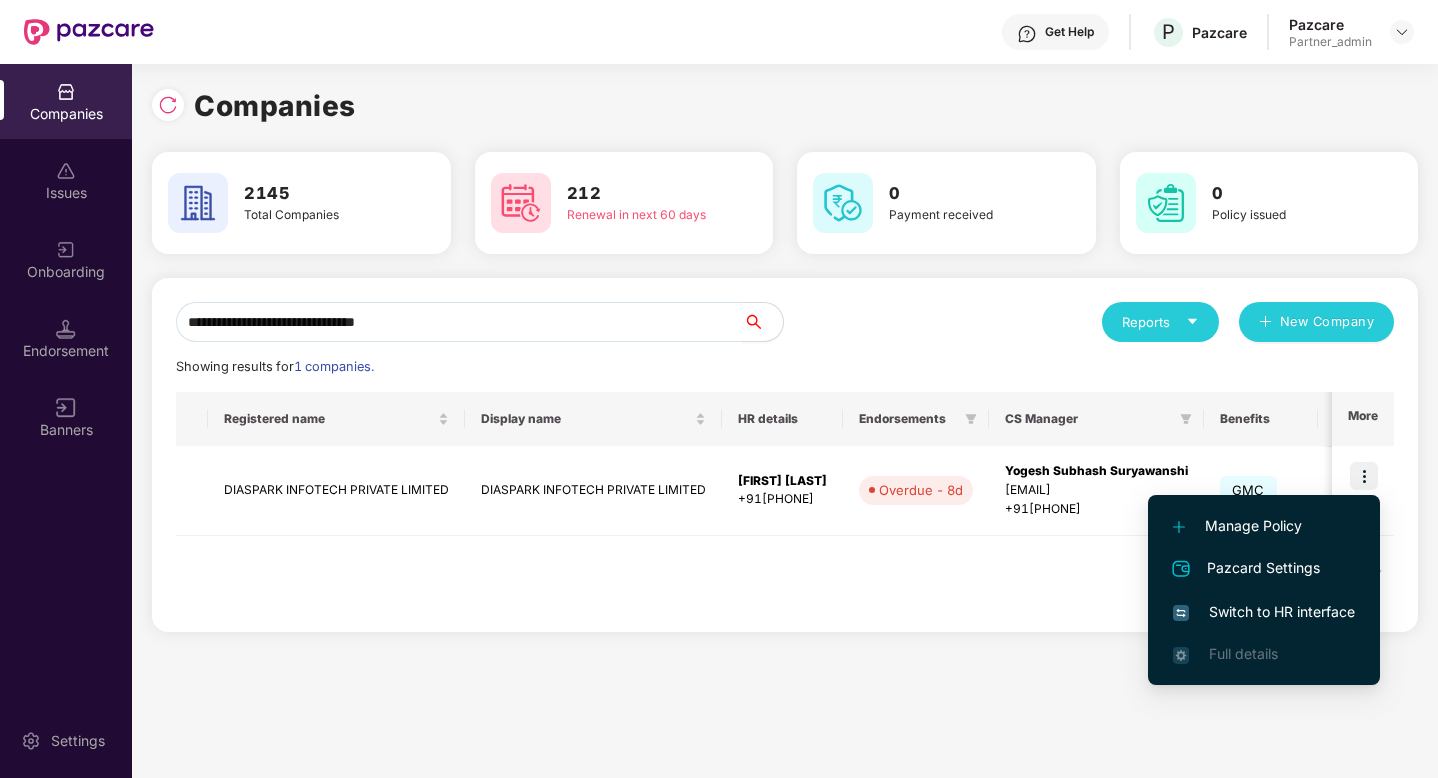 click on "Switch to HR interface" at bounding box center [1264, 612] 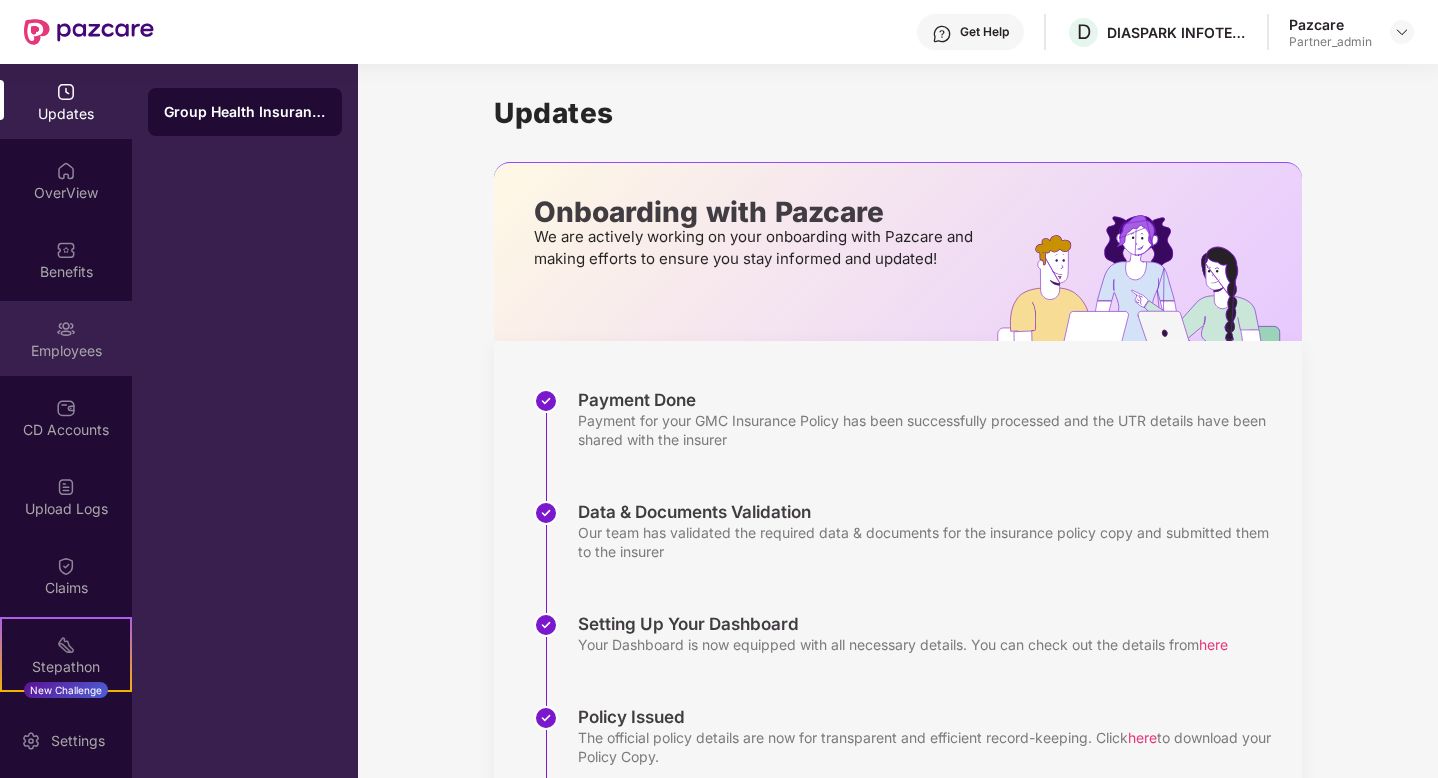 click on "Employees" at bounding box center (66, 351) 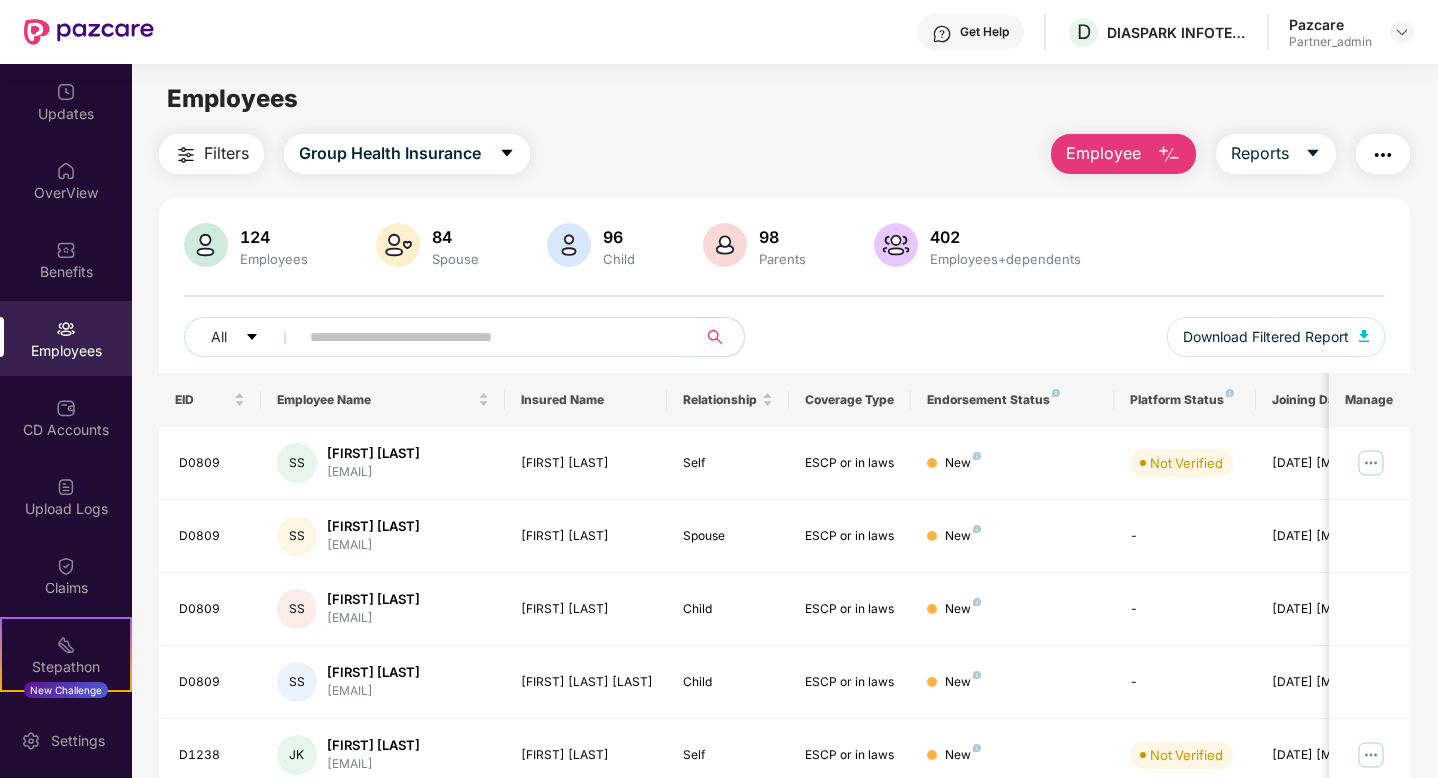 click on "Employee" at bounding box center [1103, 153] 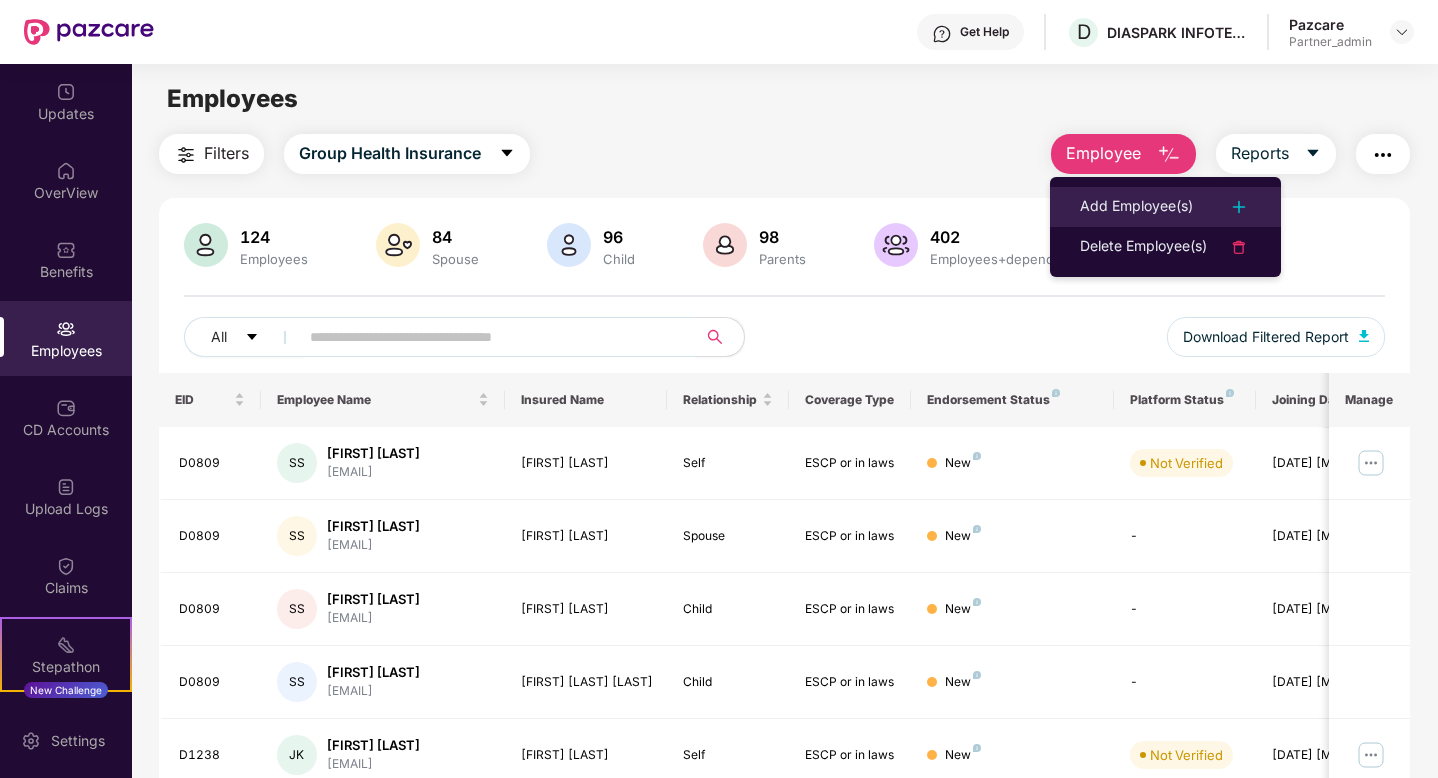 click on "Add Employee(s)" at bounding box center (1136, 207) 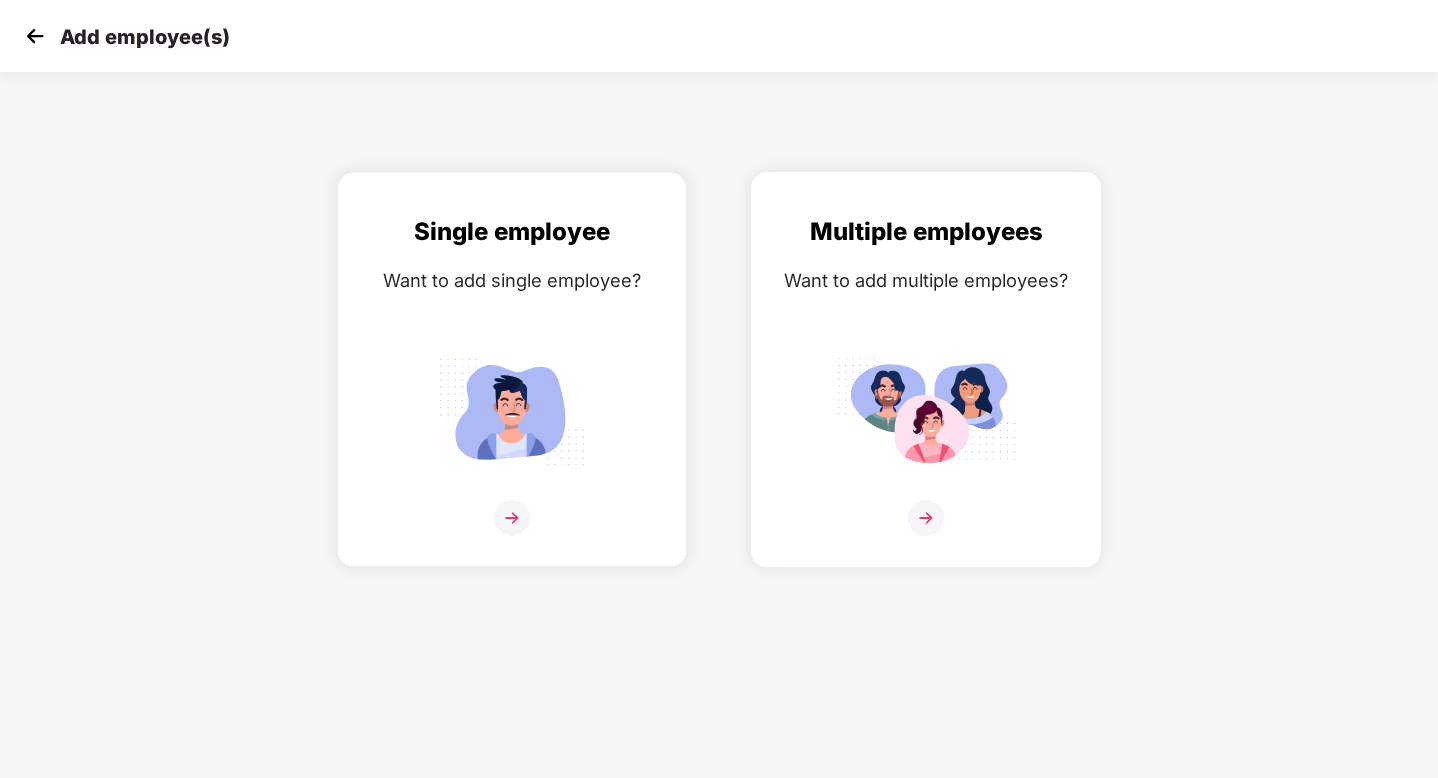 click at bounding box center (926, 411) 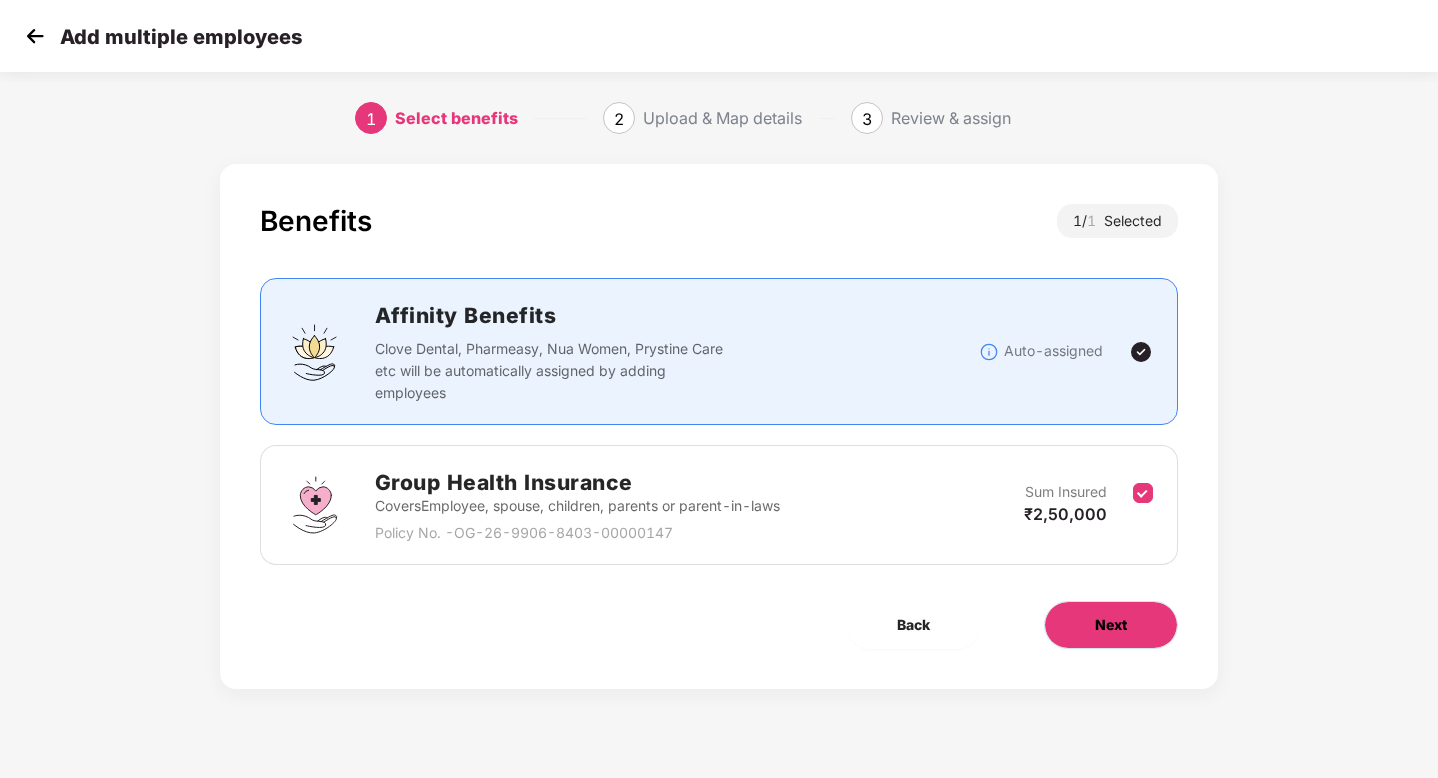 click on "Next" at bounding box center (1111, 625) 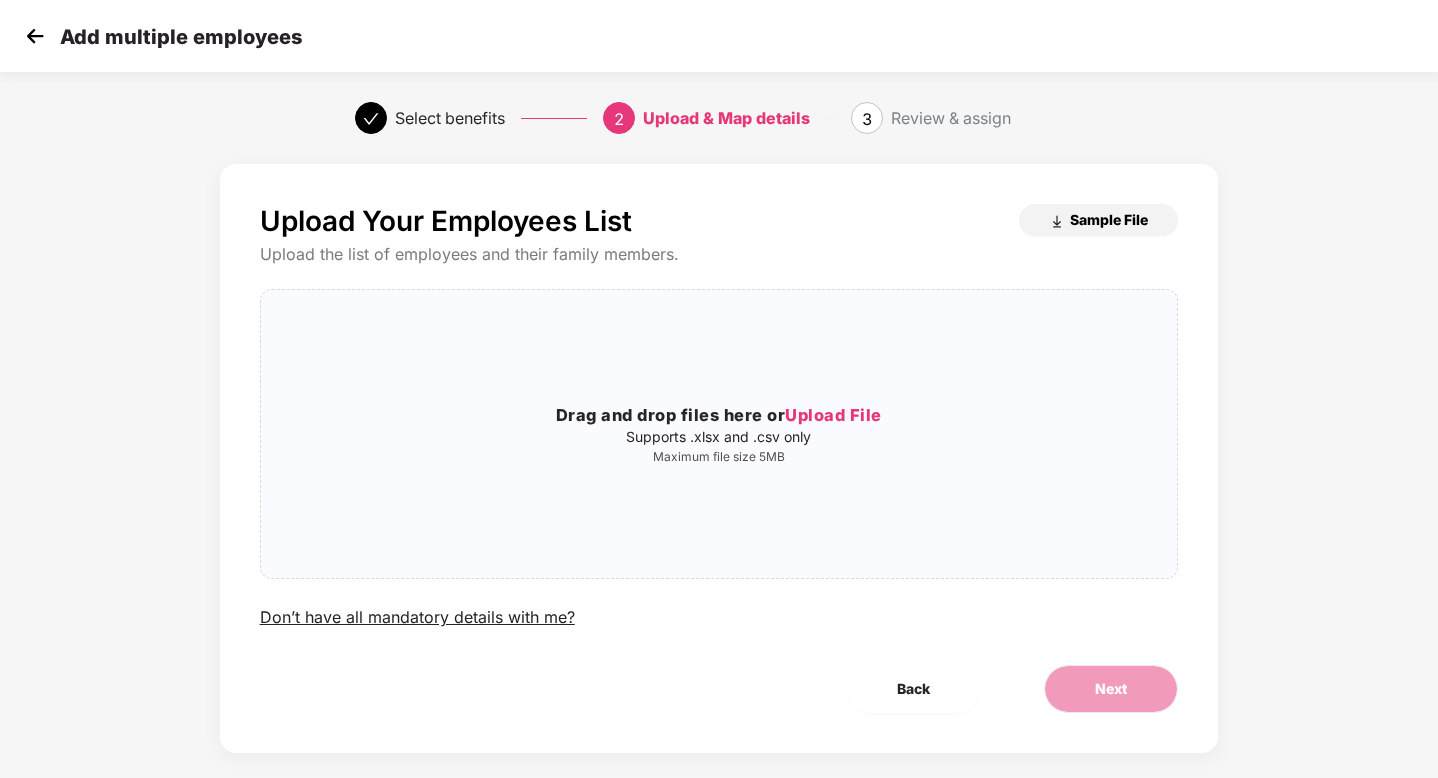 click on "Sample File" at bounding box center (1098, 220) 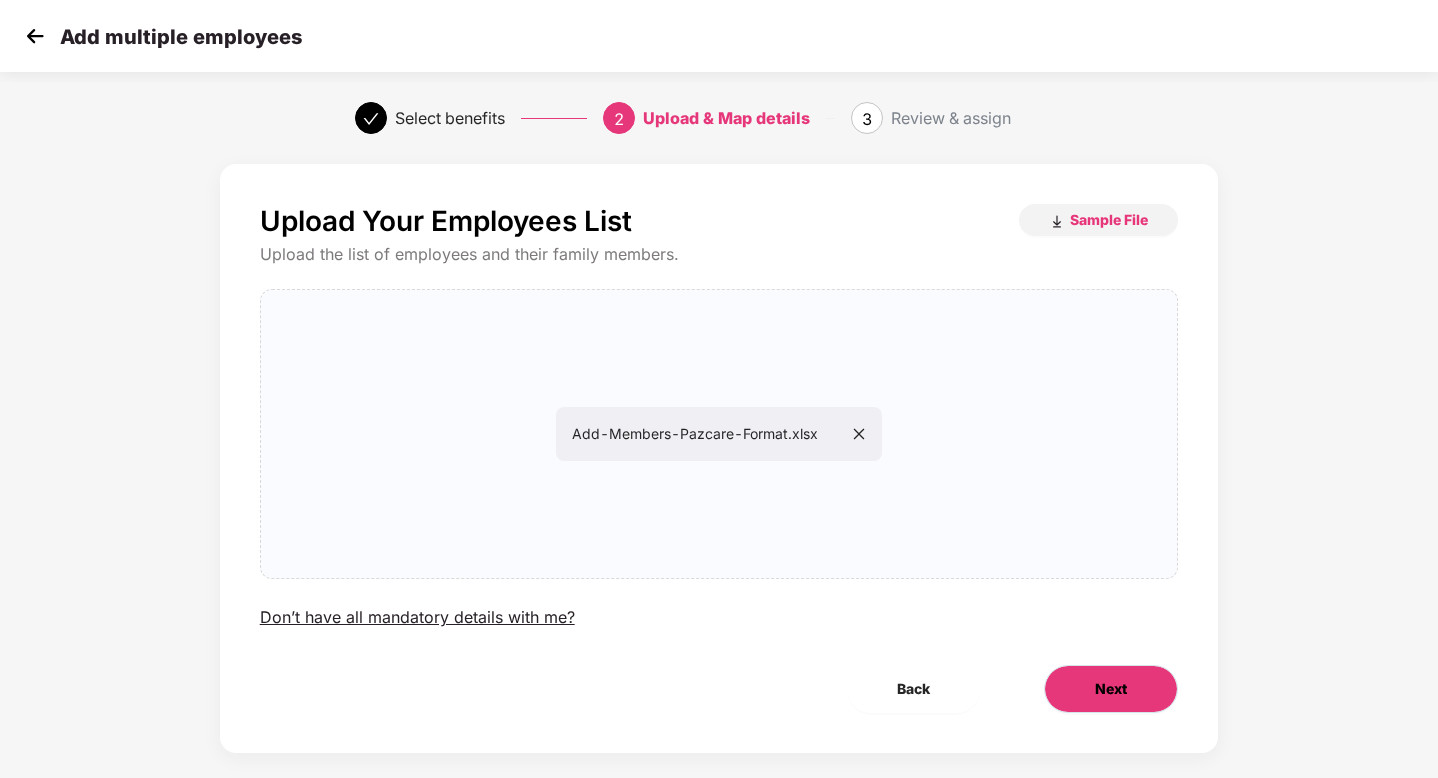 click on "Next" at bounding box center [1111, 689] 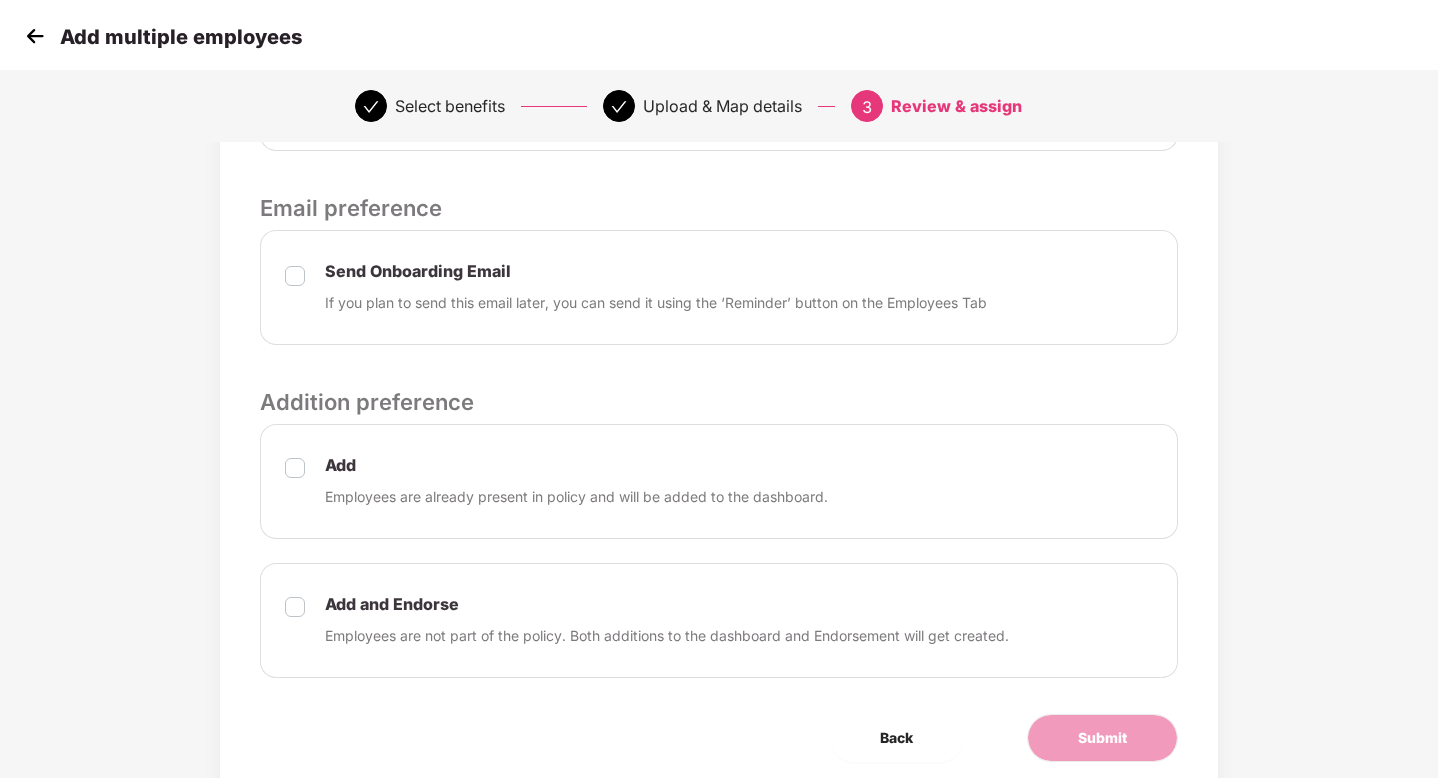 scroll, scrollTop: 691, scrollLeft: 0, axis: vertical 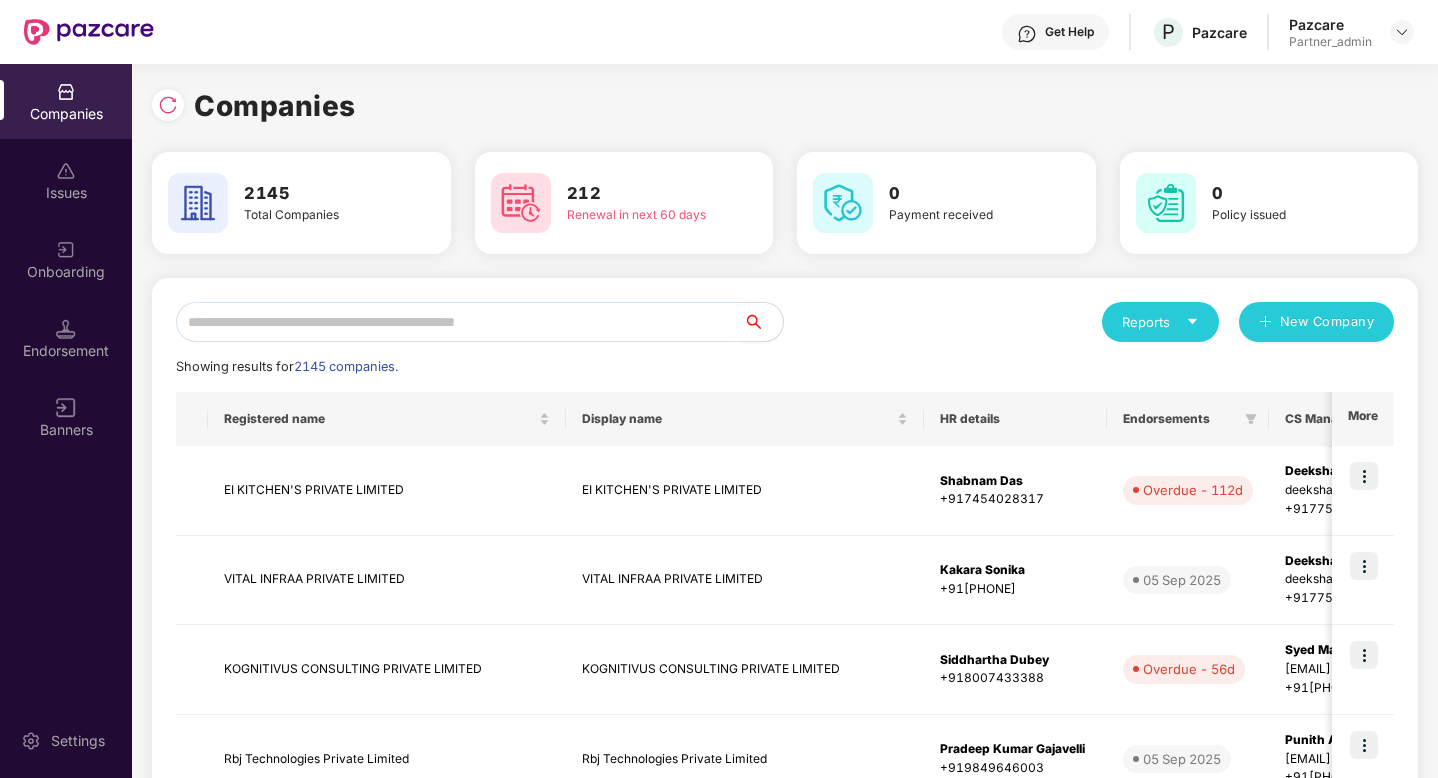click at bounding box center [459, 322] 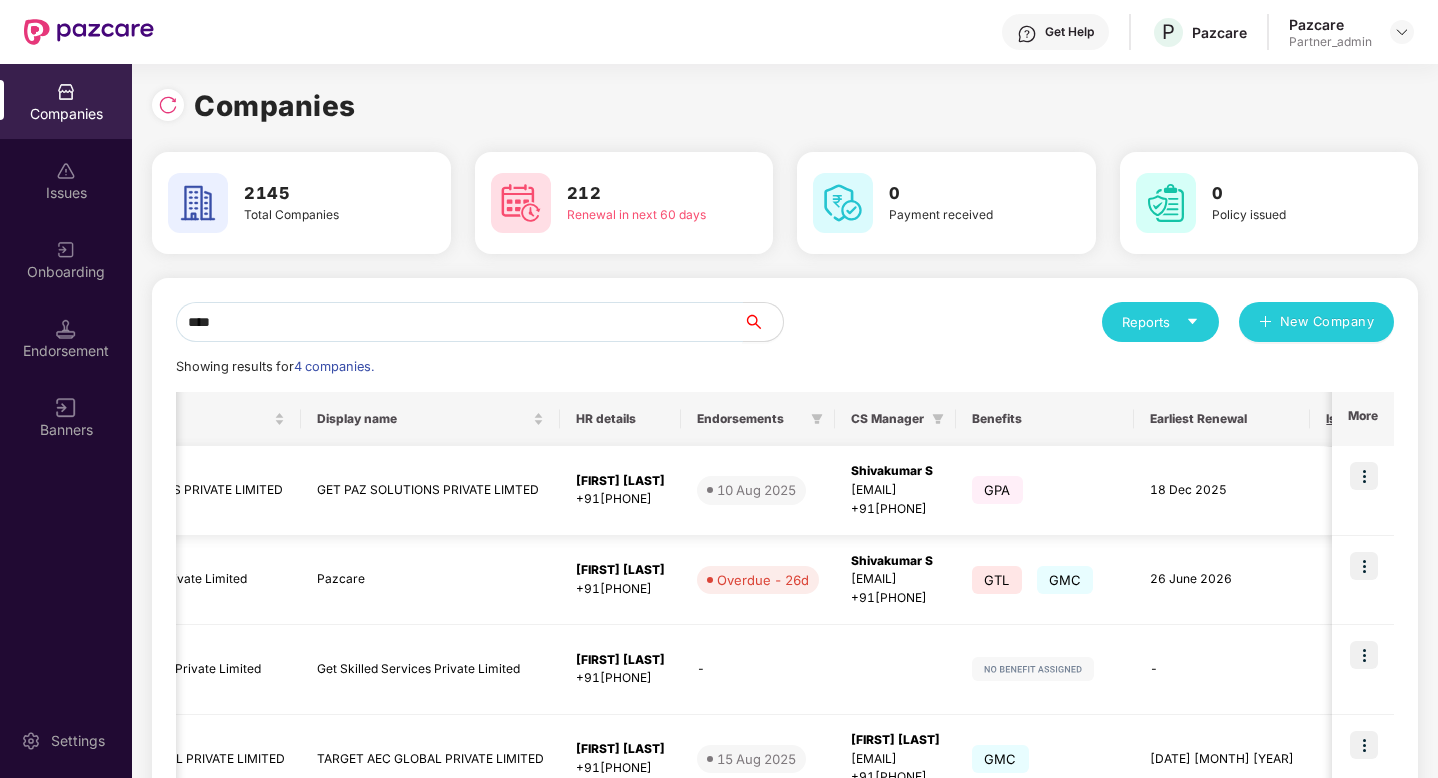 scroll, scrollTop: 0, scrollLeft: 0, axis: both 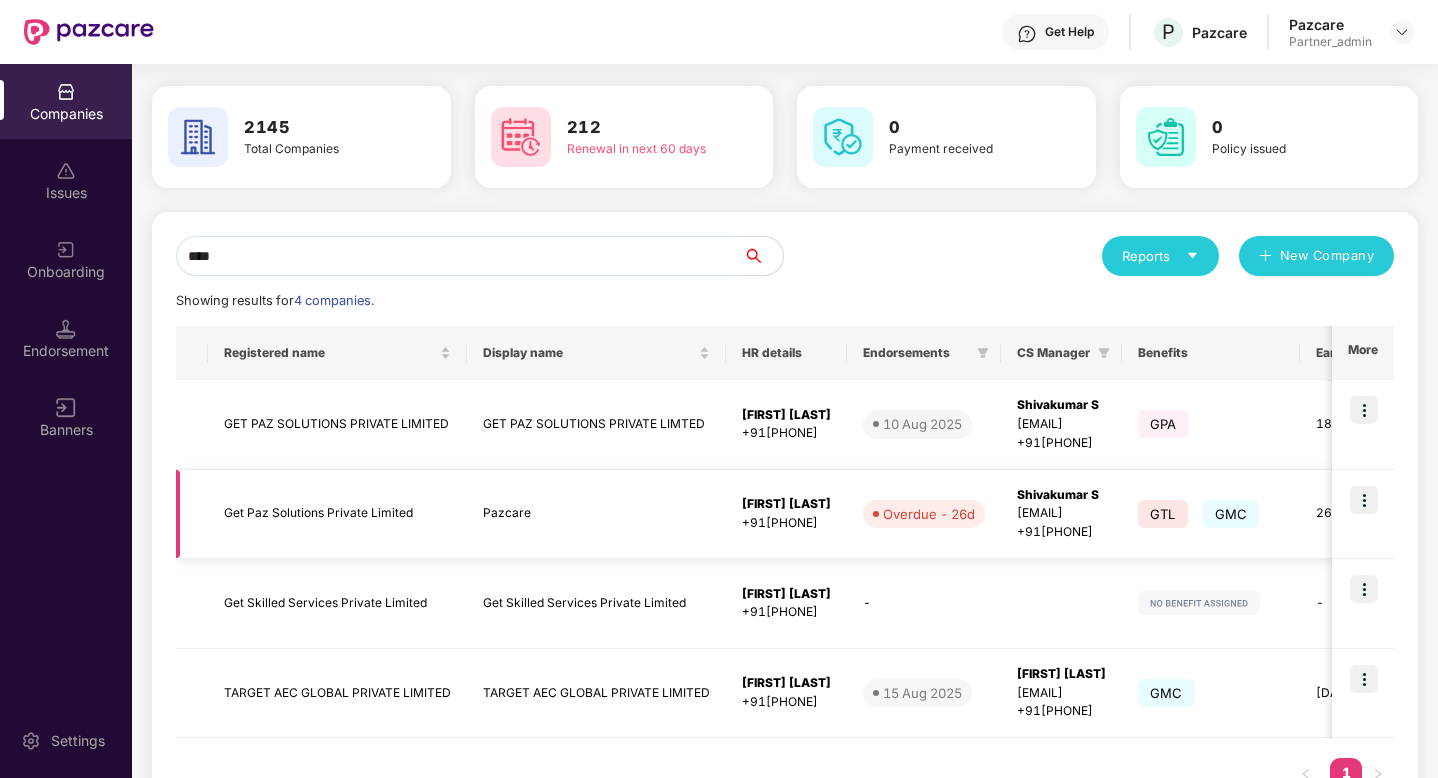 type on "***" 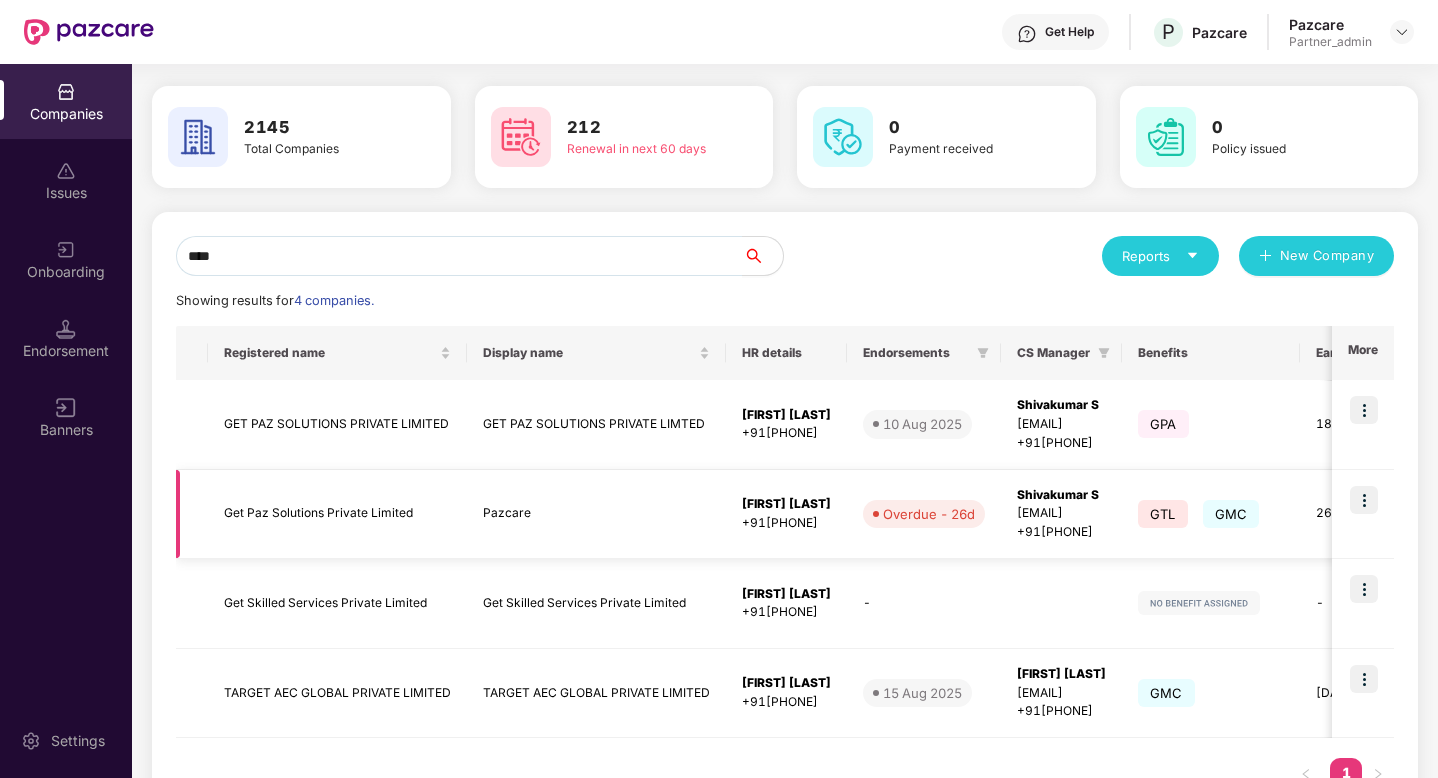 click at bounding box center [1364, 500] 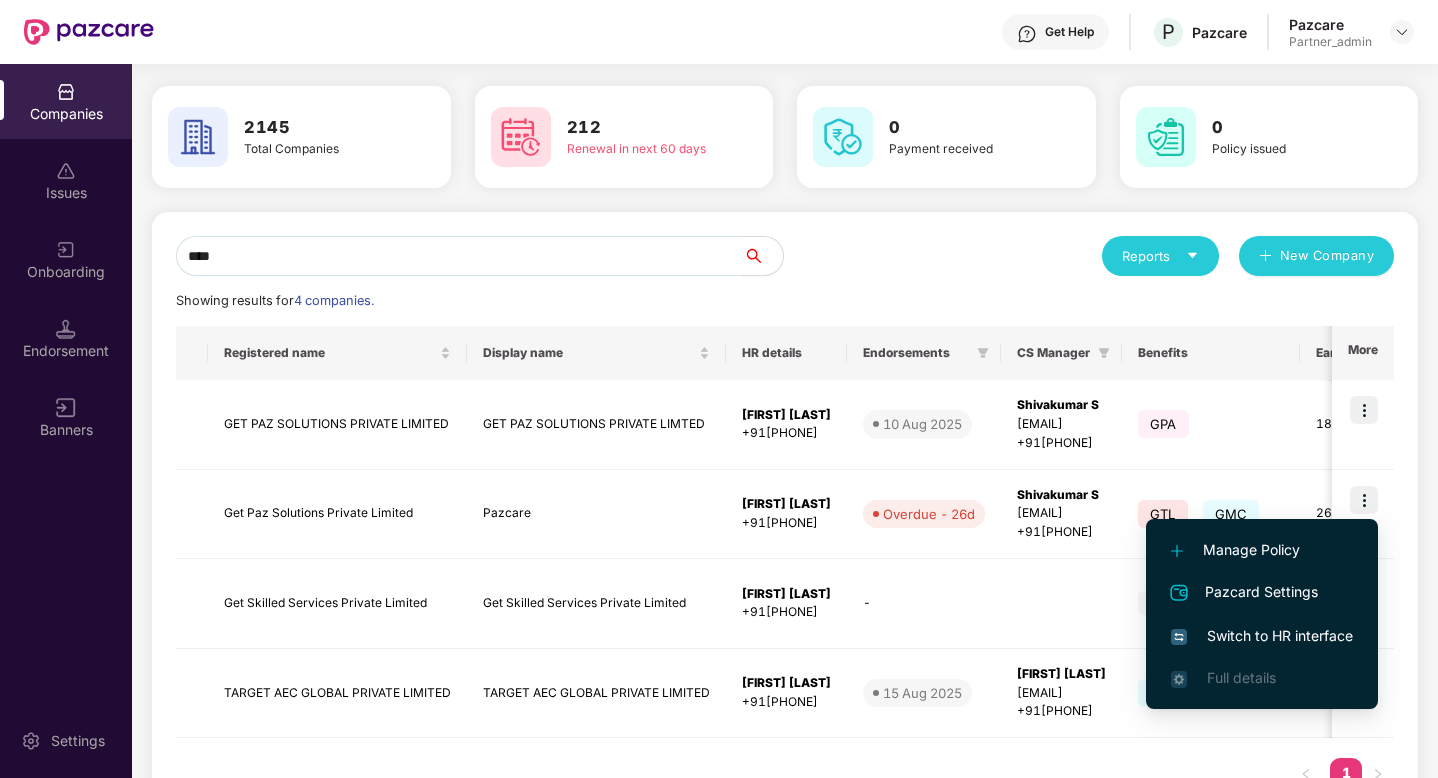 click on "Switch to HR interface" at bounding box center [1262, 636] 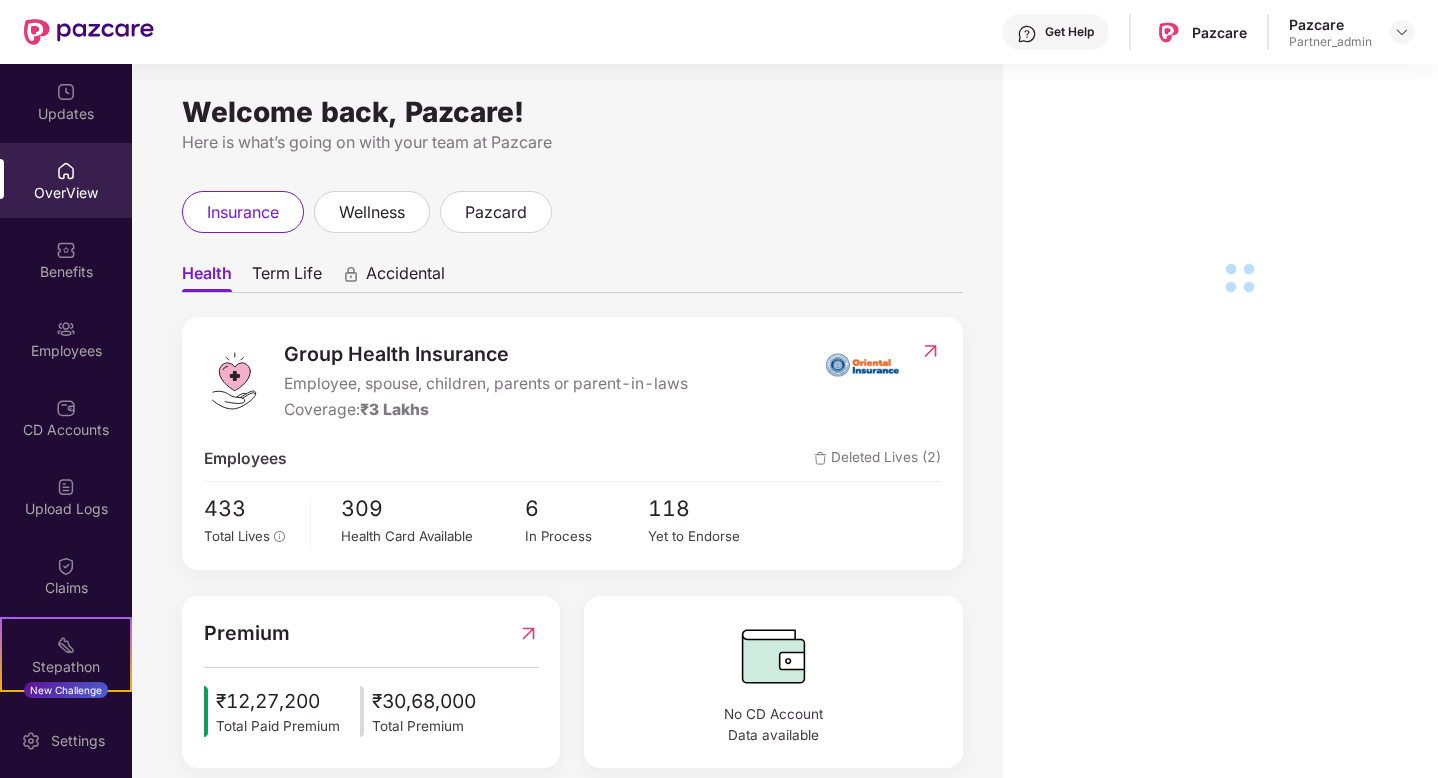 click on "Upload Logs" at bounding box center [66, 509] 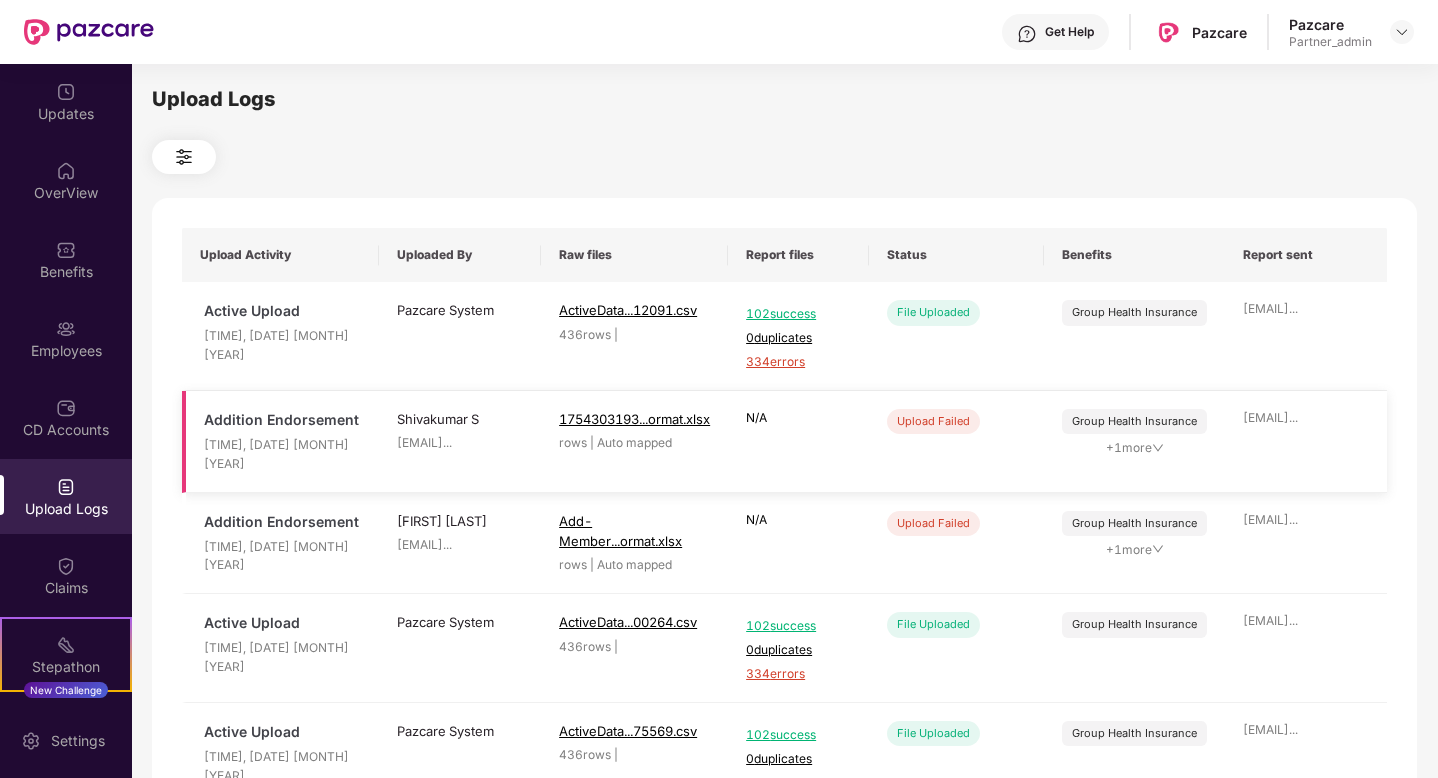 click 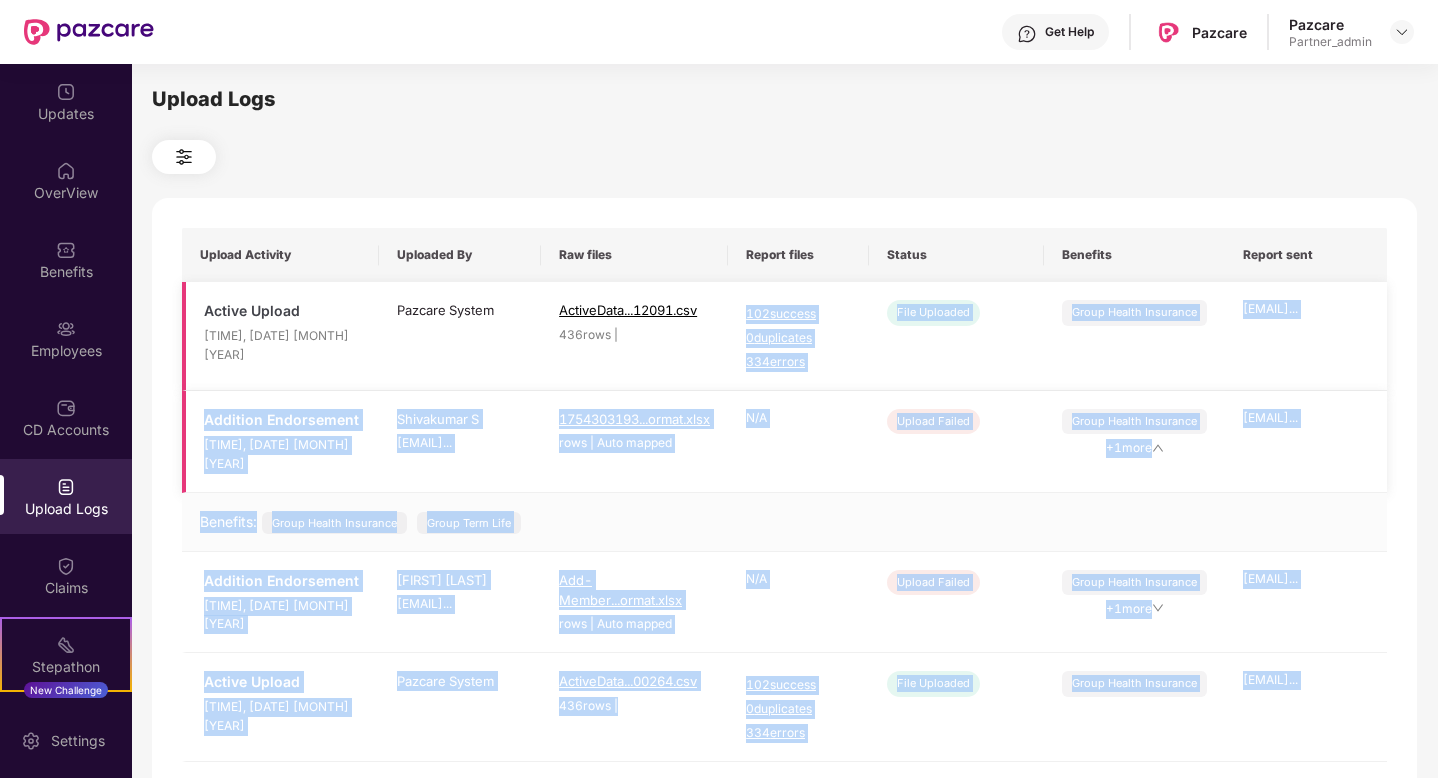 drag, startPoint x: 731, startPoint y: 378, endPoint x: 585, endPoint y: 380, distance: 146.0137 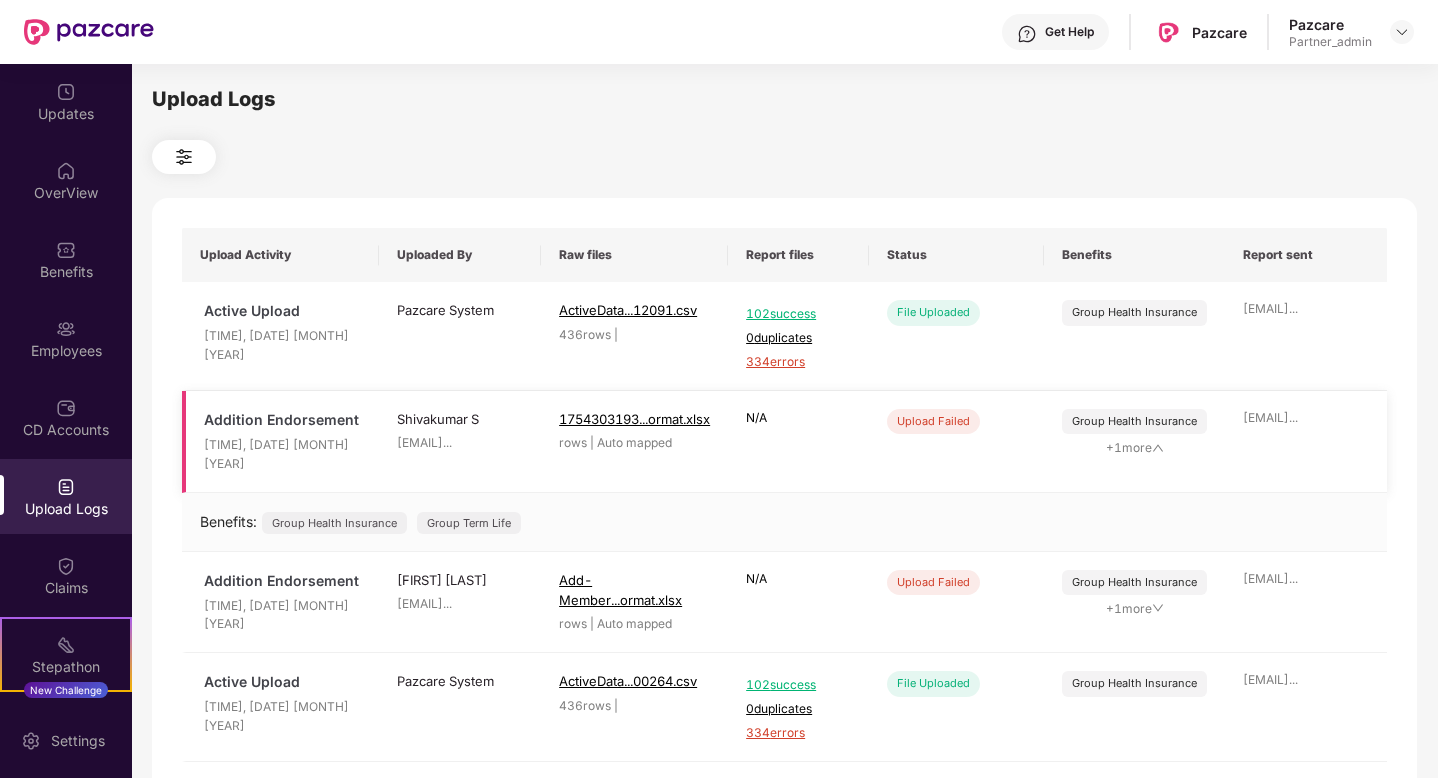 click on "Benefits:  Group Health Insurance Group Term Life" at bounding box center [784, 522] 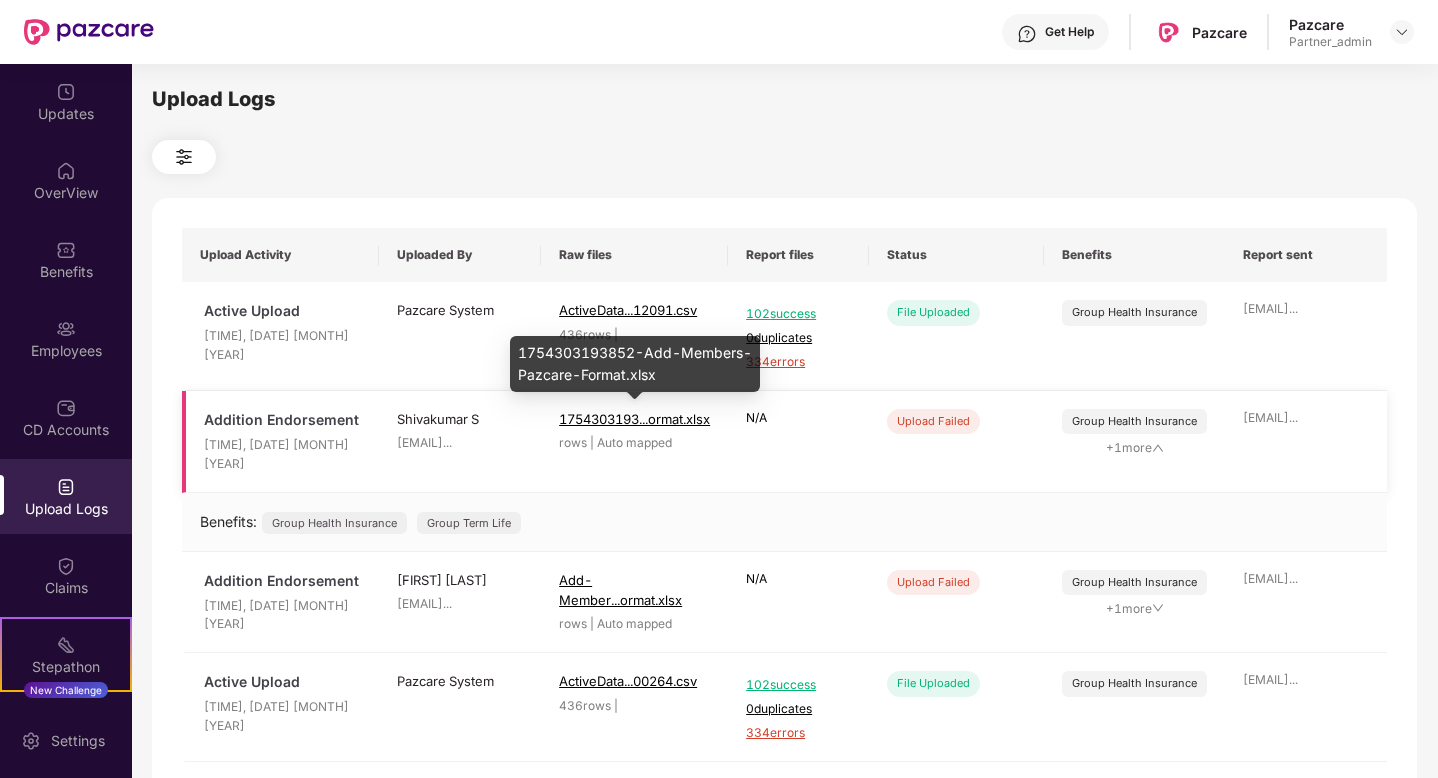 click on "1754303193852-Add-Members-Pazcare-Format.xlsx" at bounding box center [635, 364] 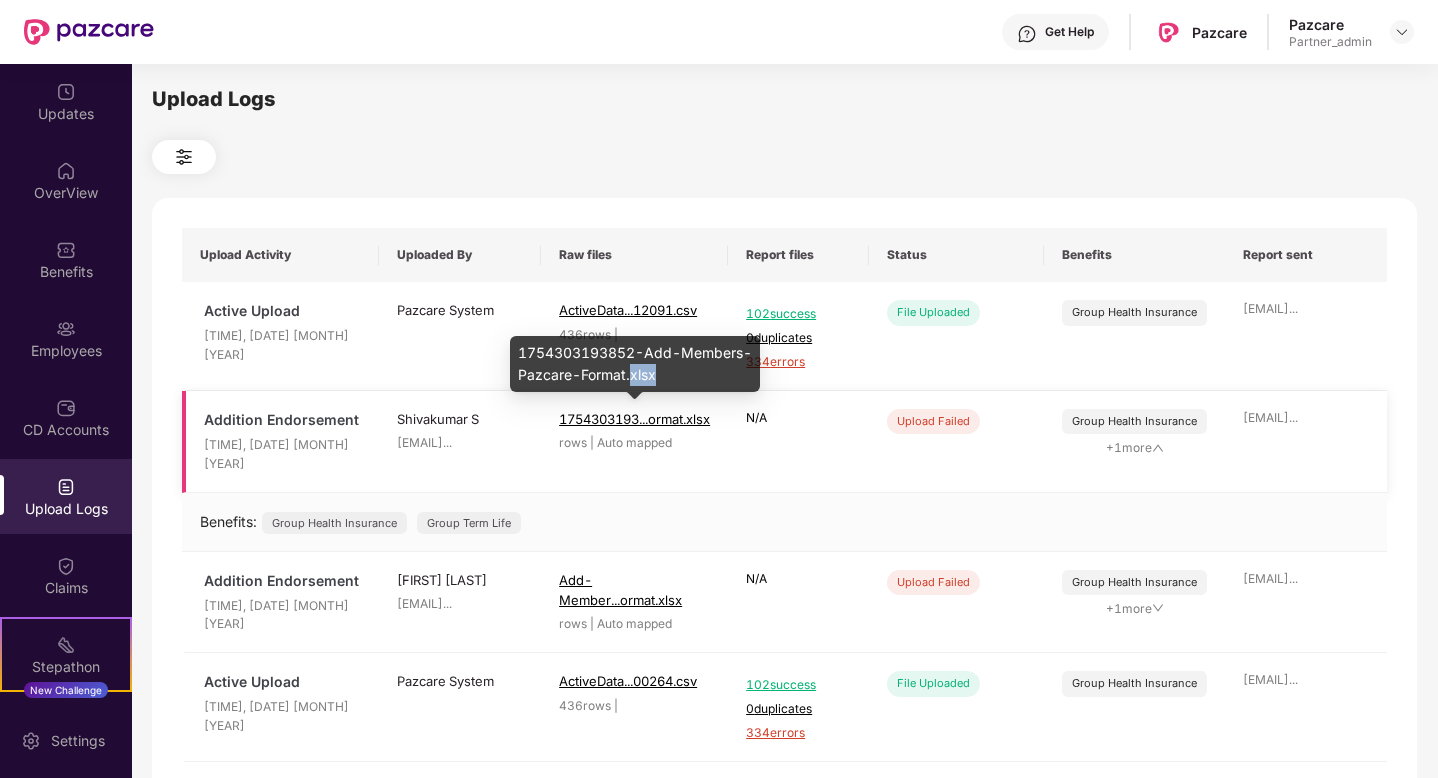 click on "1754303193852-Add-Members-Pazcare-Format.xlsx" at bounding box center [635, 364] 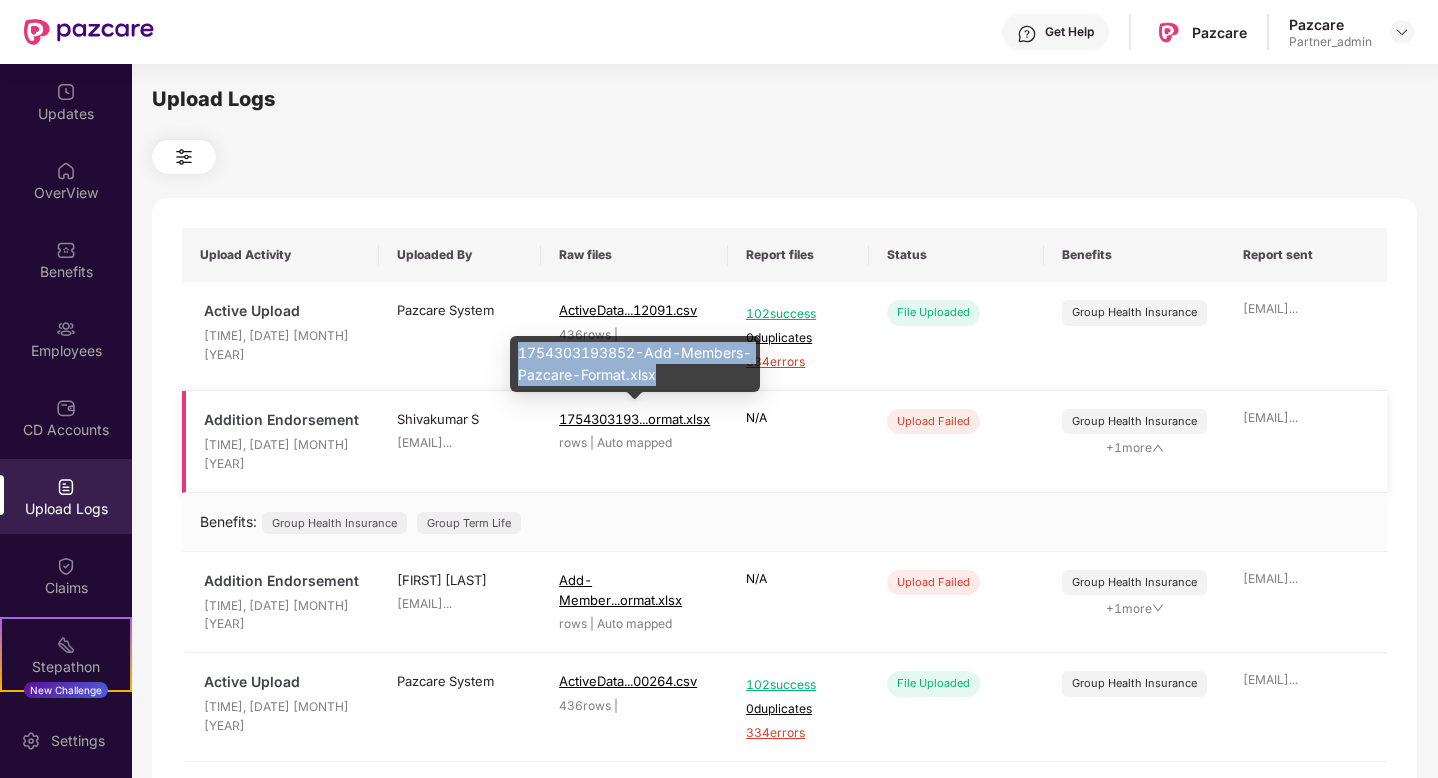 copy on "1754303193852-Add-Members-Pazcare-Format.xlsx" 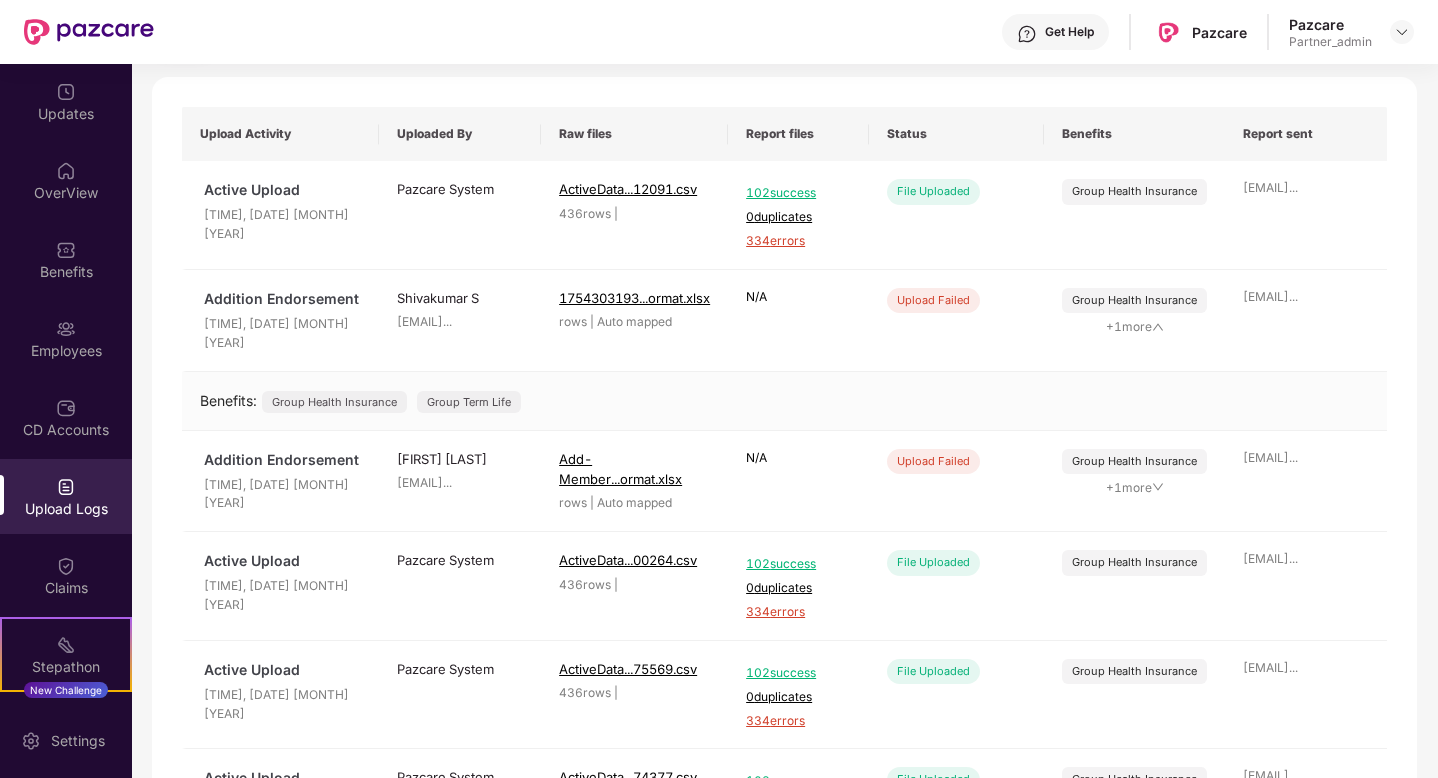 scroll, scrollTop: 136, scrollLeft: 0, axis: vertical 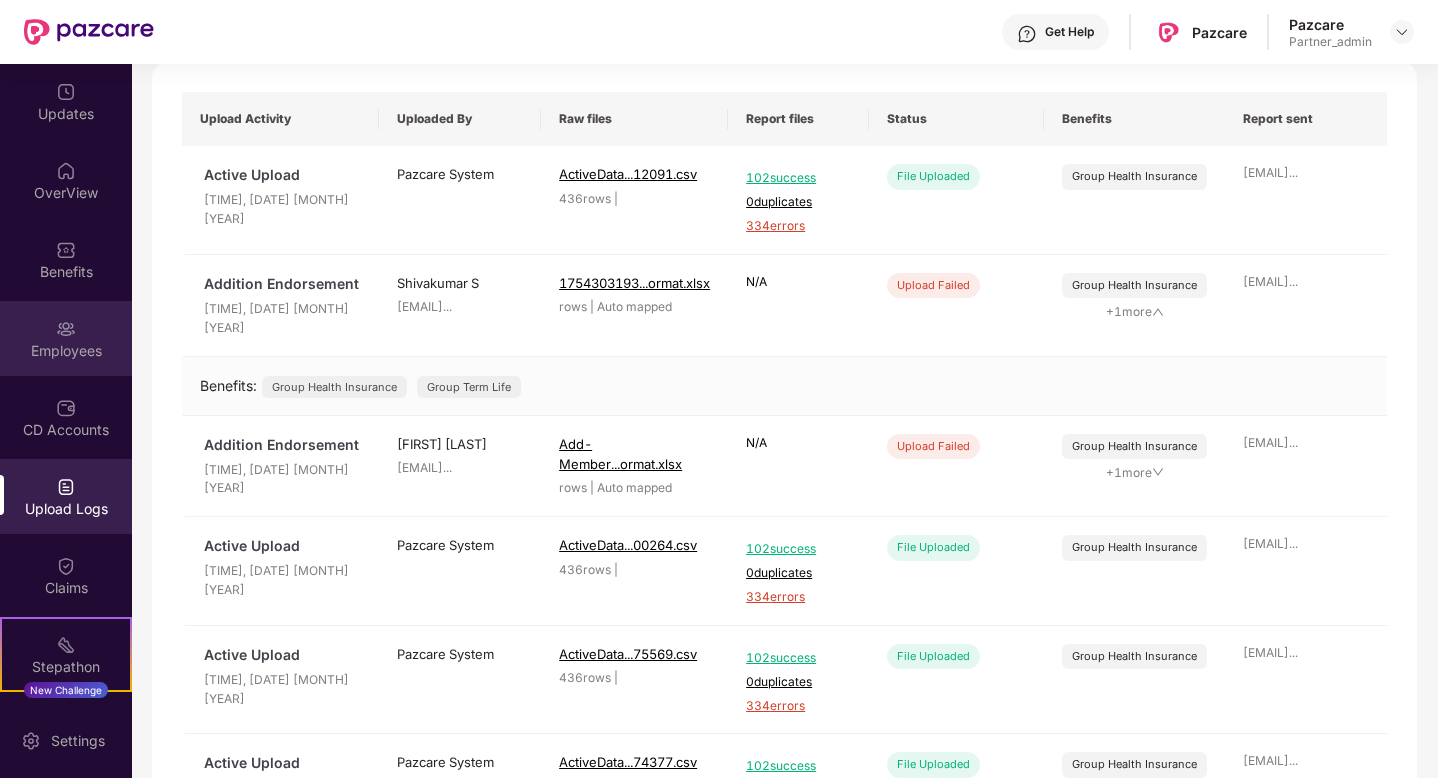 click at bounding box center [66, 329] 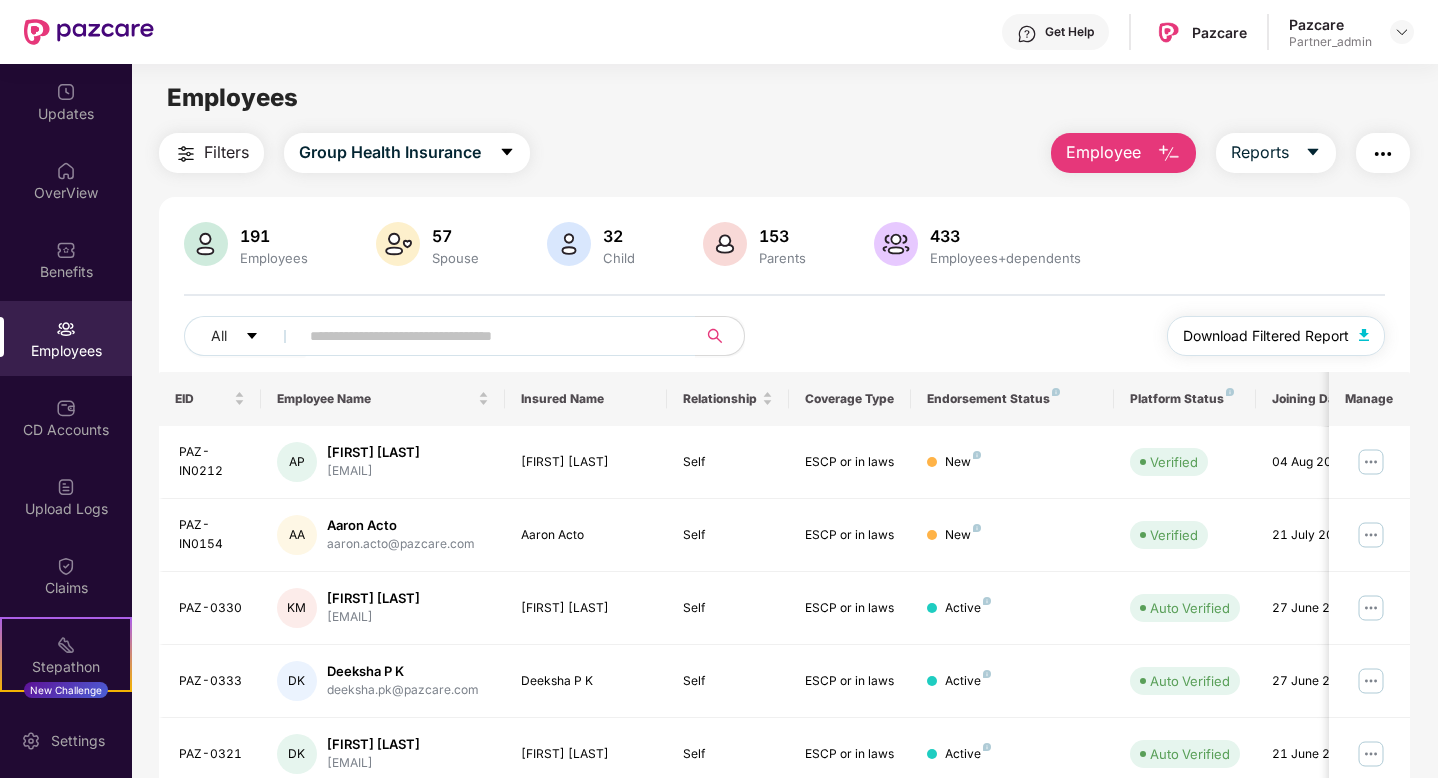 scroll, scrollTop: 0, scrollLeft: 0, axis: both 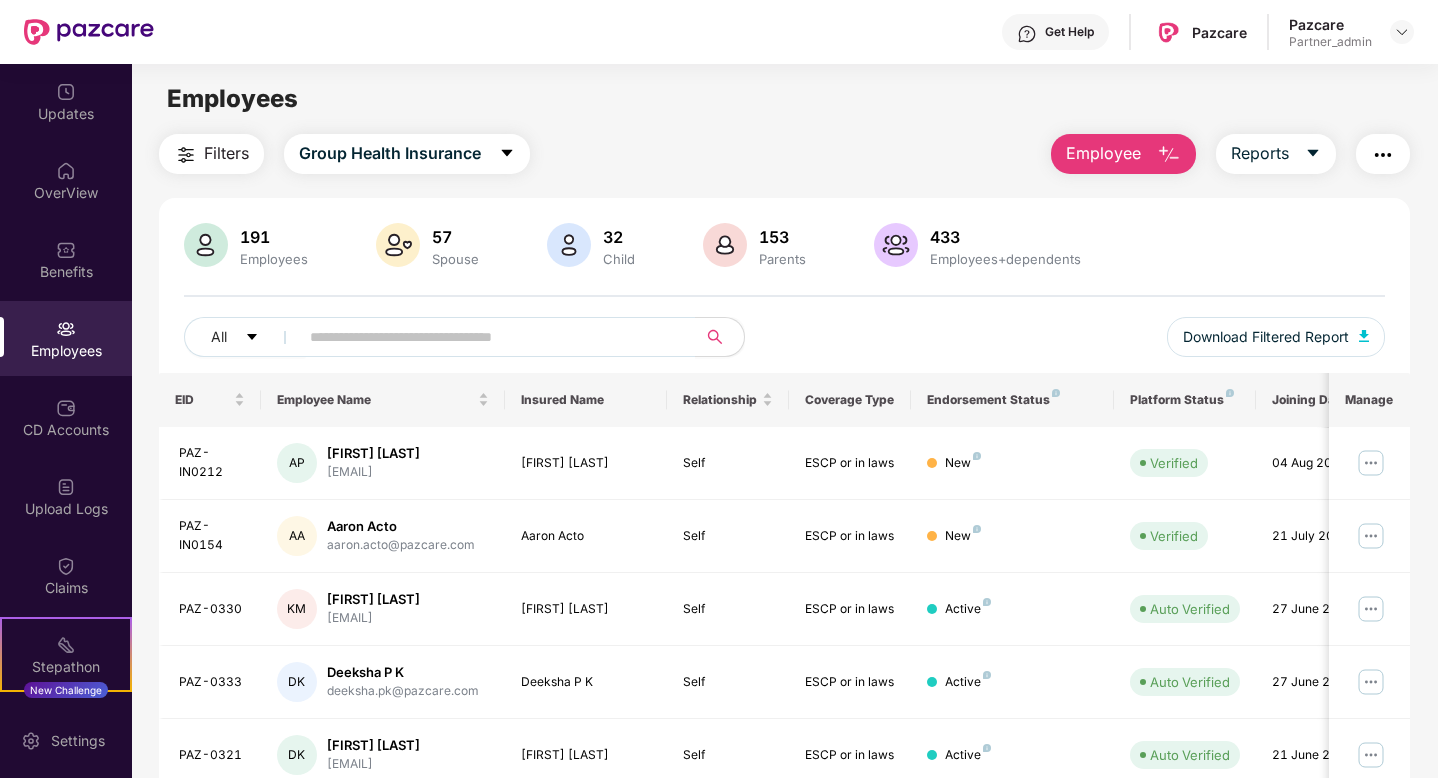 click on "Employee" at bounding box center (1103, 153) 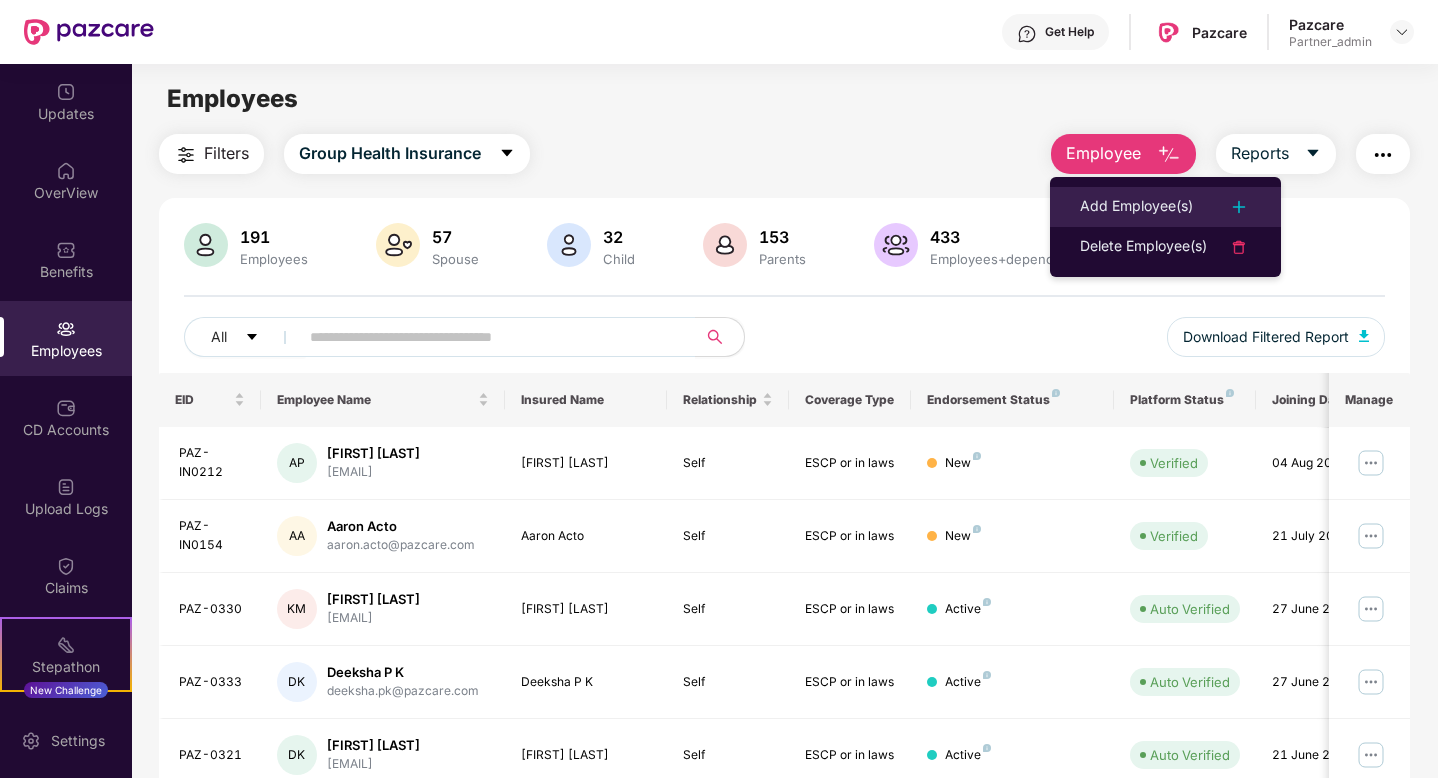 click on "Add Employee(s)" at bounding box center (1136, 207) 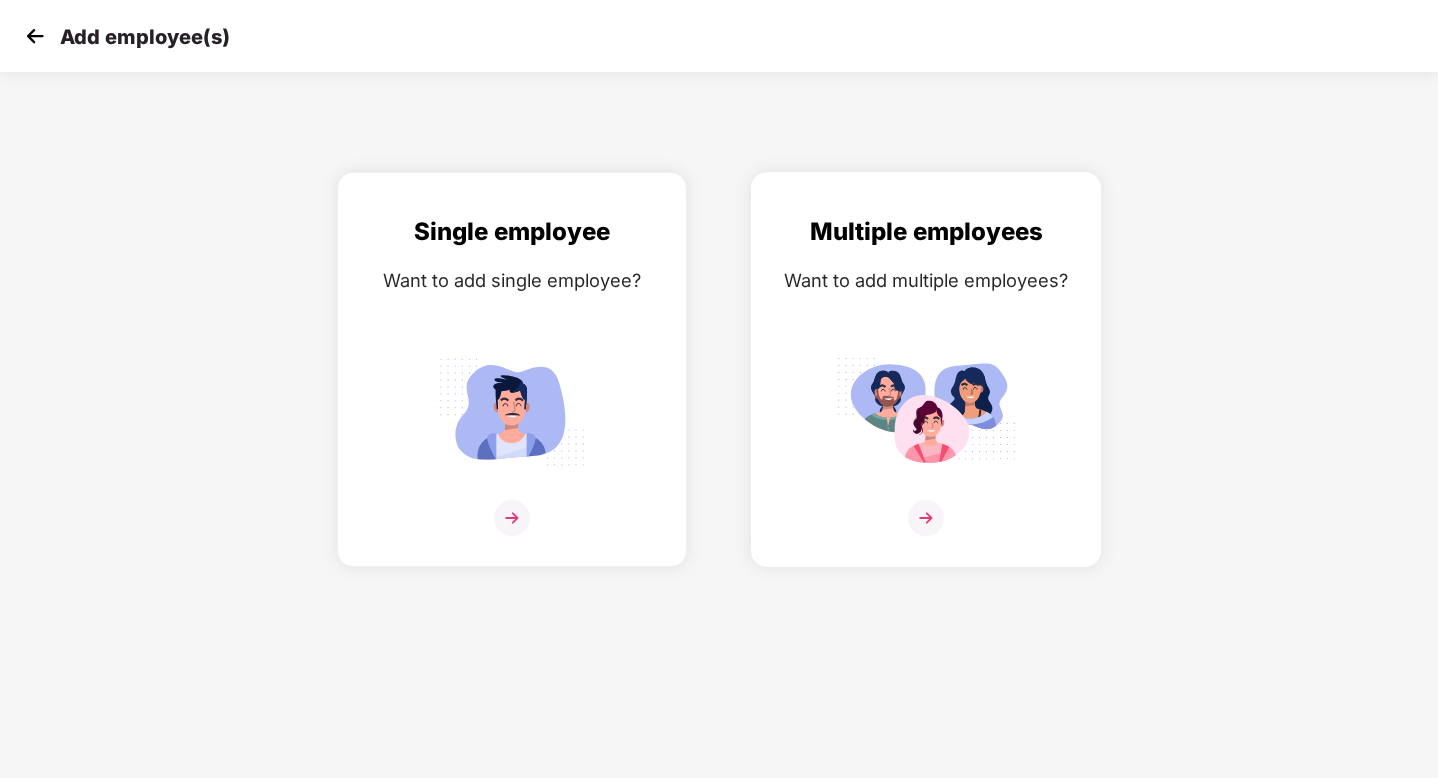 click at bounding box center (926, 411) 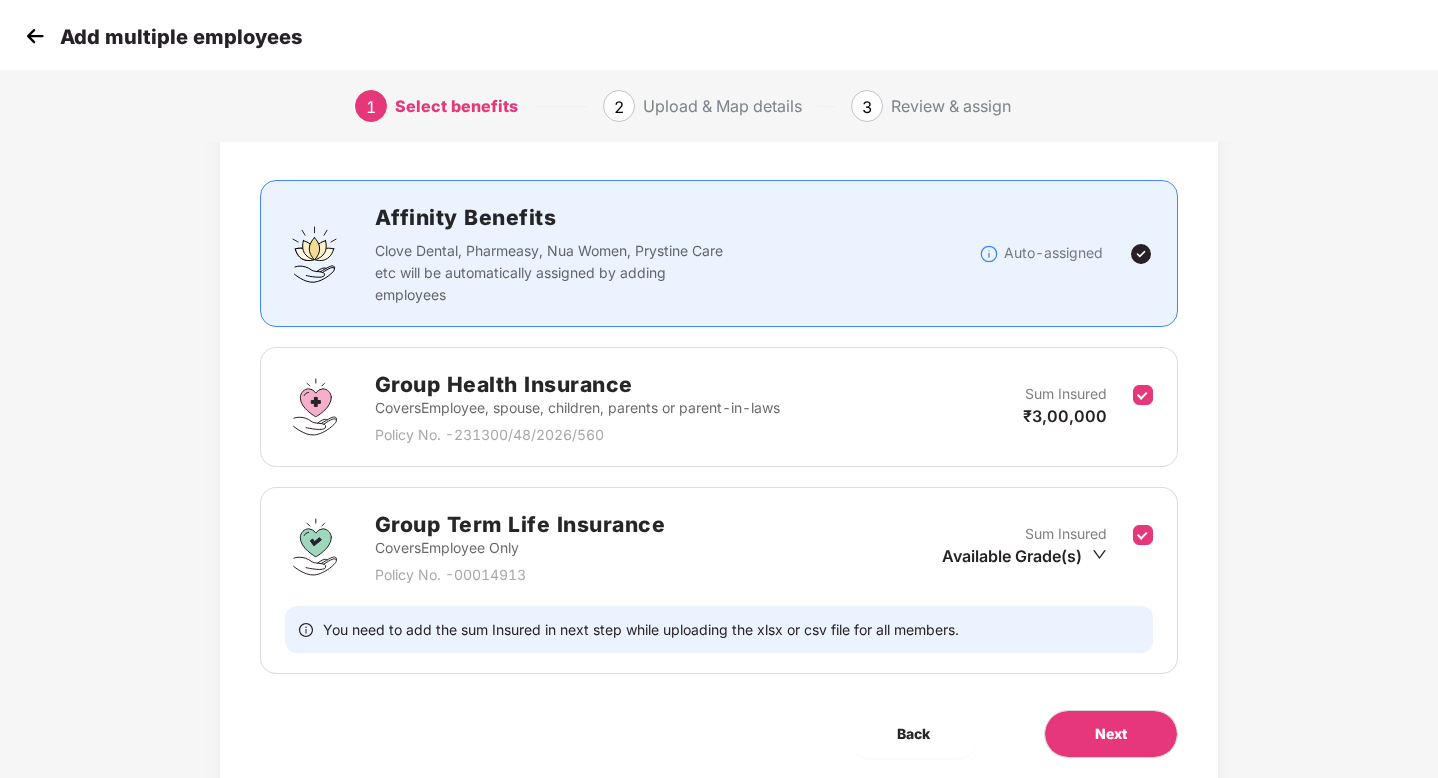 scroll, scrollTop: 167, scrollLeft: 0, axis: vertical 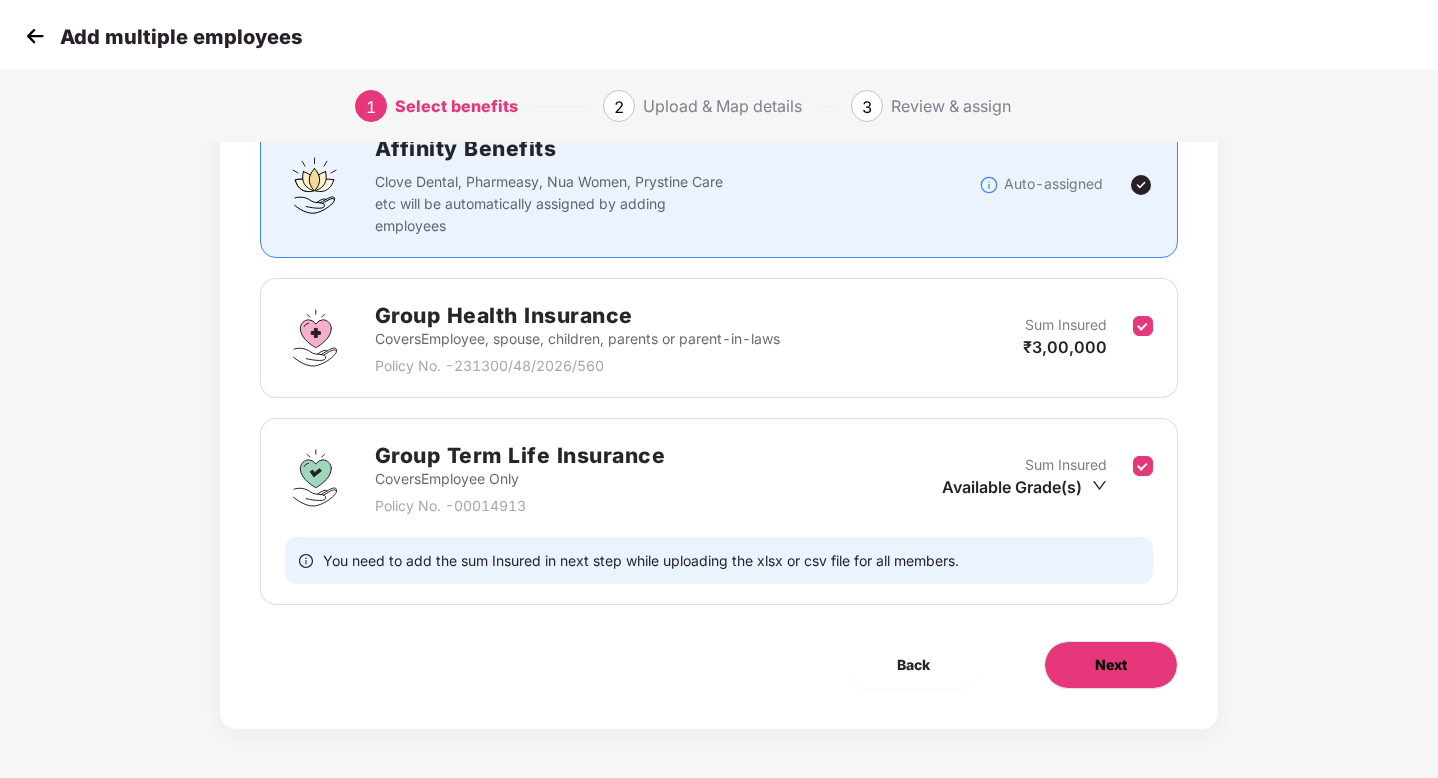 click on "Next" at bounding box center [1111, 665] 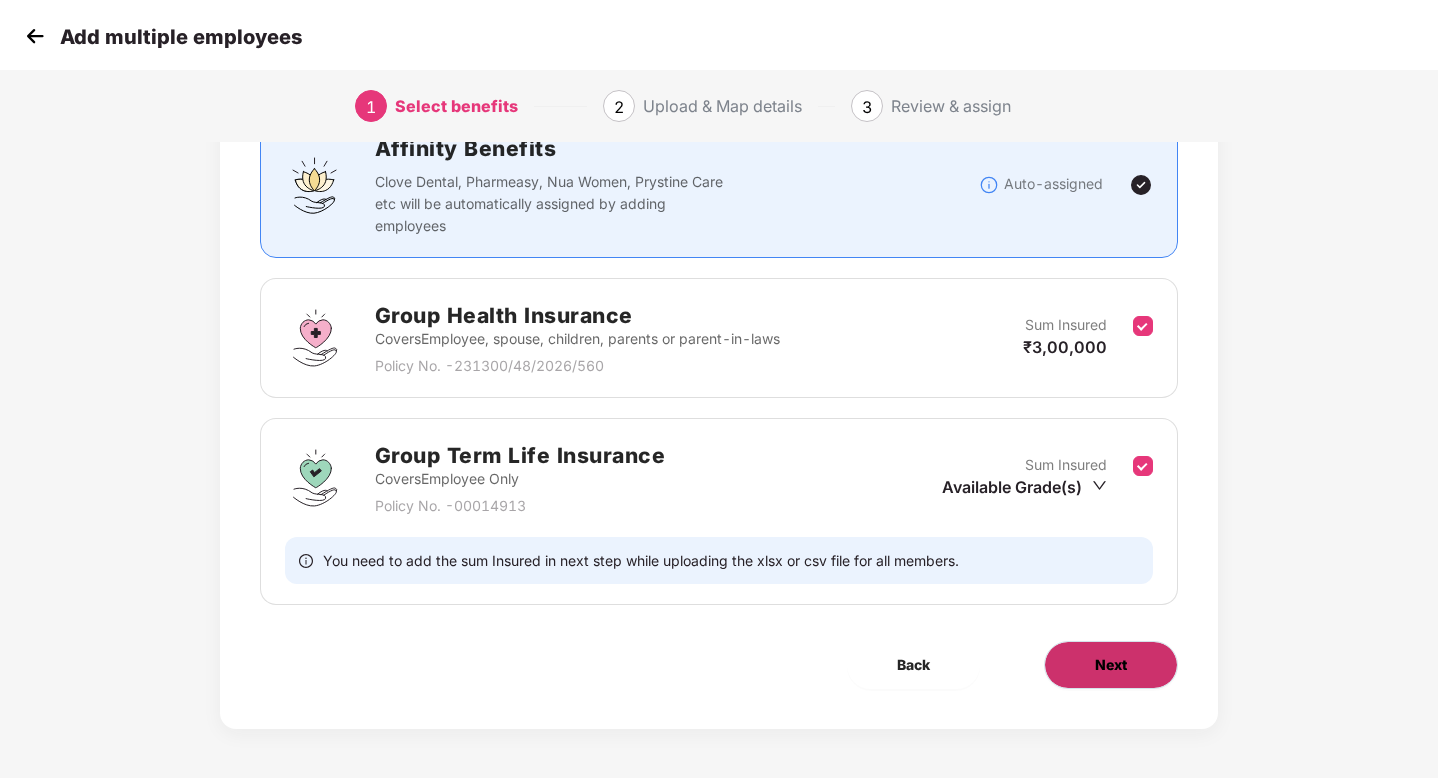 scroll, scrollTop: 0, scrollLeft: 0, axis: both 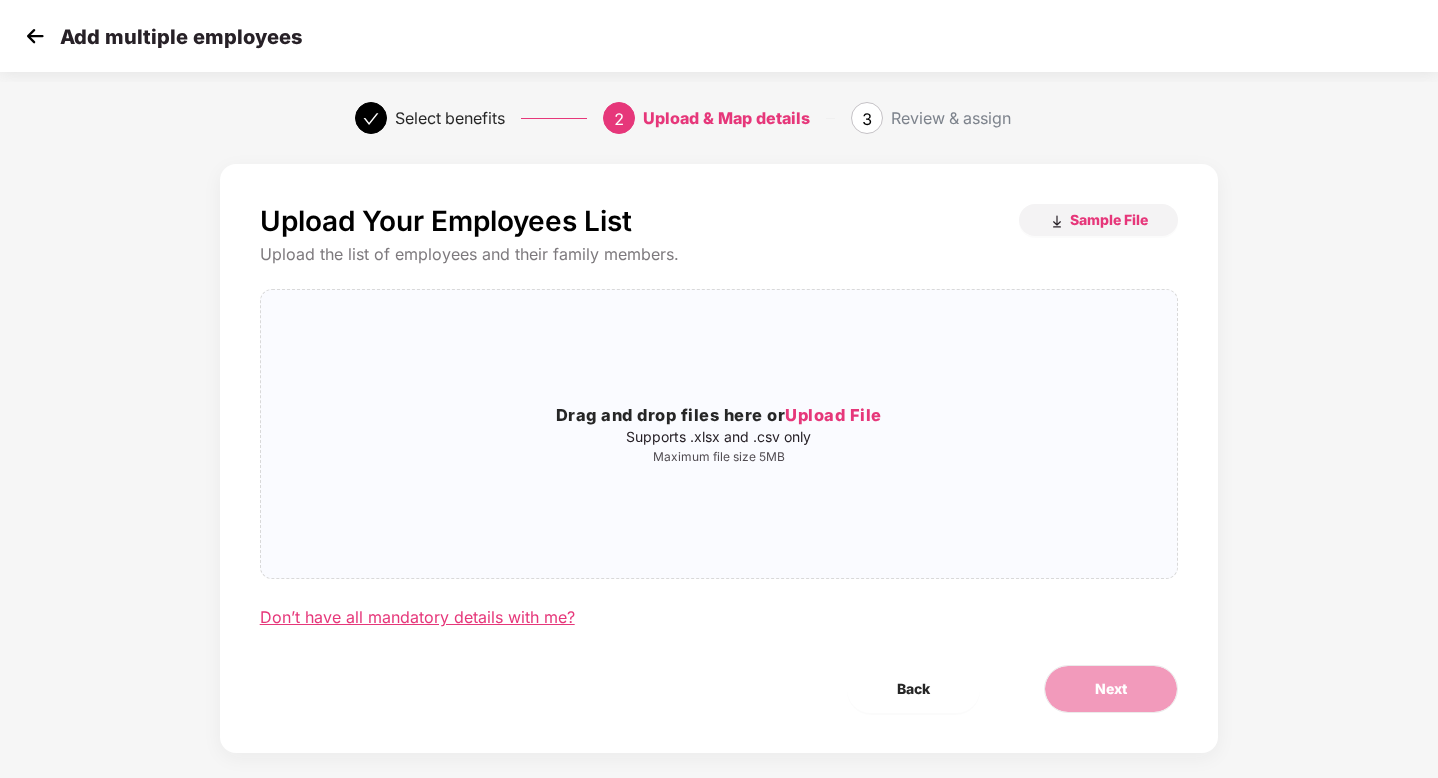 click on "Don’t have all mandatory details with me?" at bounding box center [417, 617] 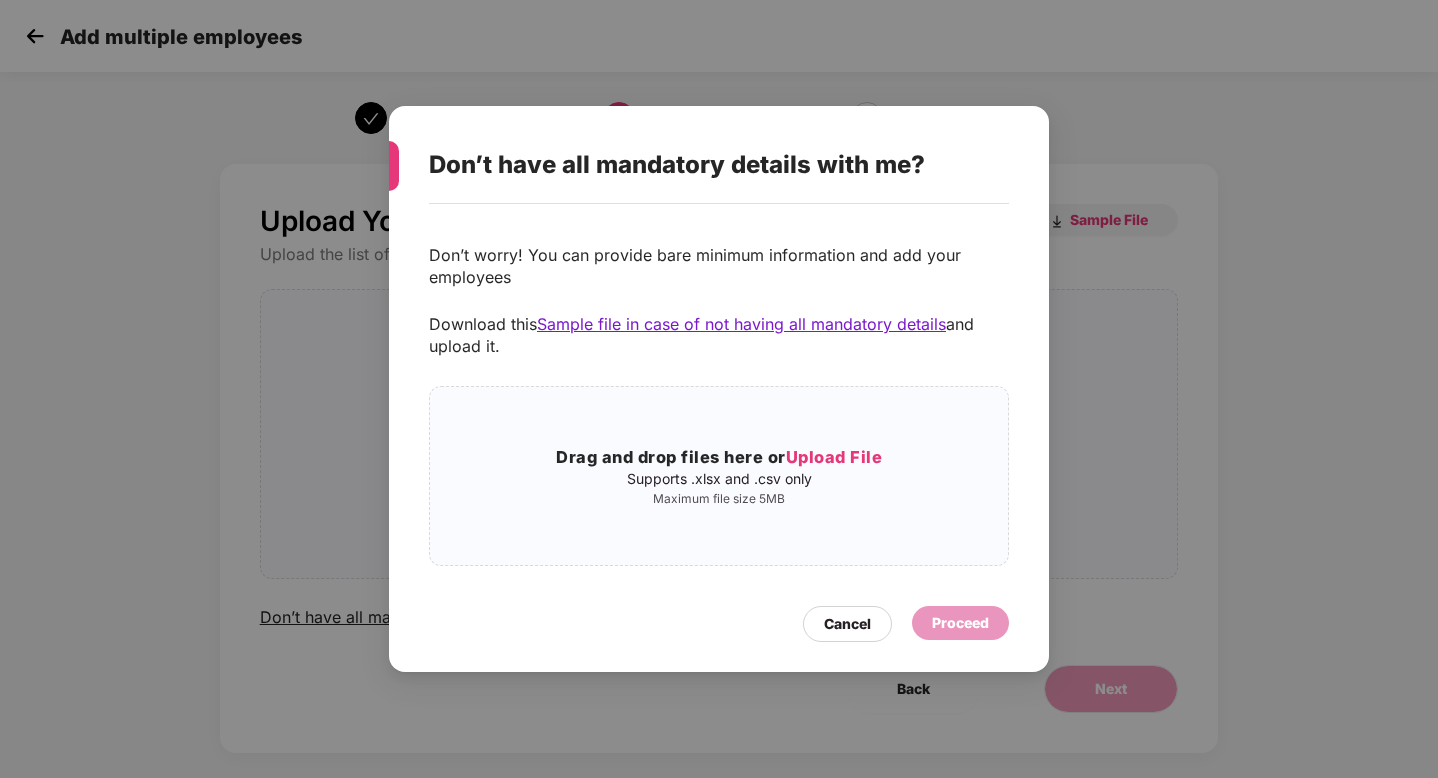 click on "Sample file in case of not having all mandatory details" at bounding box center [741, 324] 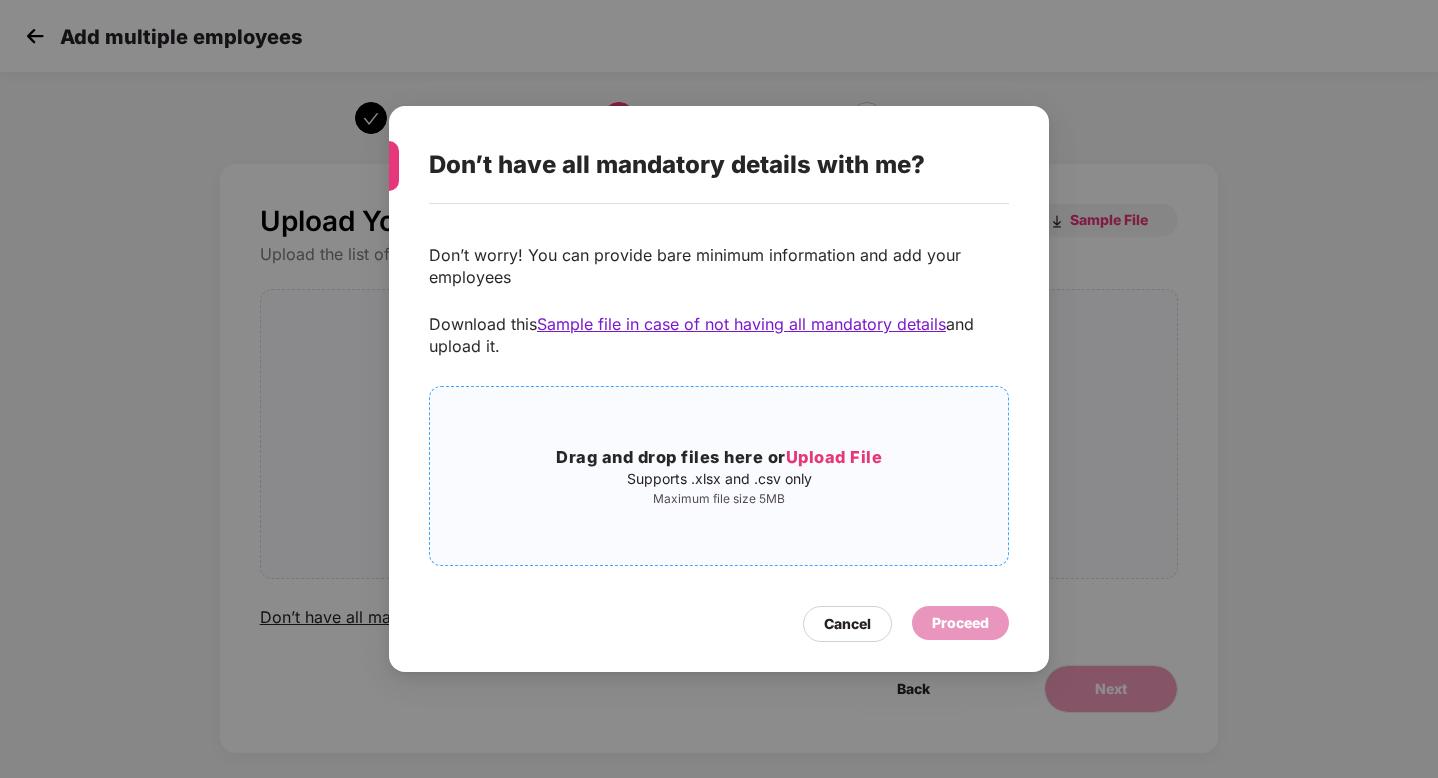 click on "Upload File" at bounding box center [834, 457] 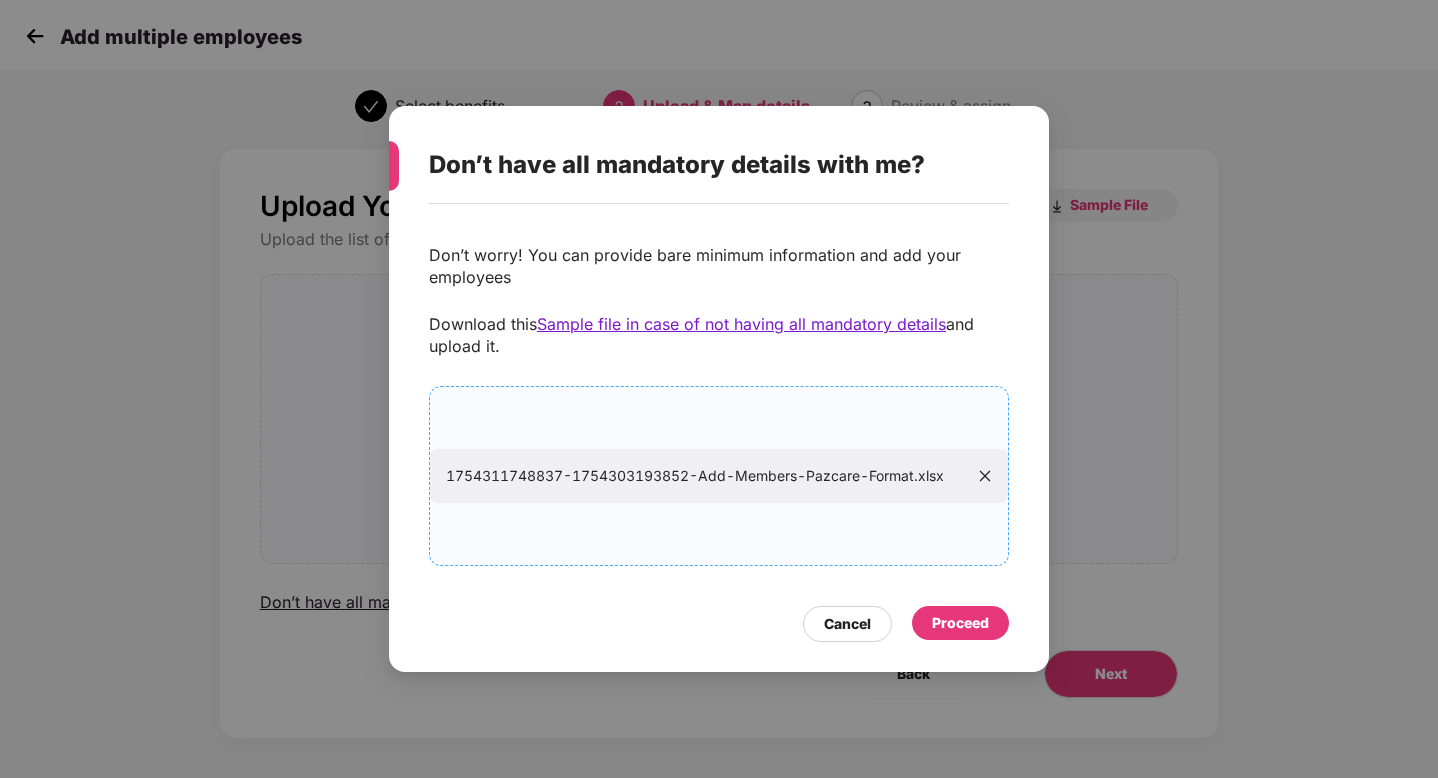 scroll, scrollTop: 25, scrollLeft: 0, axis: vertical 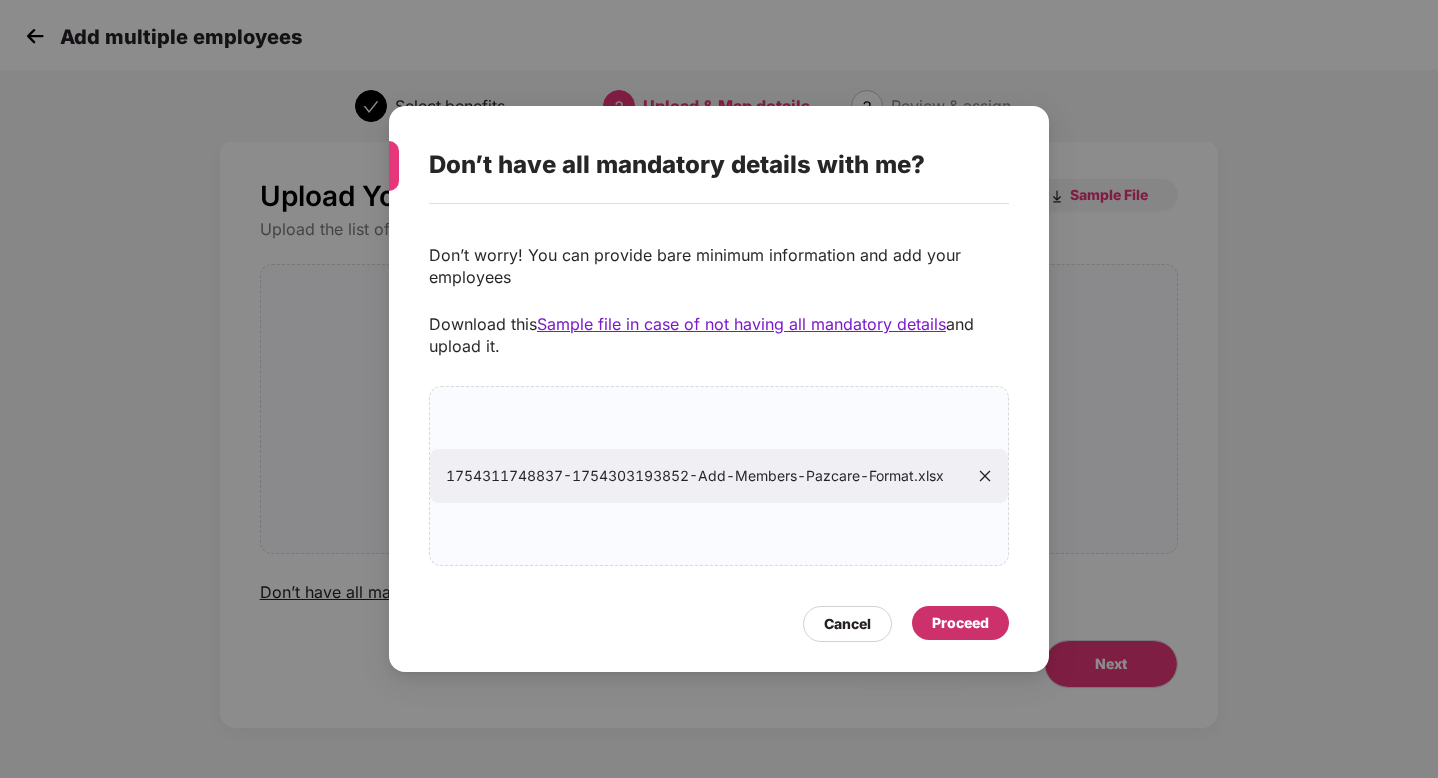 click on "Proceed" at bounding box center [960, 623] 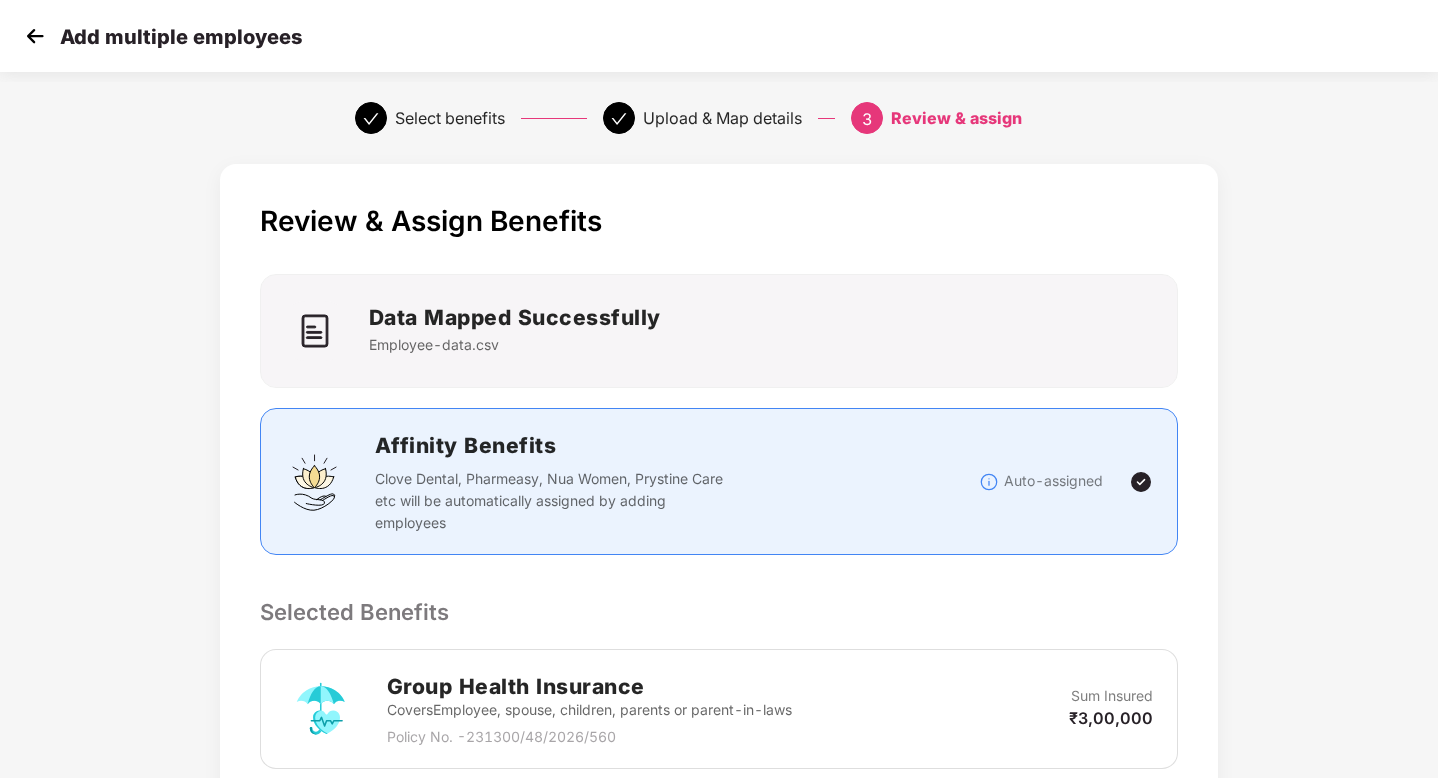 click on "Review & Assign Benefits Data Mapped Successfully Employee-data.csv Affinity Benefits Clove Dental, Pharmeasy, Nua Women, Prystine Care etc will be automatically assigned by adding employees Auto-assigned Selected Benefits Group Health Insurance Covers Employee, spouse, children, parents or parent-in-laws Policy No. - 231300/48/2026/560 Sum Insured ₹3,00,000 Group Term Life Insurance Covers Employee Only Policy No. - 00014913 Sum Insured Graded(Multiple) Email preference Send Onboarding Email If you plan to send this email later, you can send it using the ‘Reminder’ button on the Employees Tab Addition preference Add Employees are already present in policy and will be added to the dashboard. Add and Endorse Employees are not part of the policy. Both additions to the dashboard and Endorsement will get created. Back Submit" at bounding box center [719, 862] 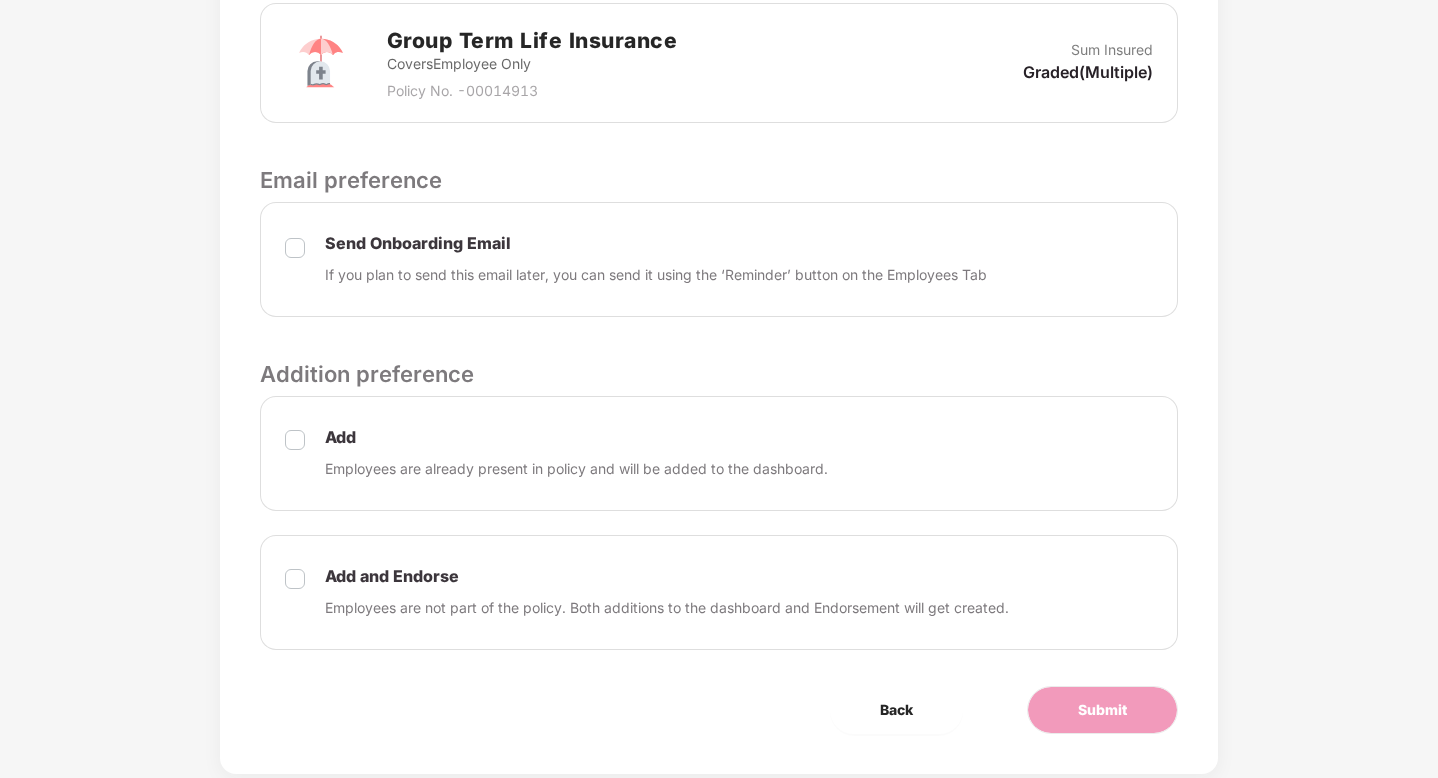 scroll, scrollTop: 831, scrollLeft: 0, axis: vertical 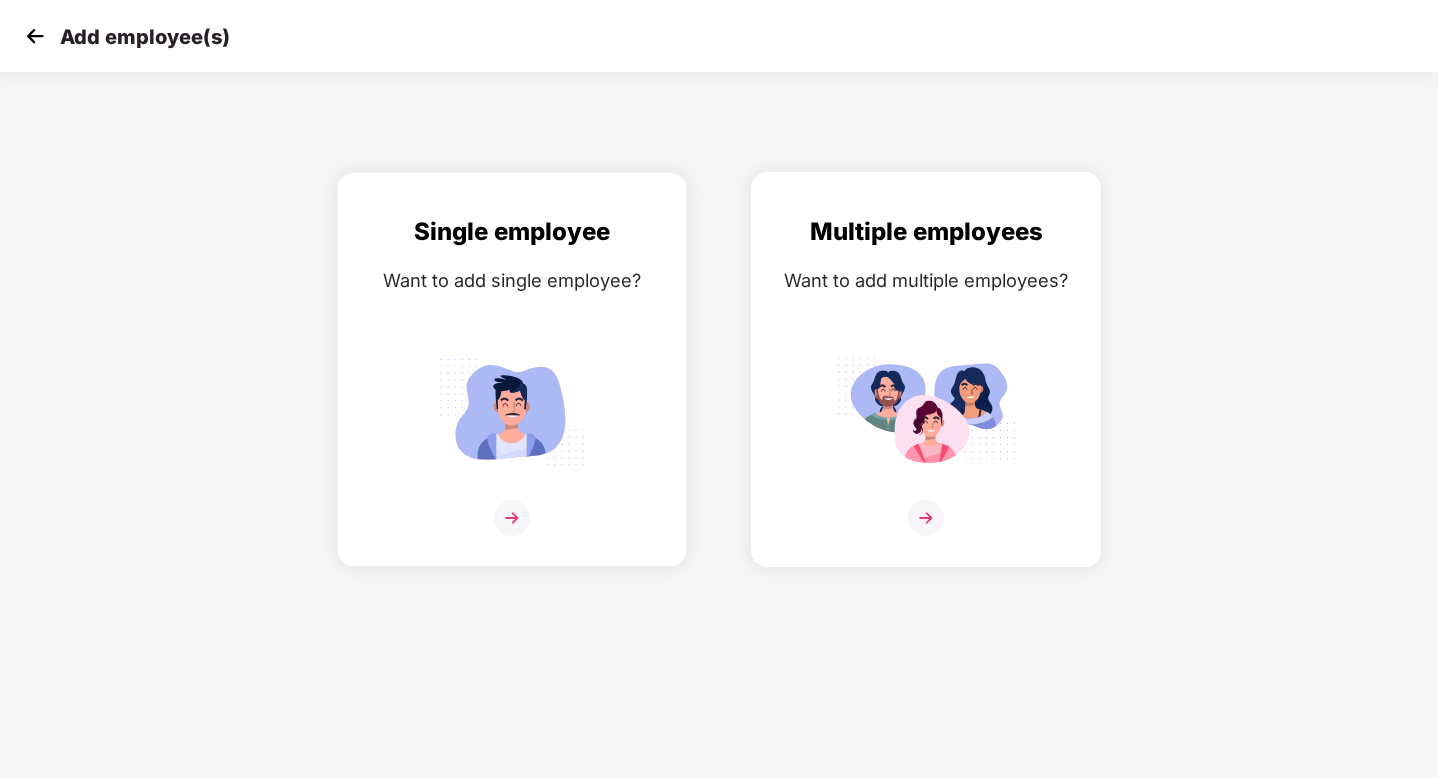 click on "Multiple employees Want to add multiple employees?" at bounding box center [926, 387] 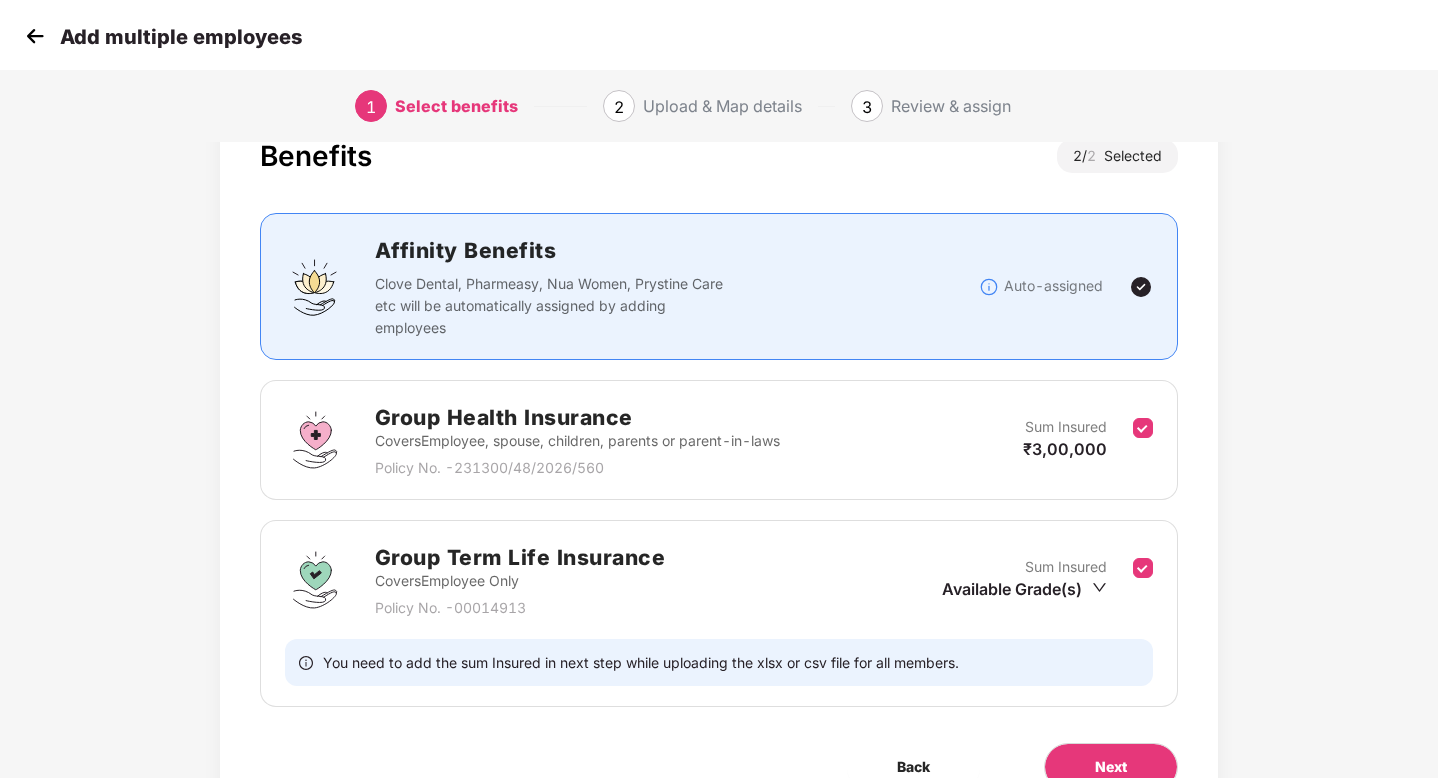 scroll, scrollTop: 167, scrollLeft: 0, axis: vertical 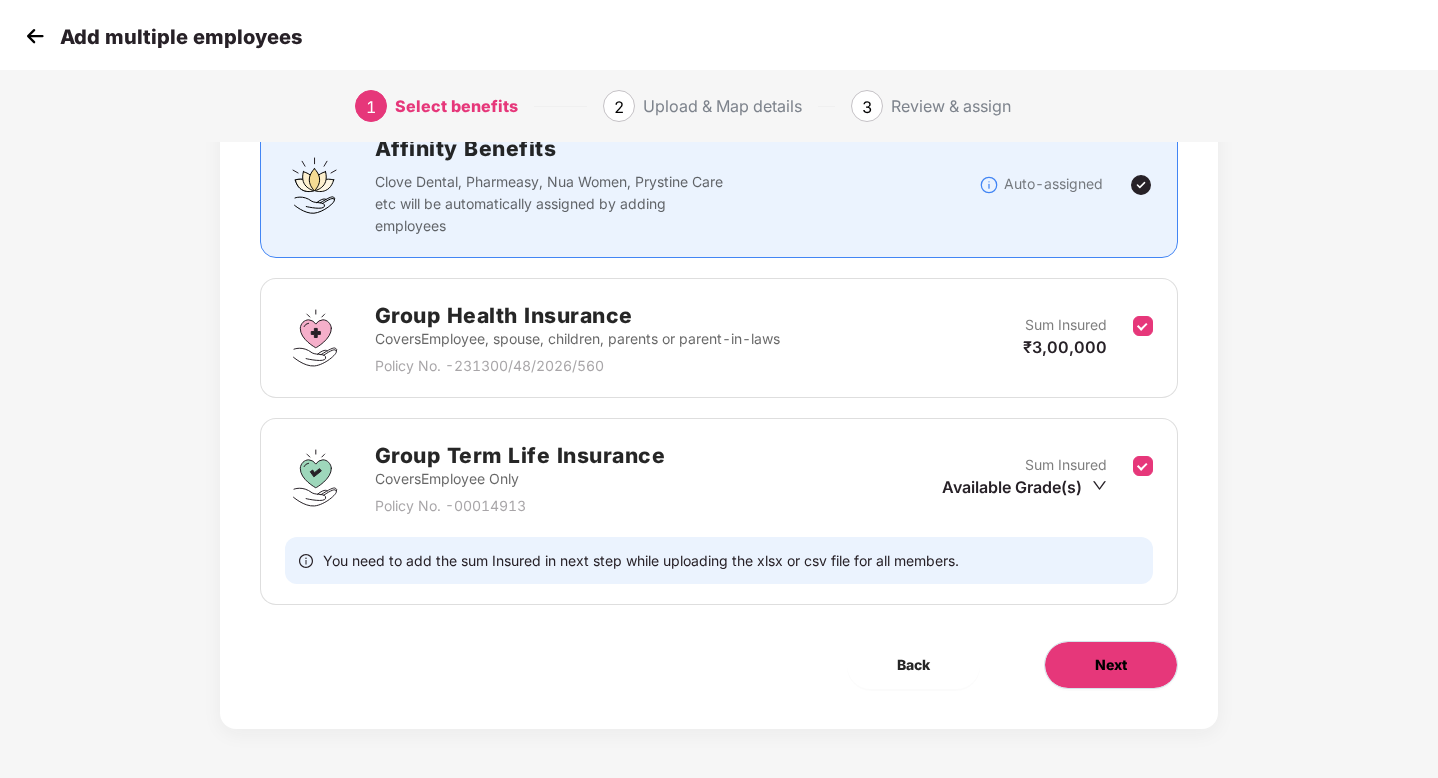 click on "Next" at bounding box center (1111, 665) 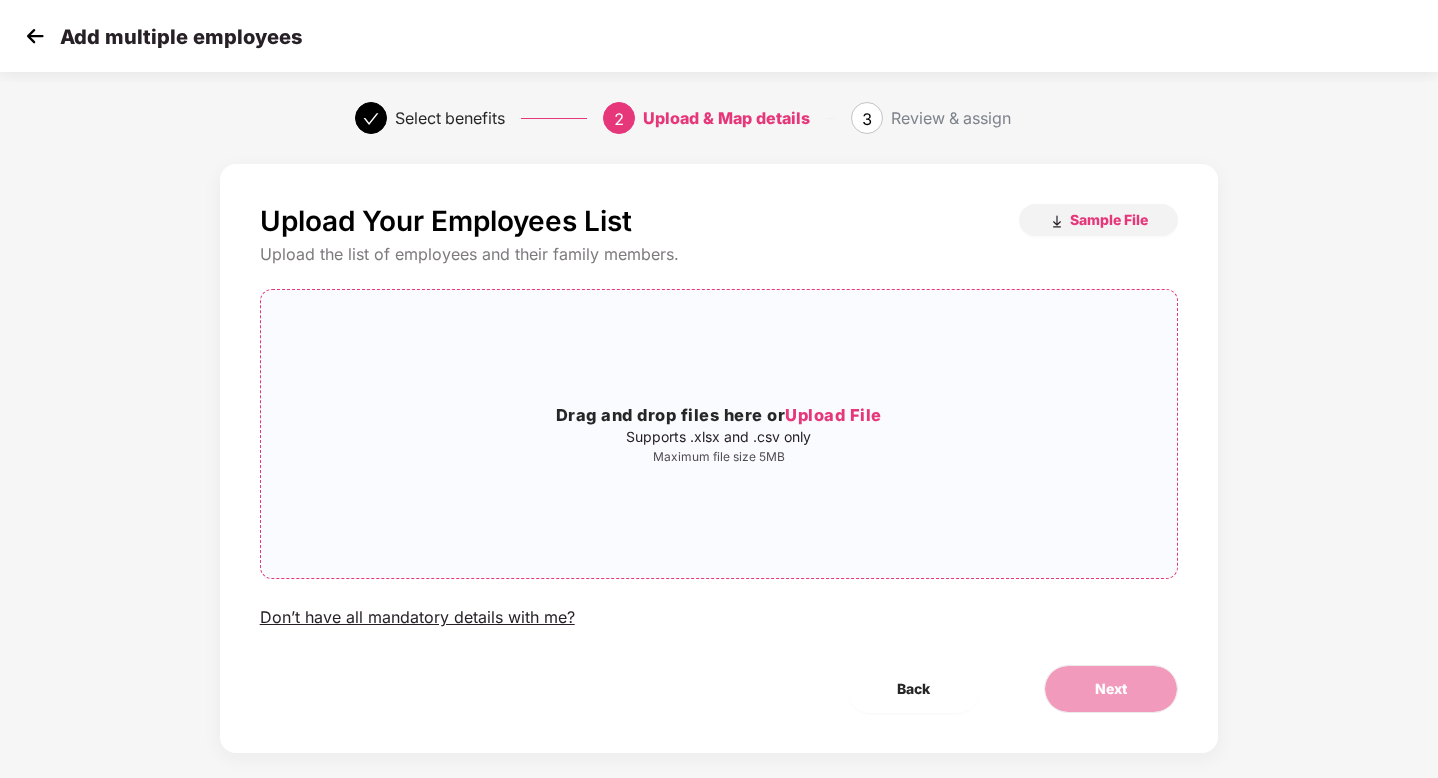 scroll, scrollTop: 25, scrollLeft: 0, axis: vertical 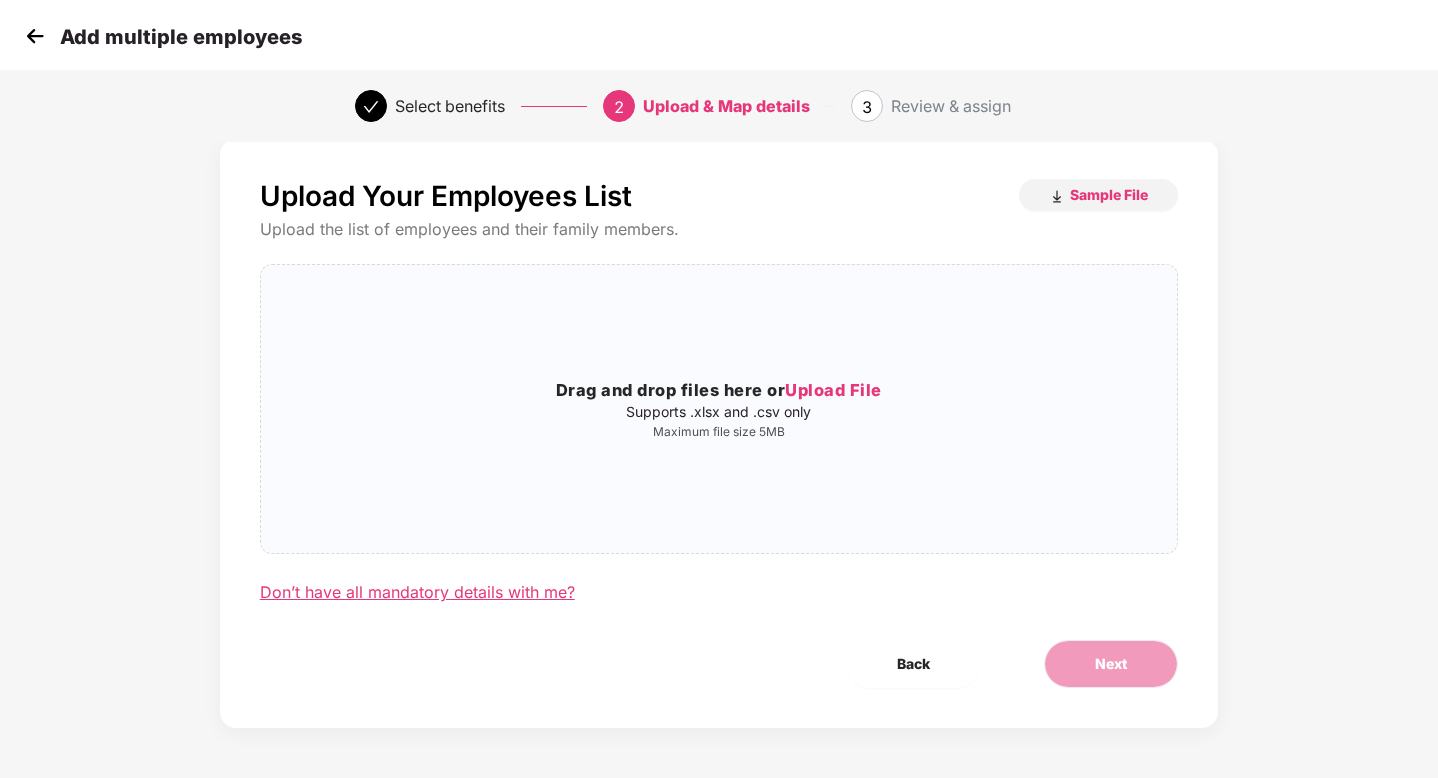click on "Don’t have all mandatory details with me?" at bounding box center (417, 592) 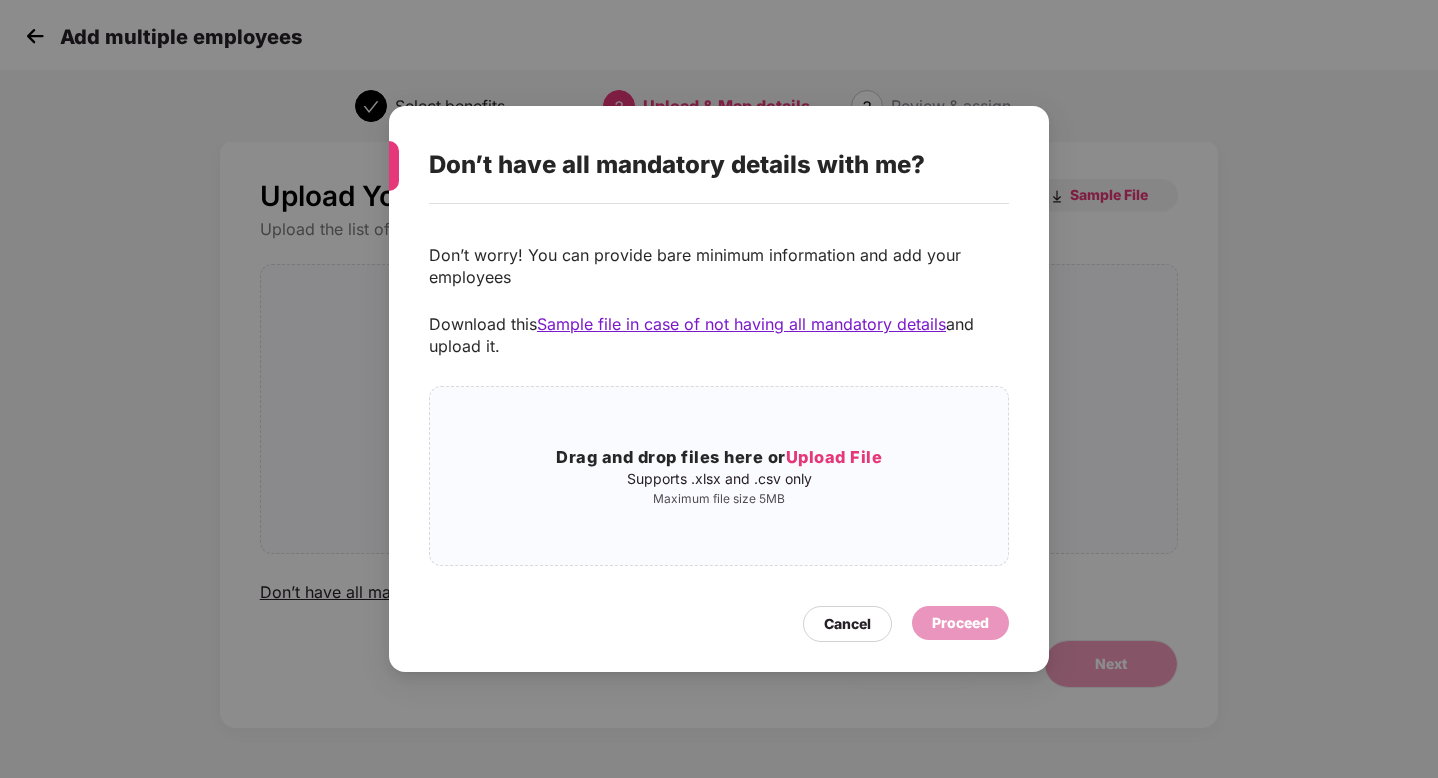 click on "Sample file in case of not having all mandatory details" at bounding box center [741, 324] 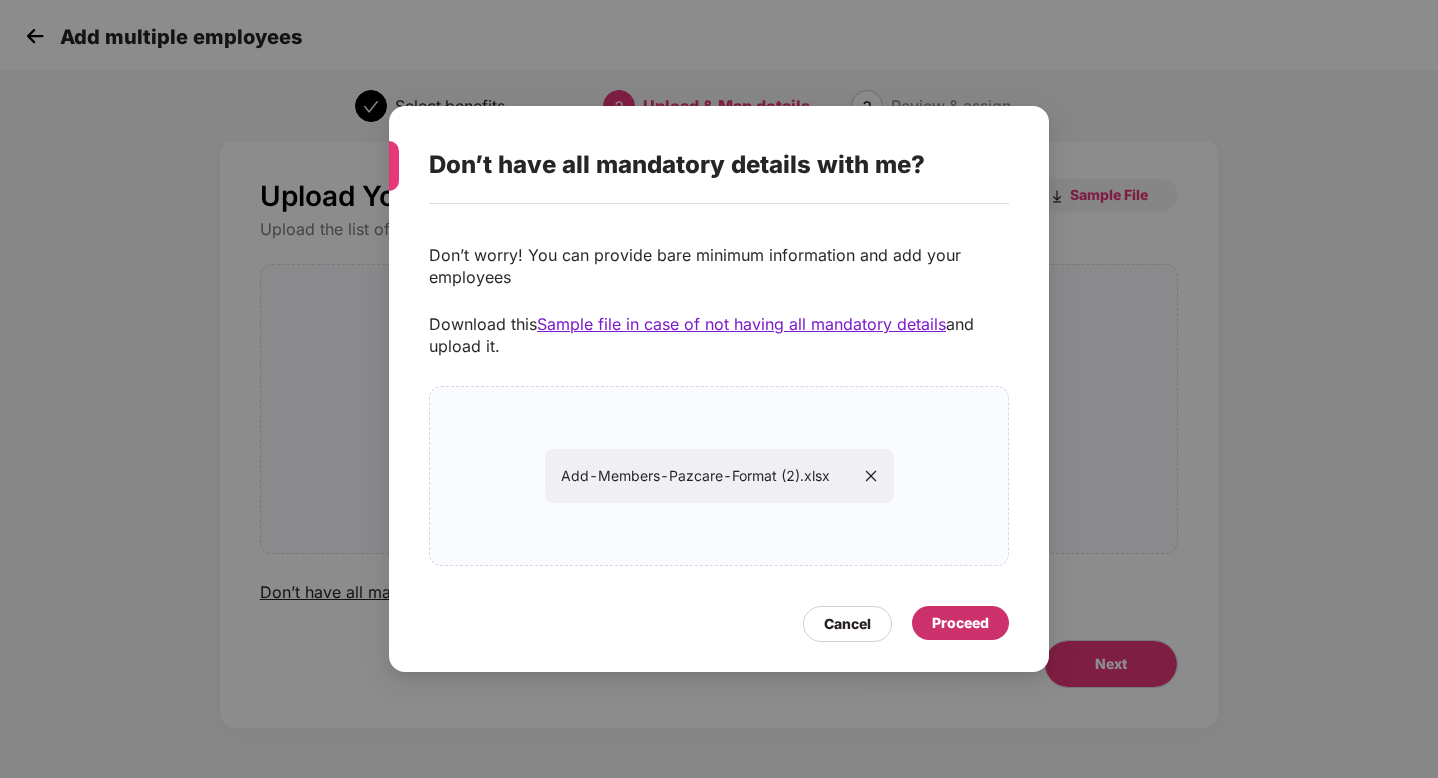 click on "Proceed" at bounding box center (960, 623) 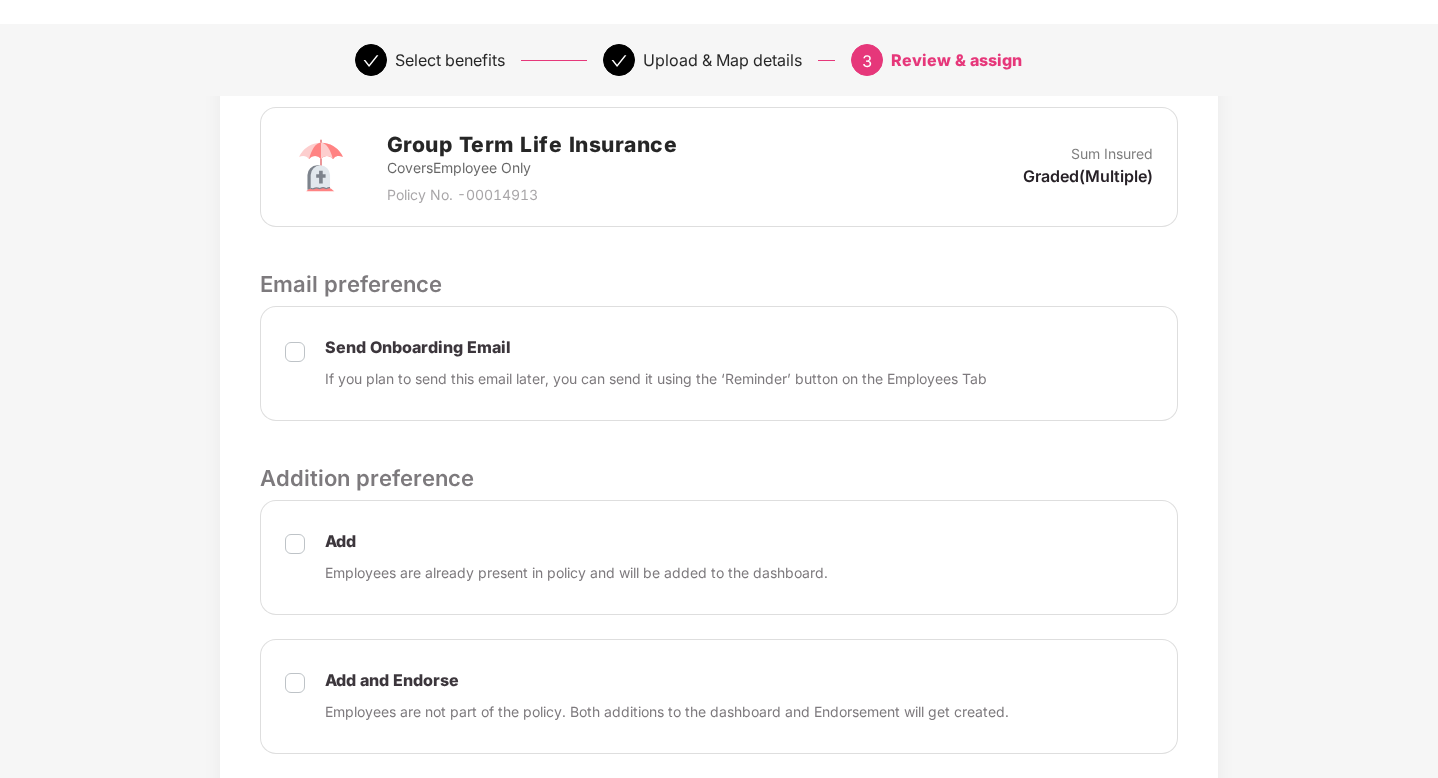 scroll, scrollTop: 831, scrollLeft: 0, axis: vertical 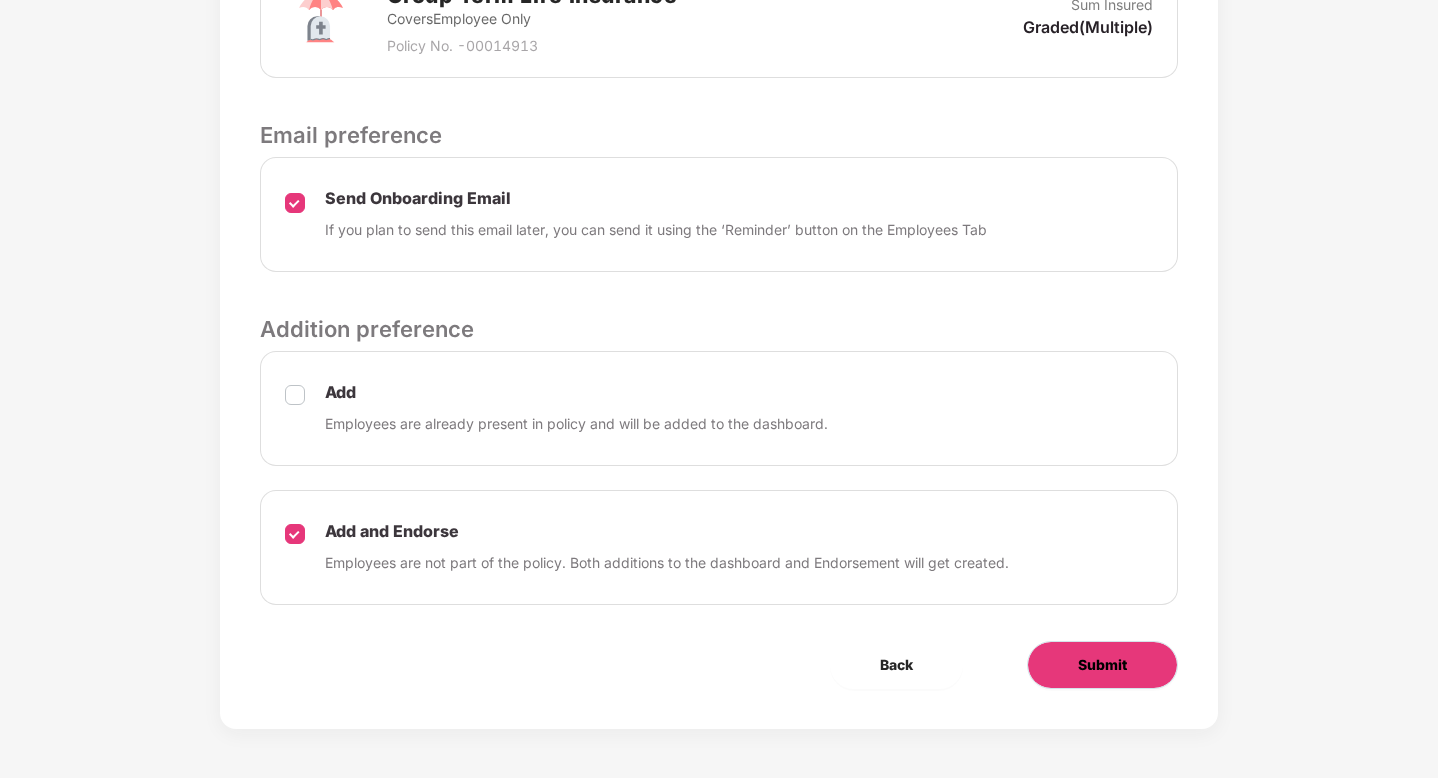 click on "Submit" at bounding box center (1102, 665) 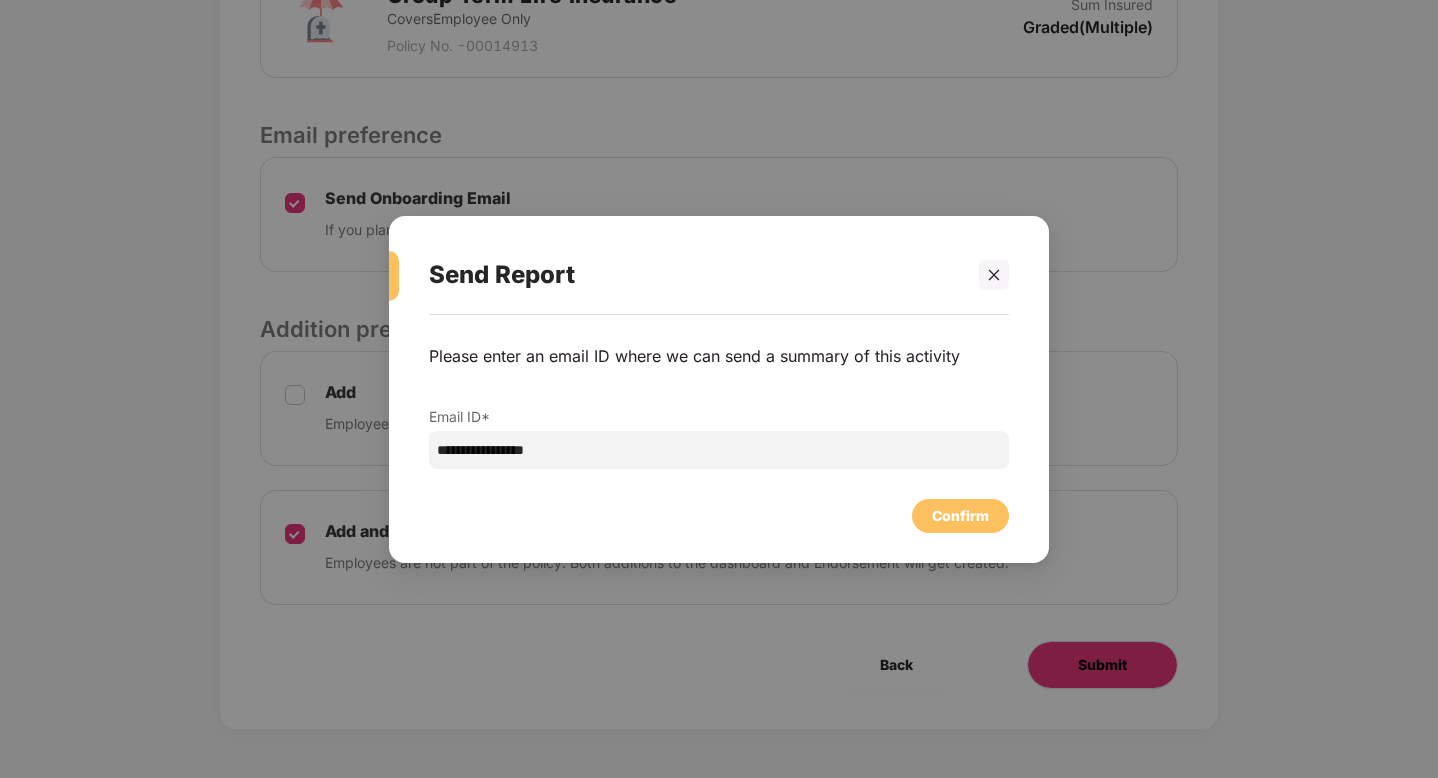 scroll, scrollTop: 0, scrollLeft: 0, axis: both 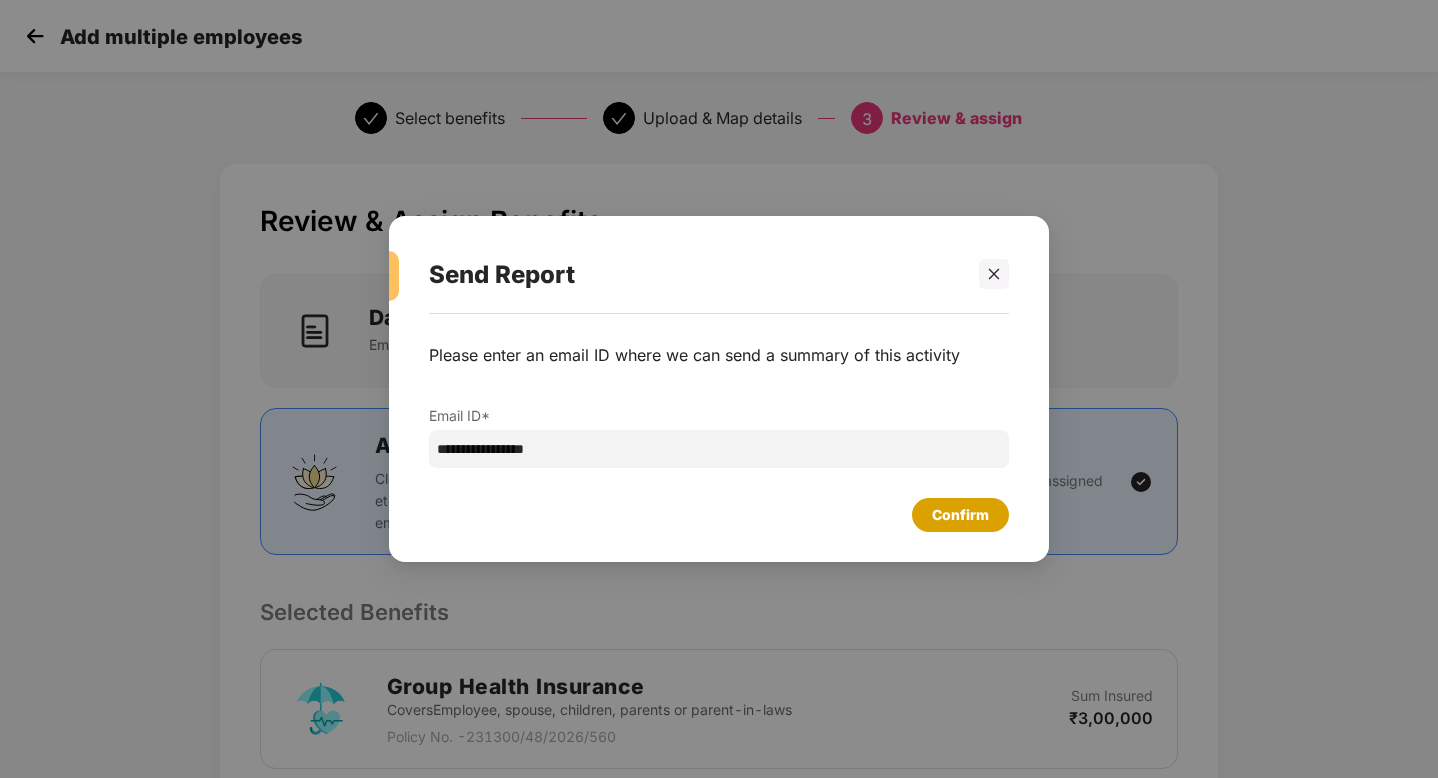 click on "Confirm" at bounding box center [960, 515] 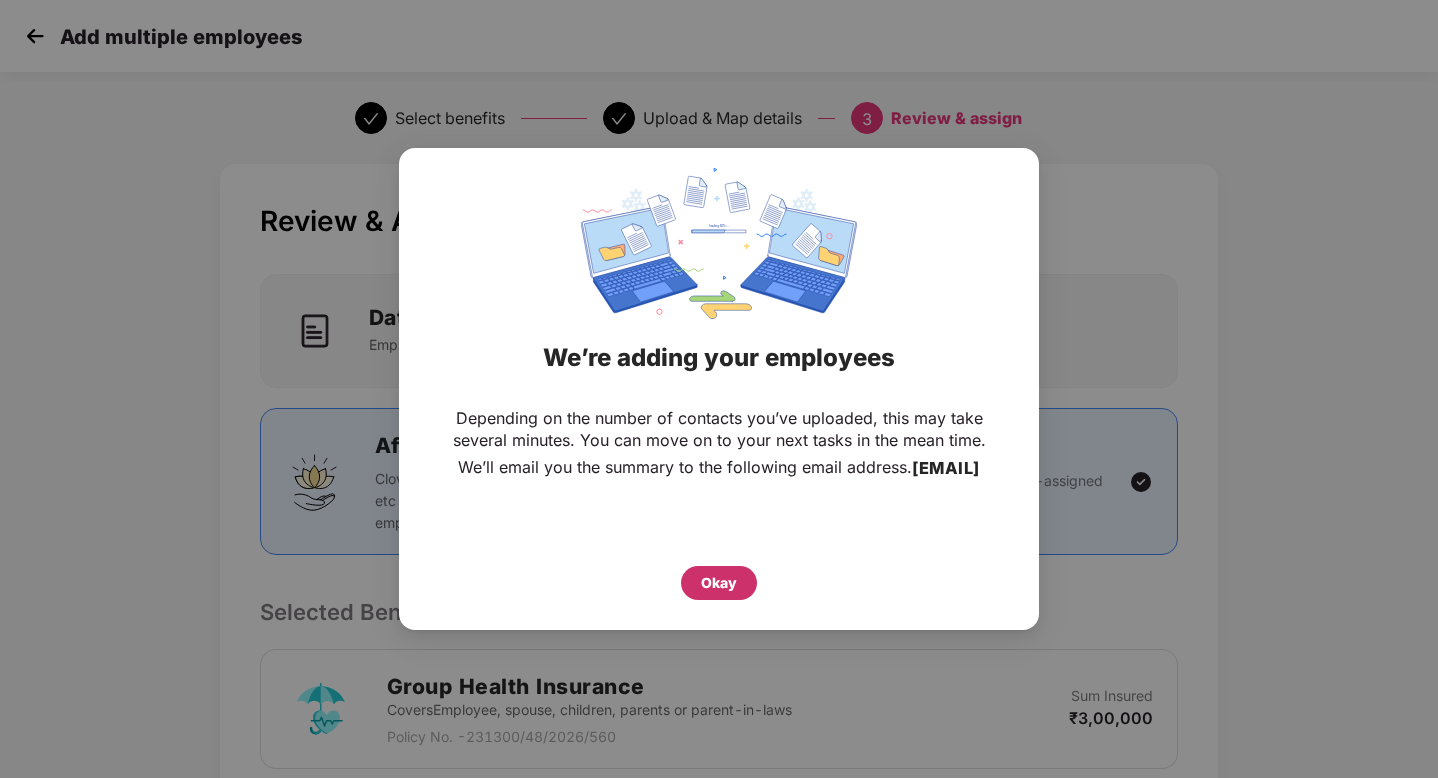 click on "Okay" at bounding box center (719, 583) 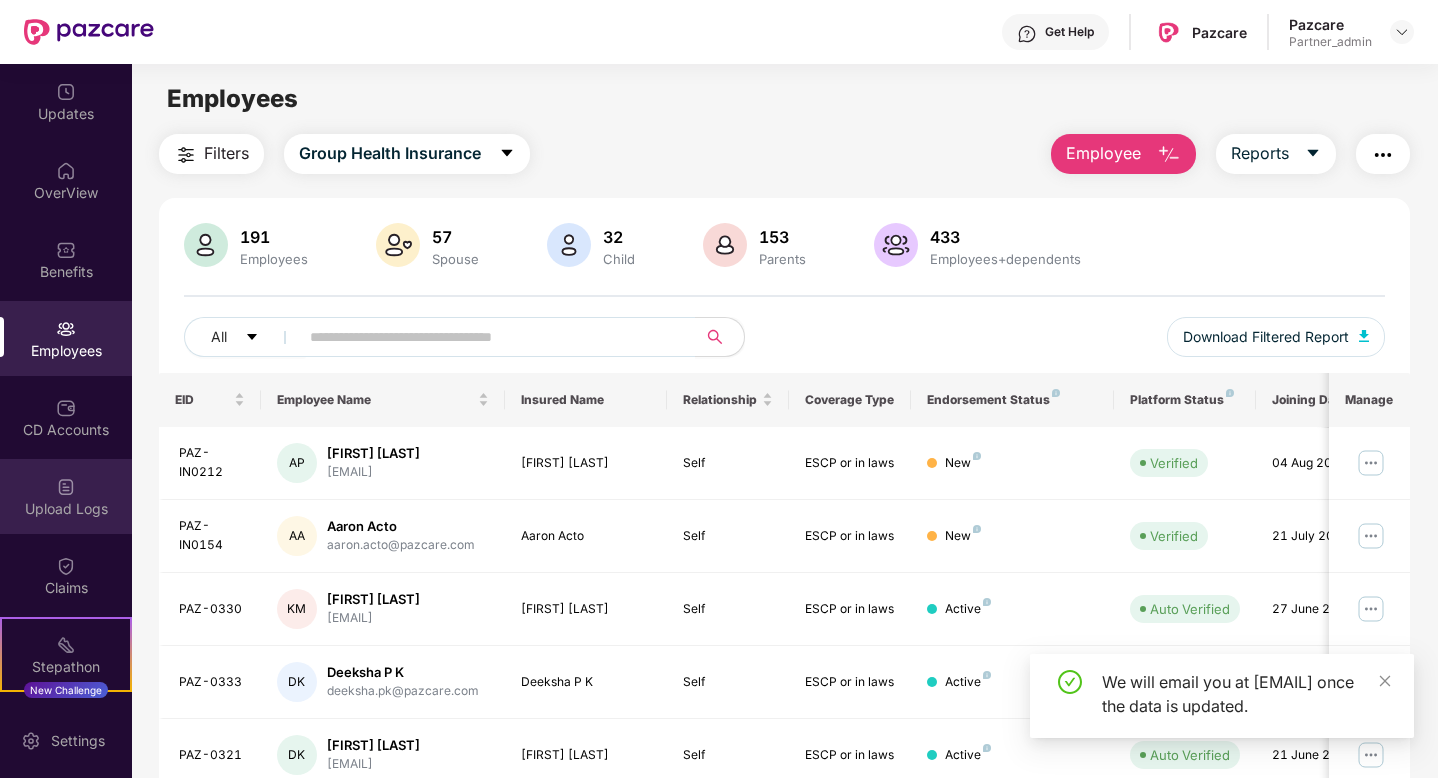 click at bounding box center [66, 487] 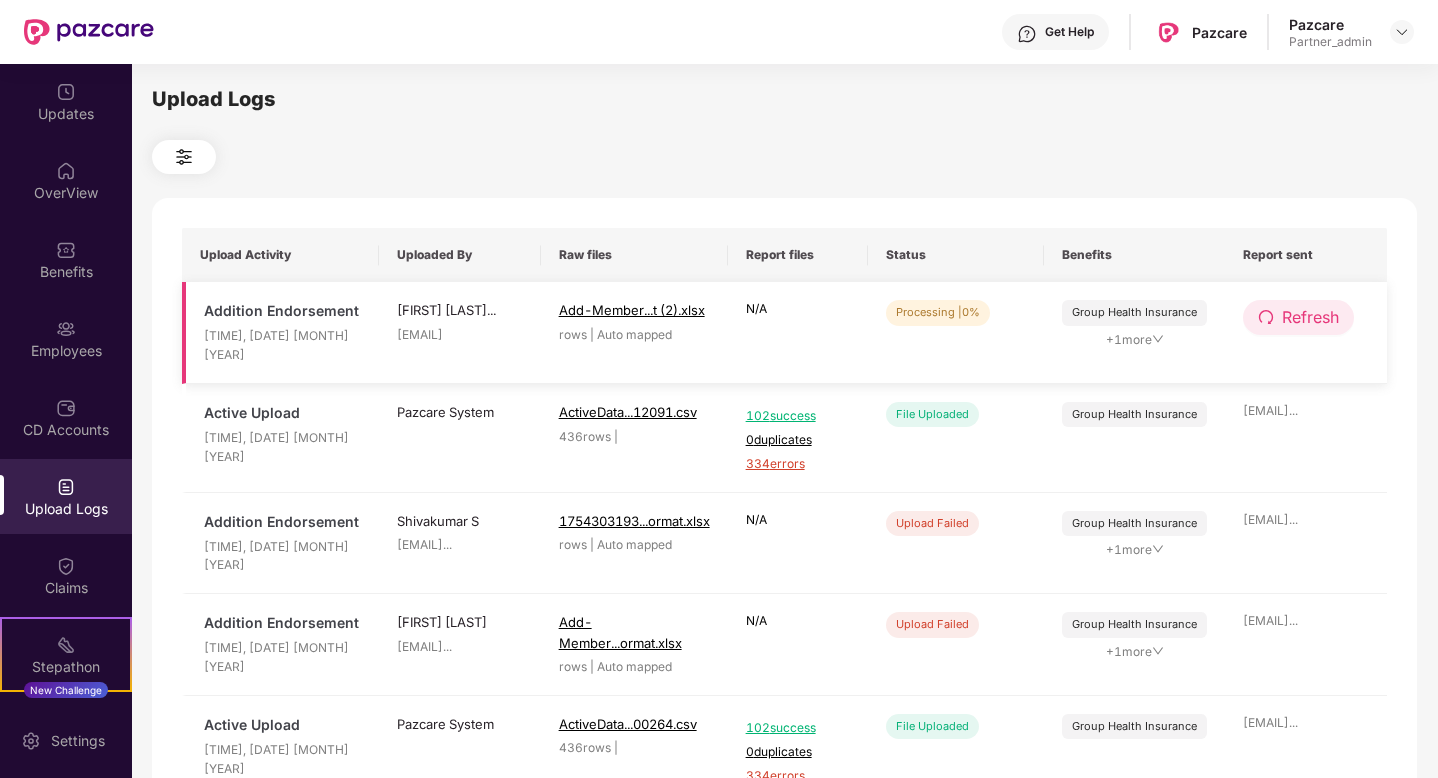 click on "Refresh" at bounding box center (1310, 317) 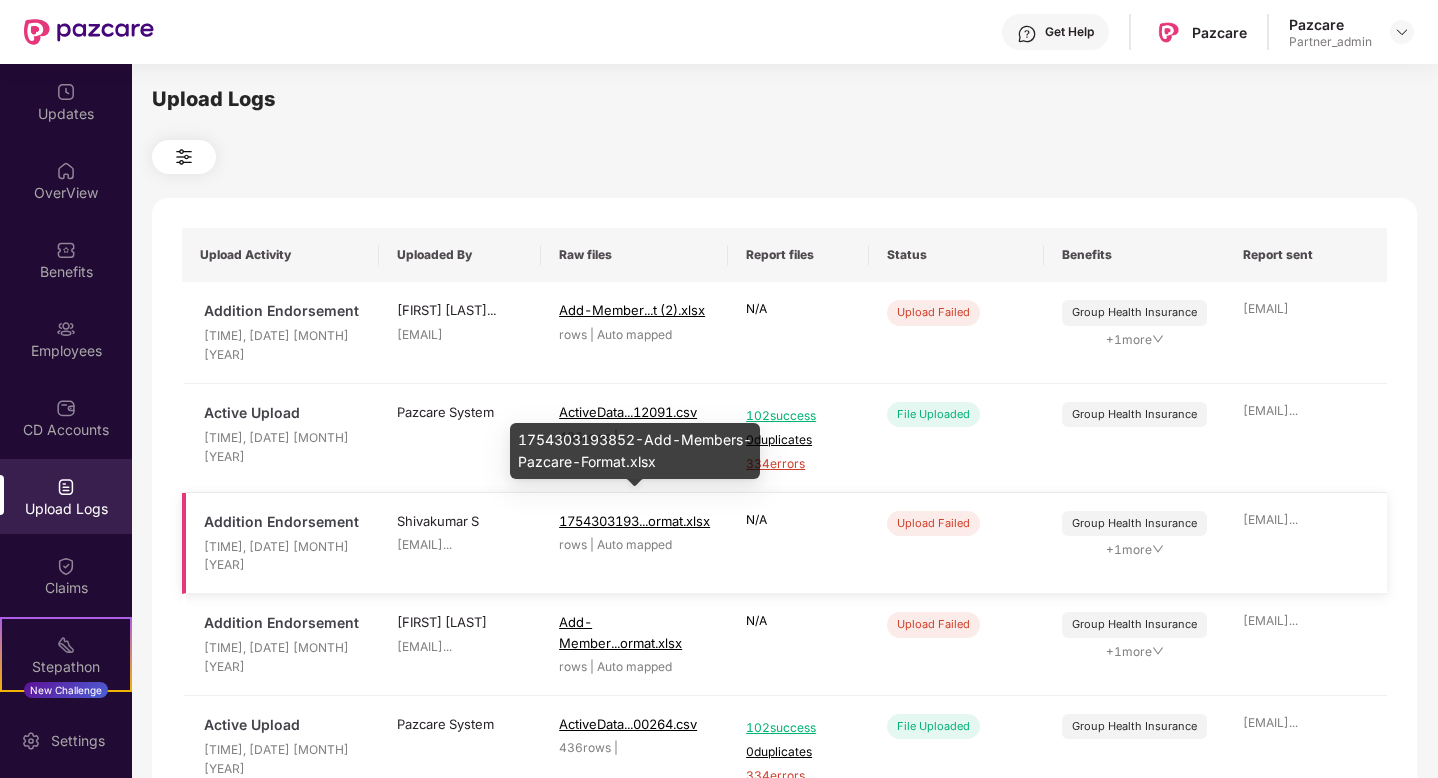 click on "1754303193...ormat.xlsx" at bounding box center [634, 521] 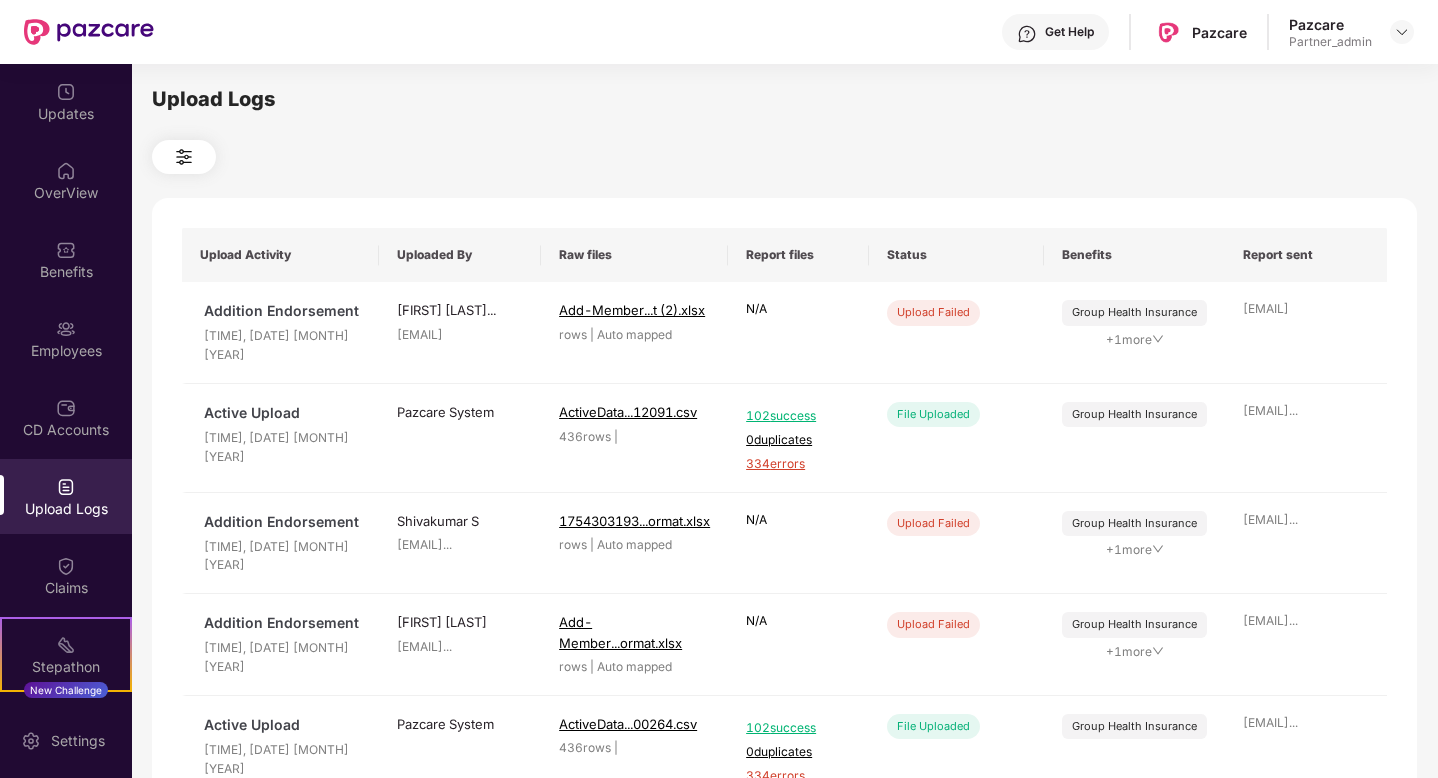 click on "Get Help Pazcare Pazcare Partner_admin" at bounding box center [784, 32] 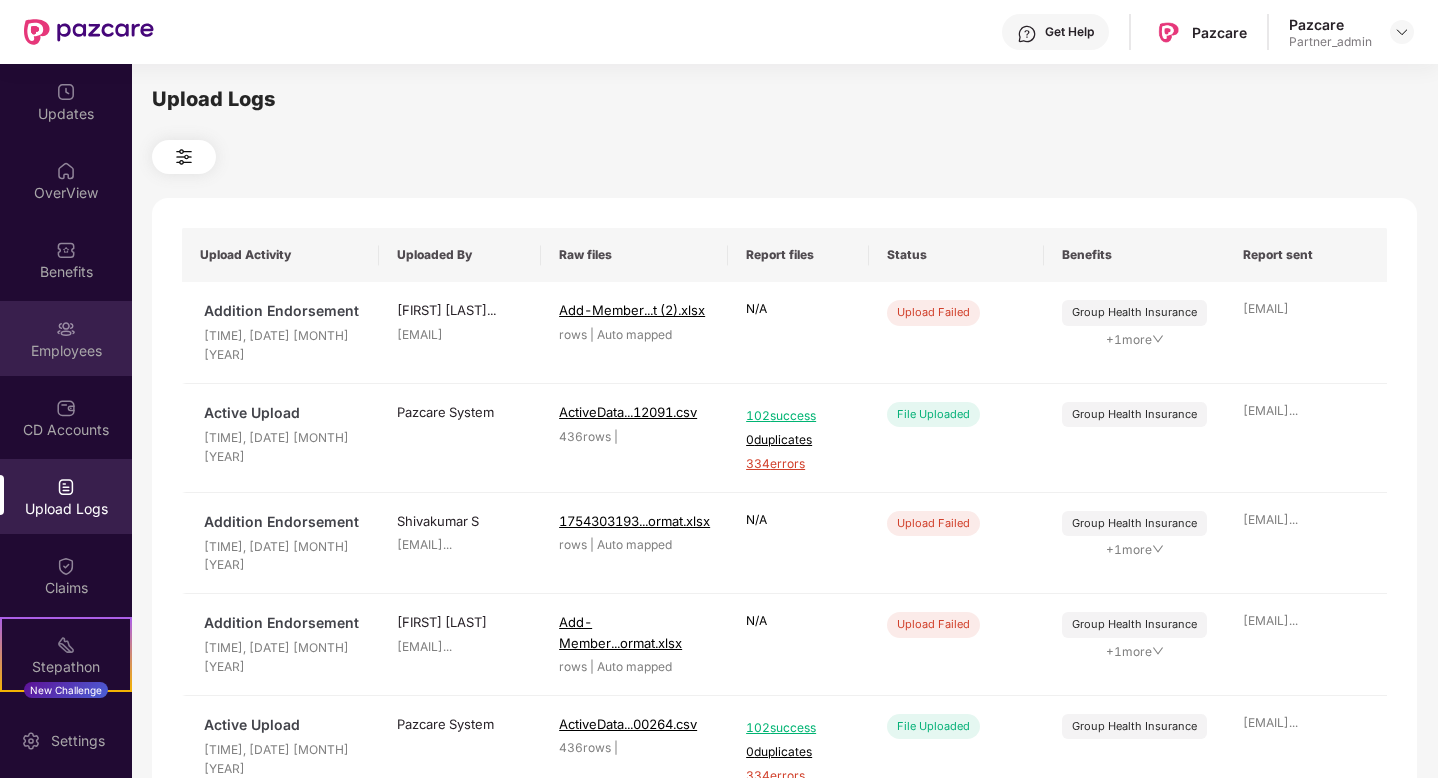 click on "Employees" at bounding box center (66, 351) 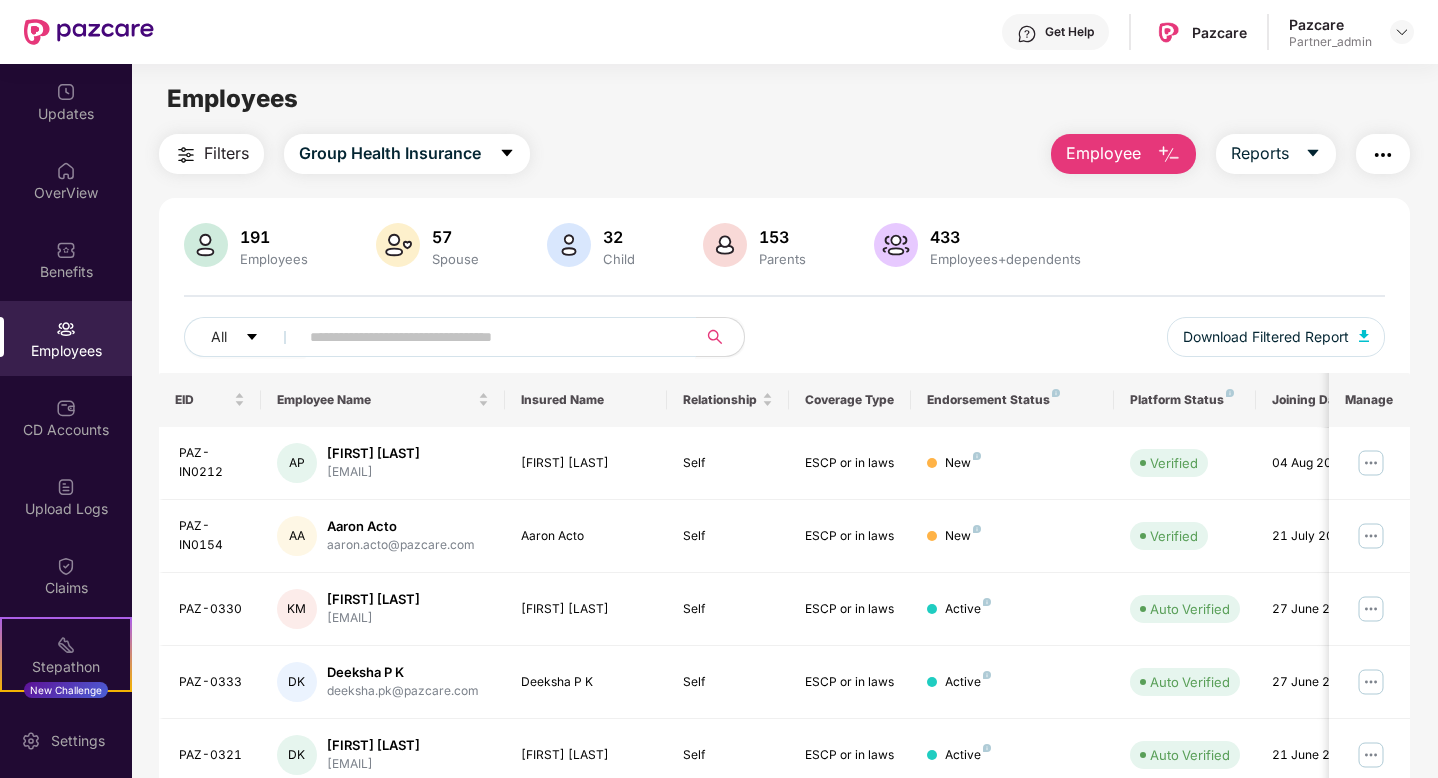 click at bounding box center (489, 337) 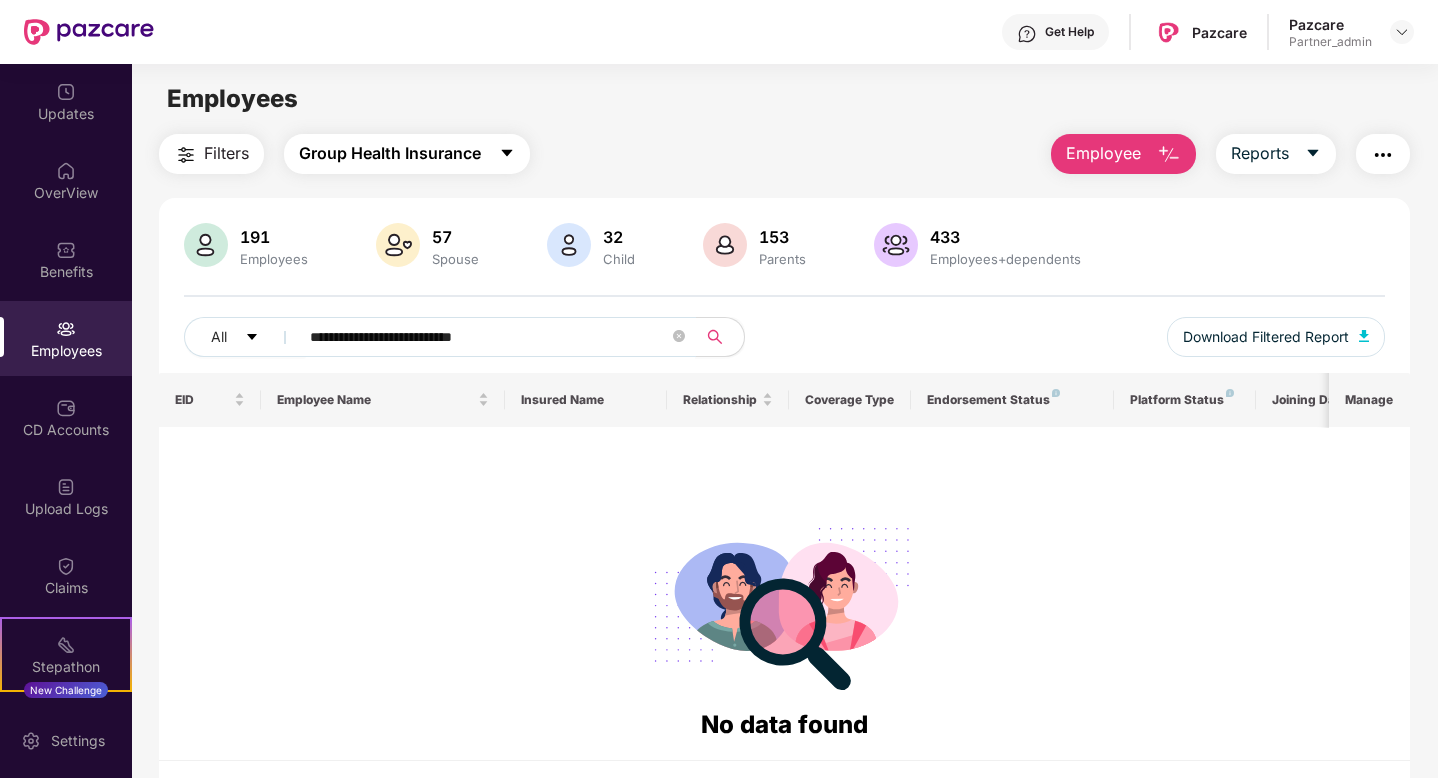 type on "**********" 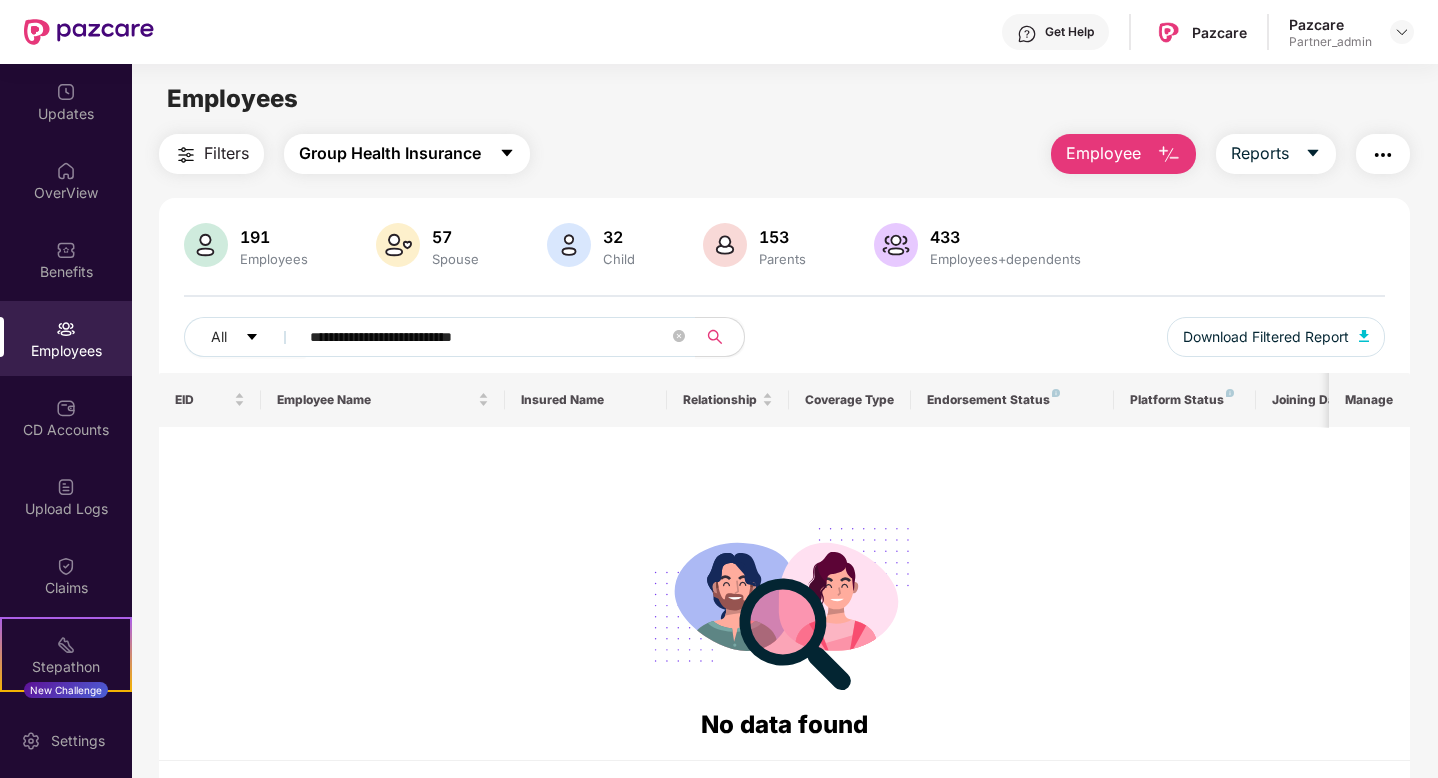 click on "Group Health Insurance" at bounding box center (407, 154) 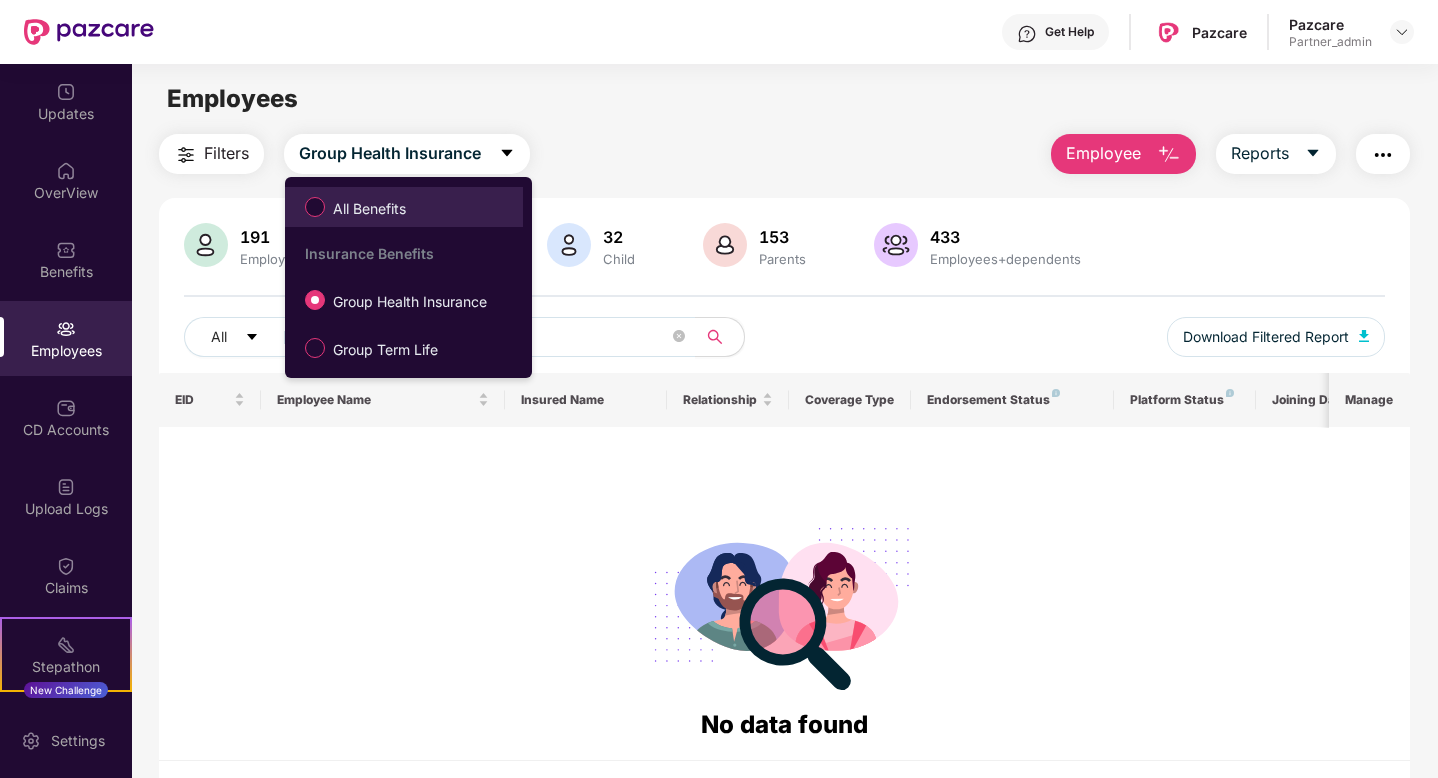 click on "All Benefits" at bounding box center [404, 207] 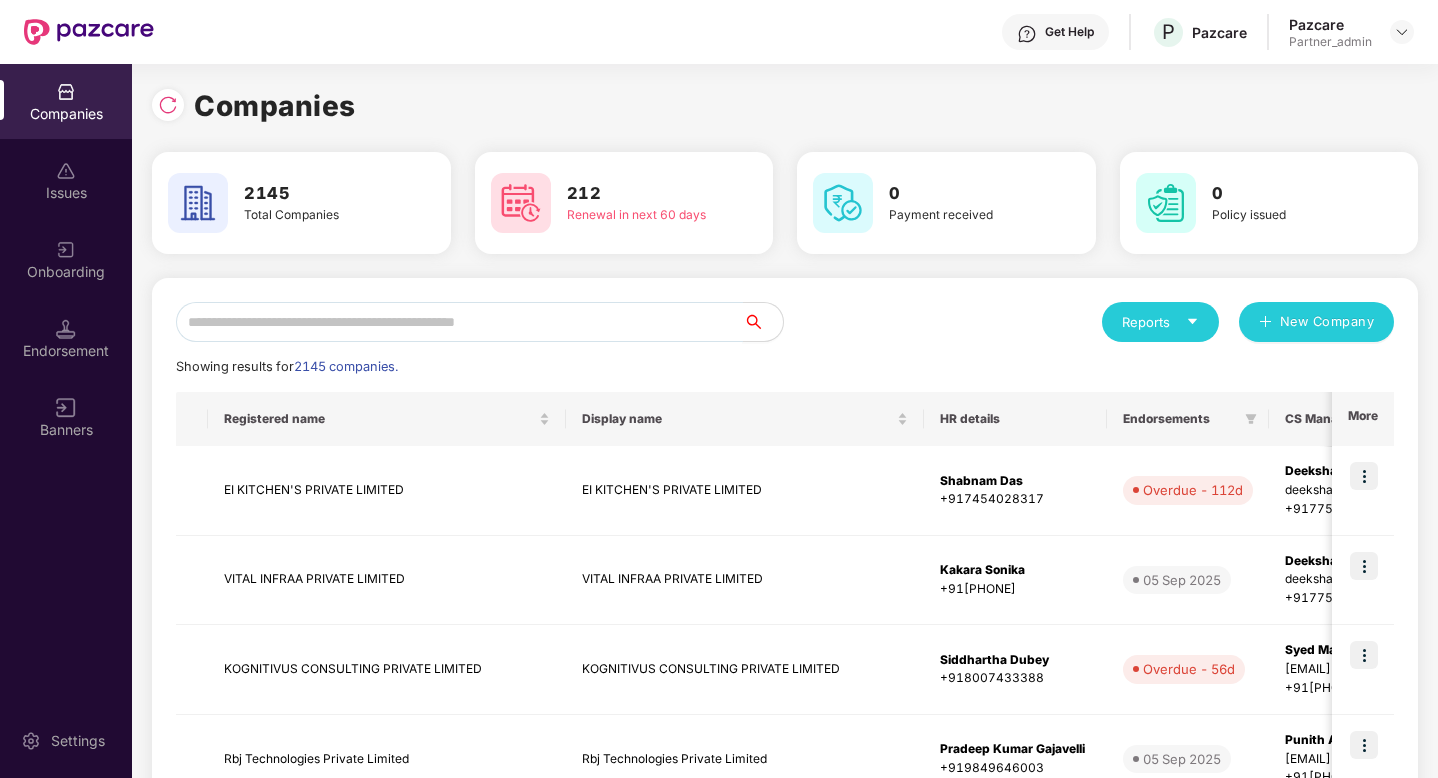 click at bounding box center [459, 322] 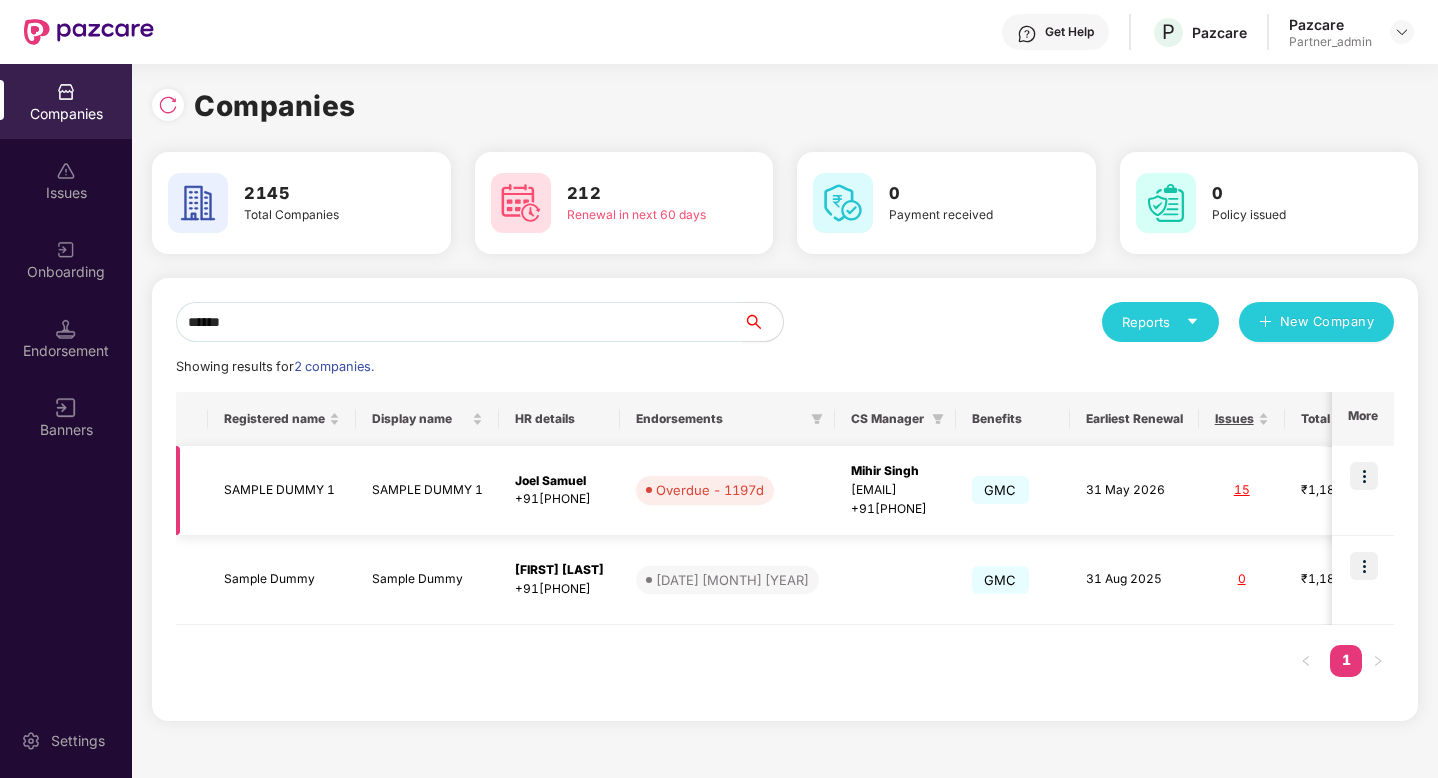 type on "******" 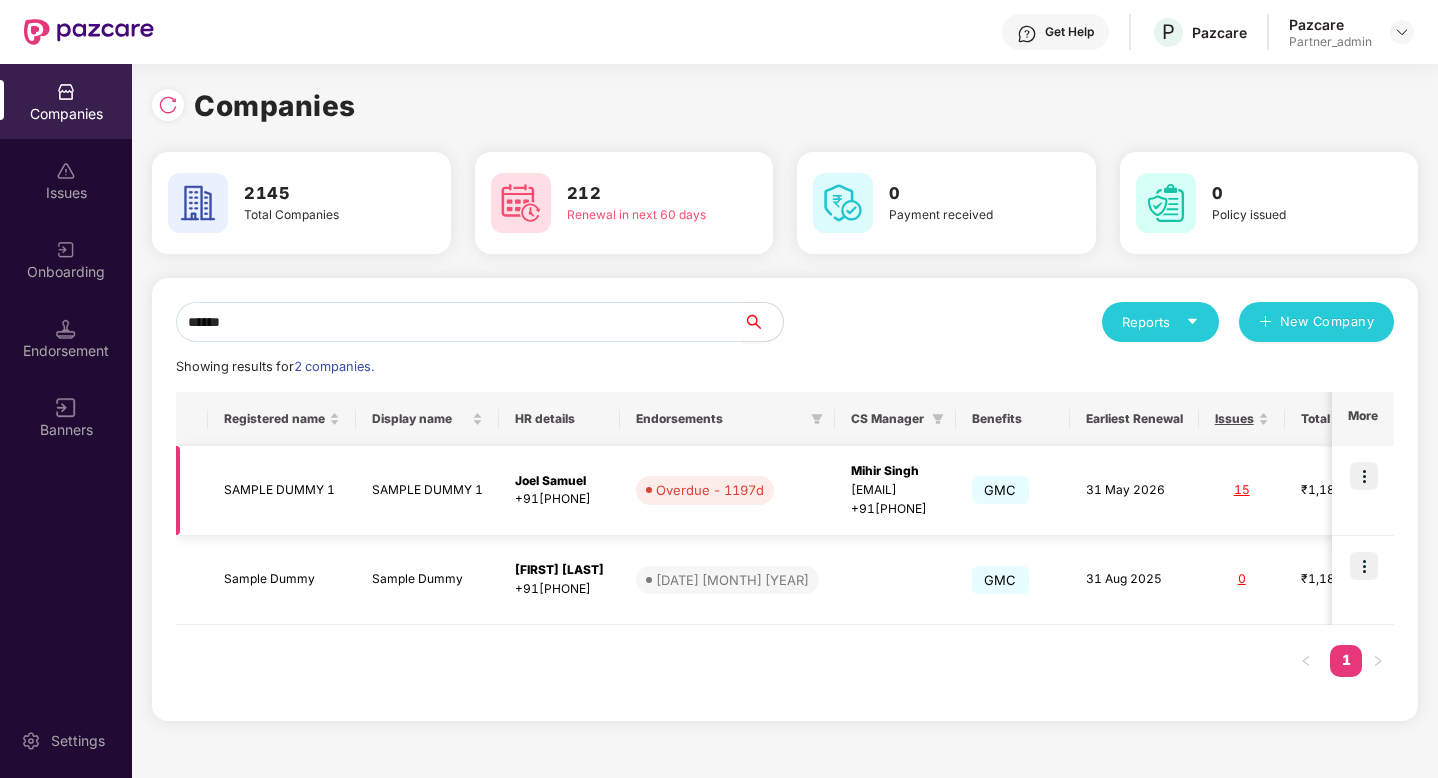 click at bounding box center [1364, 476] 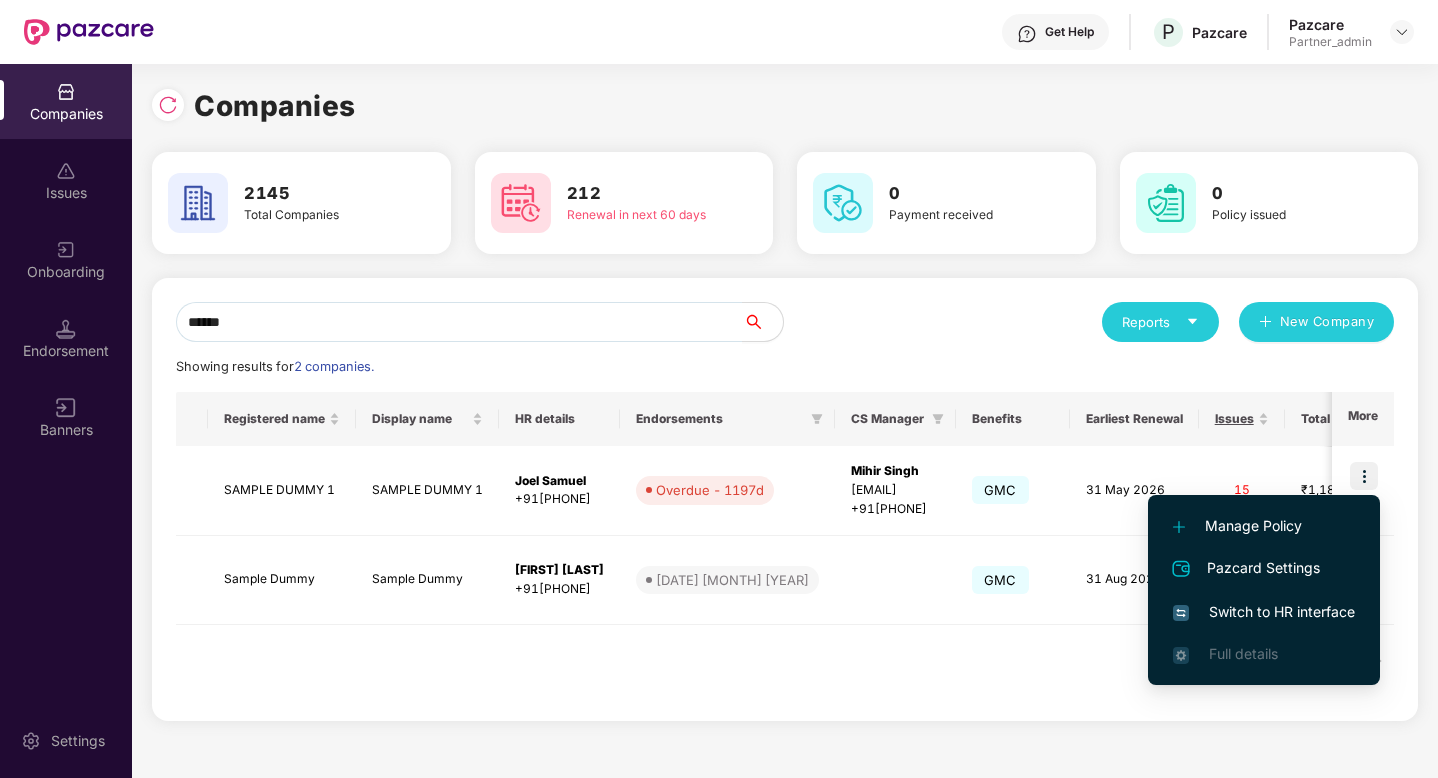 click on "Switch to HR interface" at bounding box center (1264, 612) 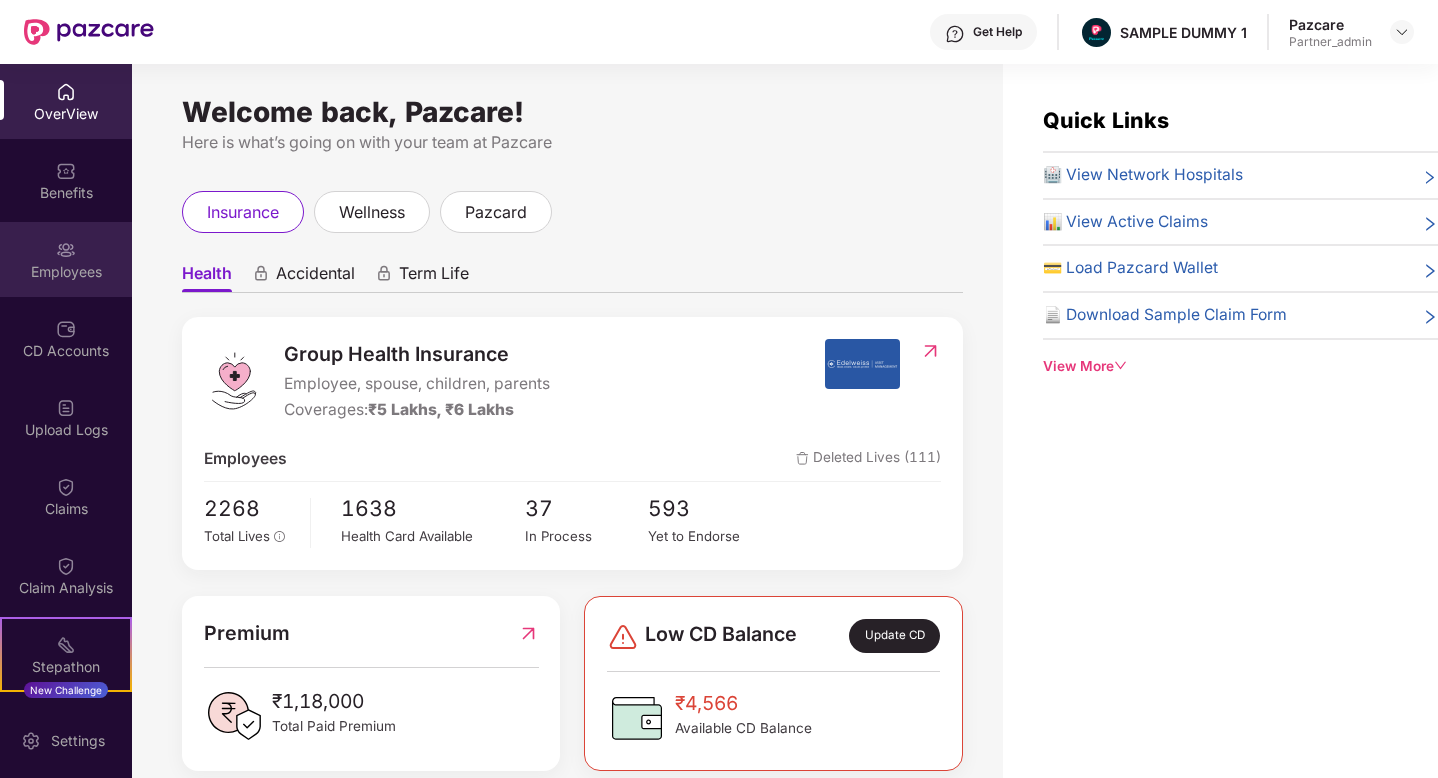 click on "Employees" at bounding box center (66, 272) 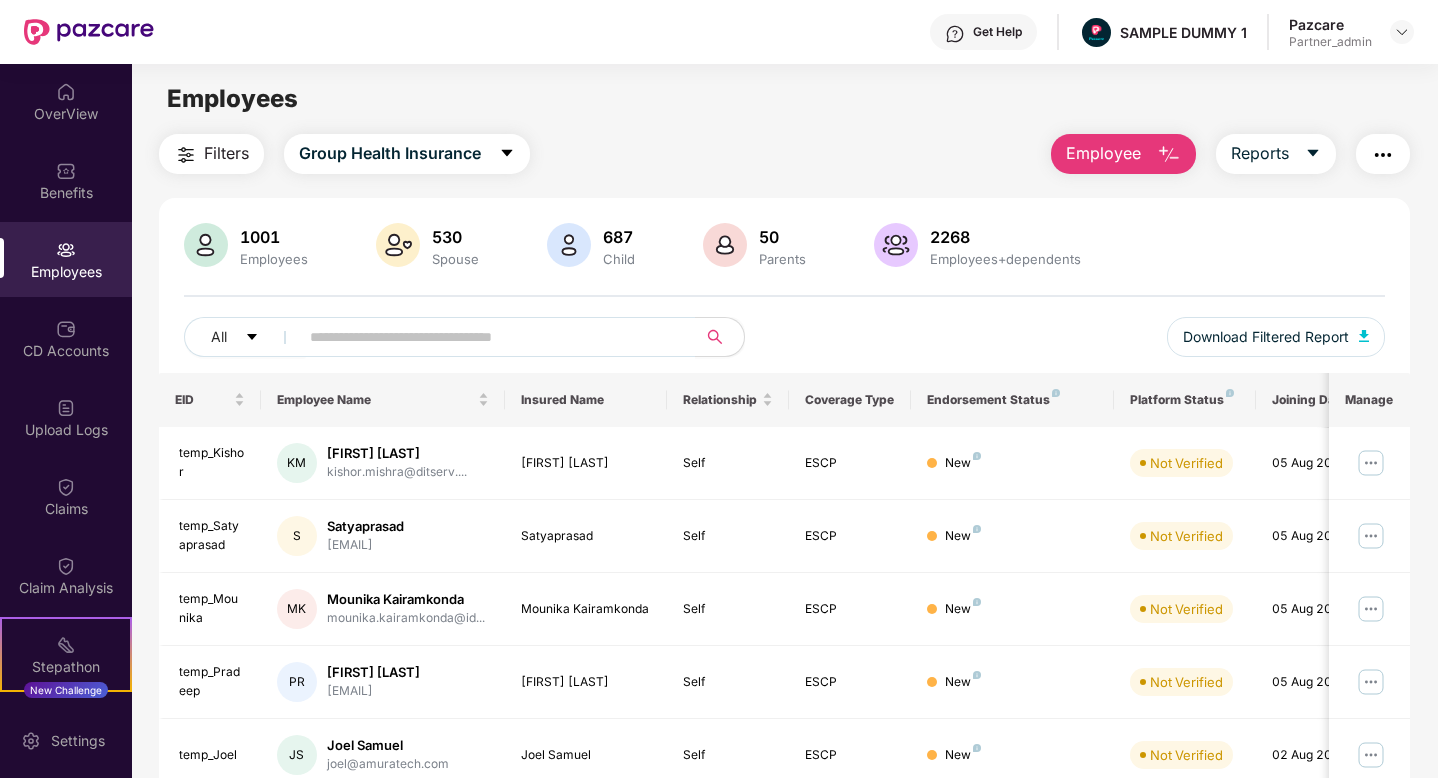 click on "Employee" at bounding box center [1103, 153] 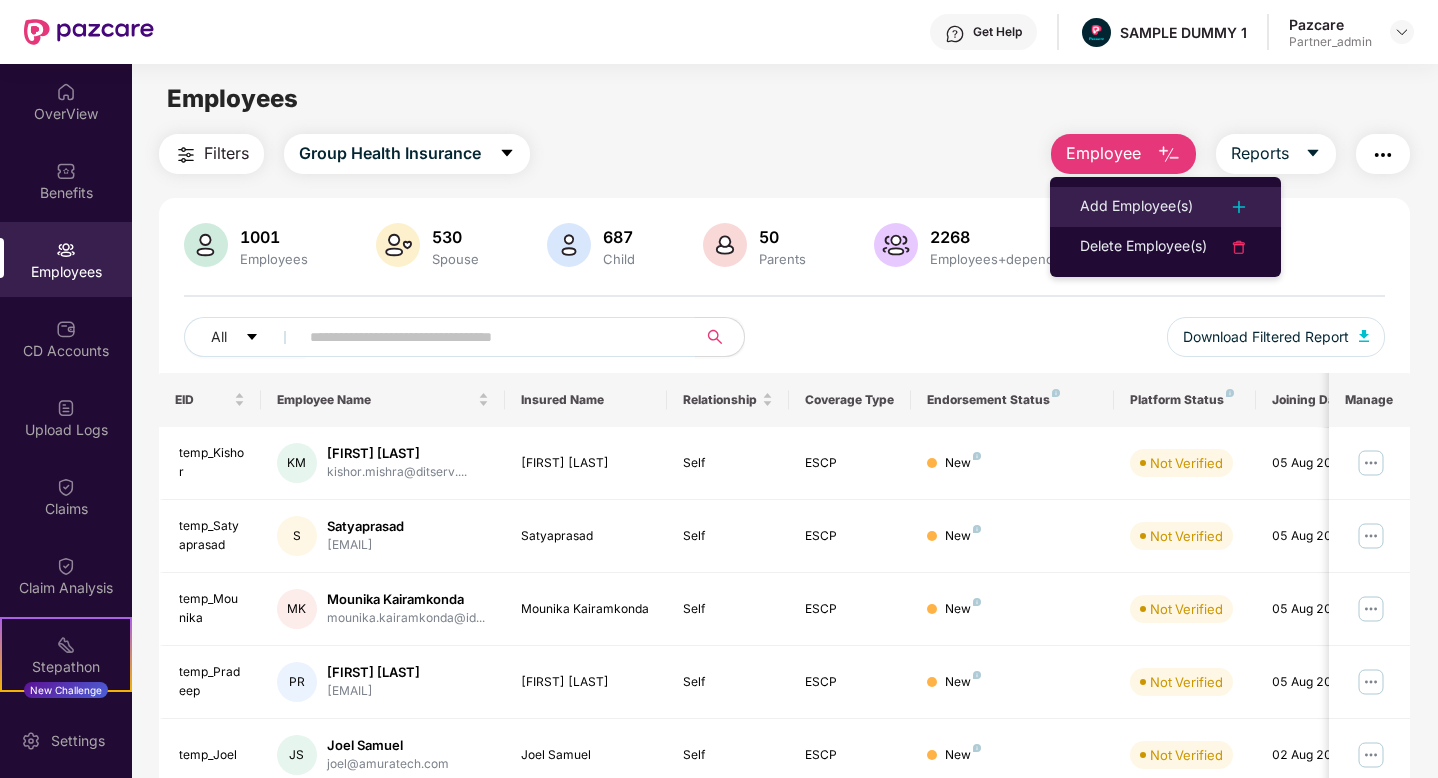 click on "Add Employee(s)" at bounding box center [1136, 207] 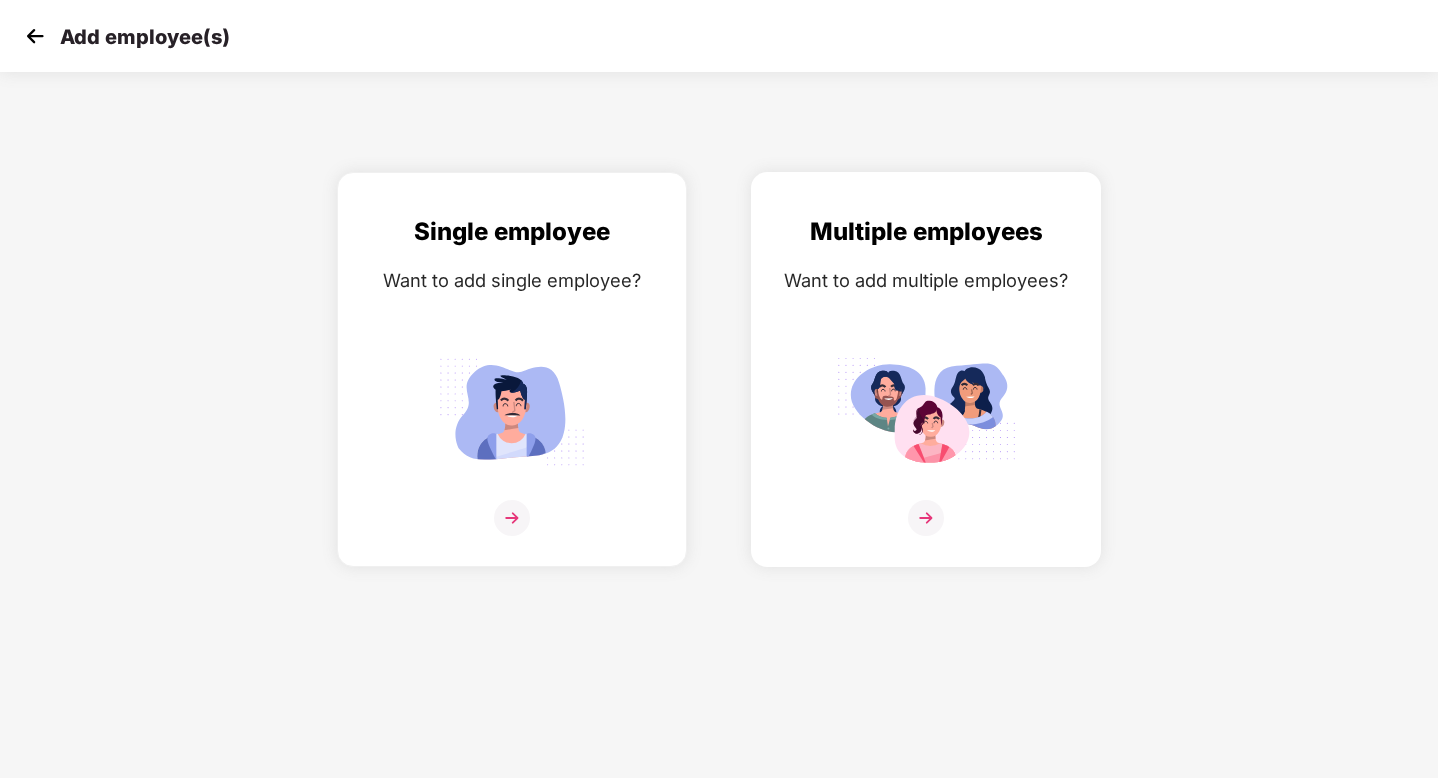 click at bounding box center [926, 411] 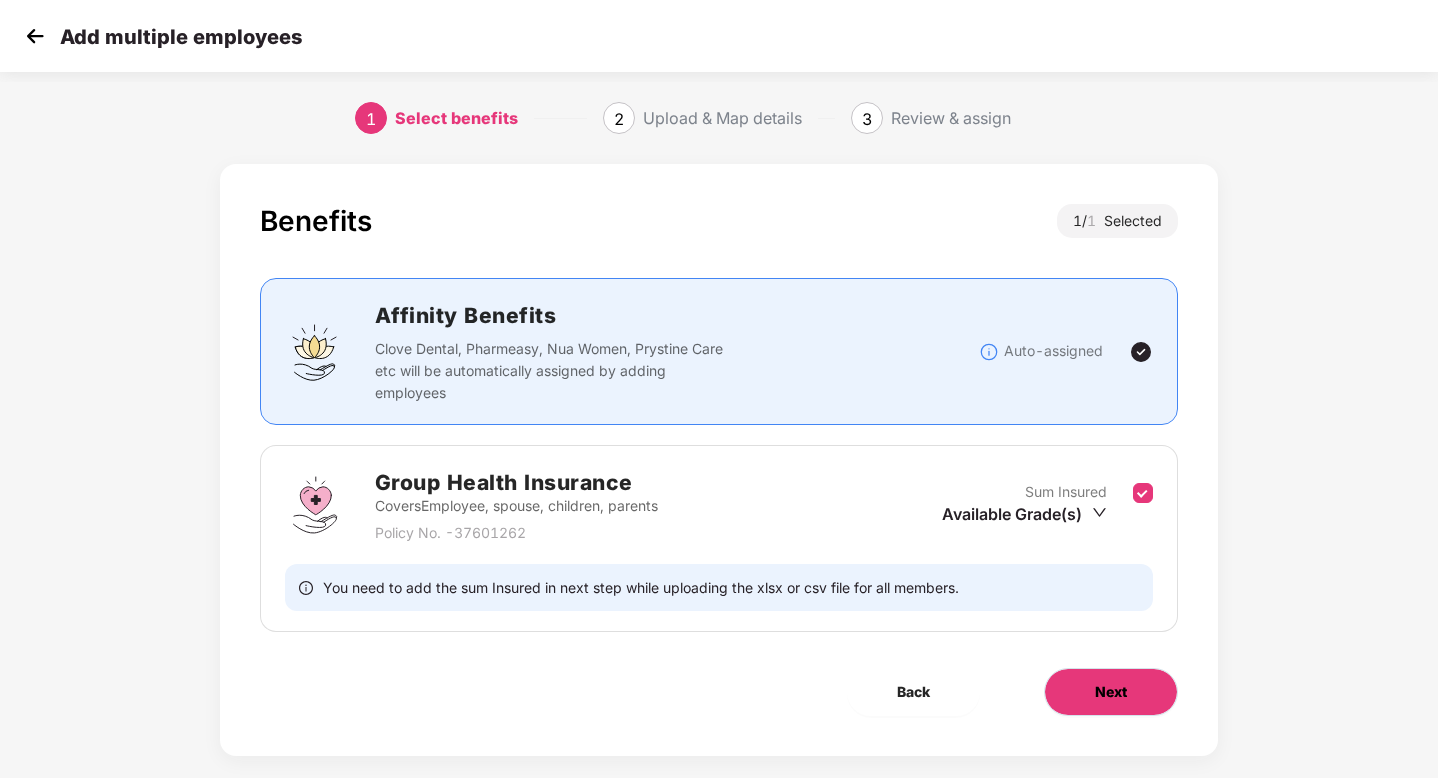 click on "Next" at bounding box center (1111, 692) 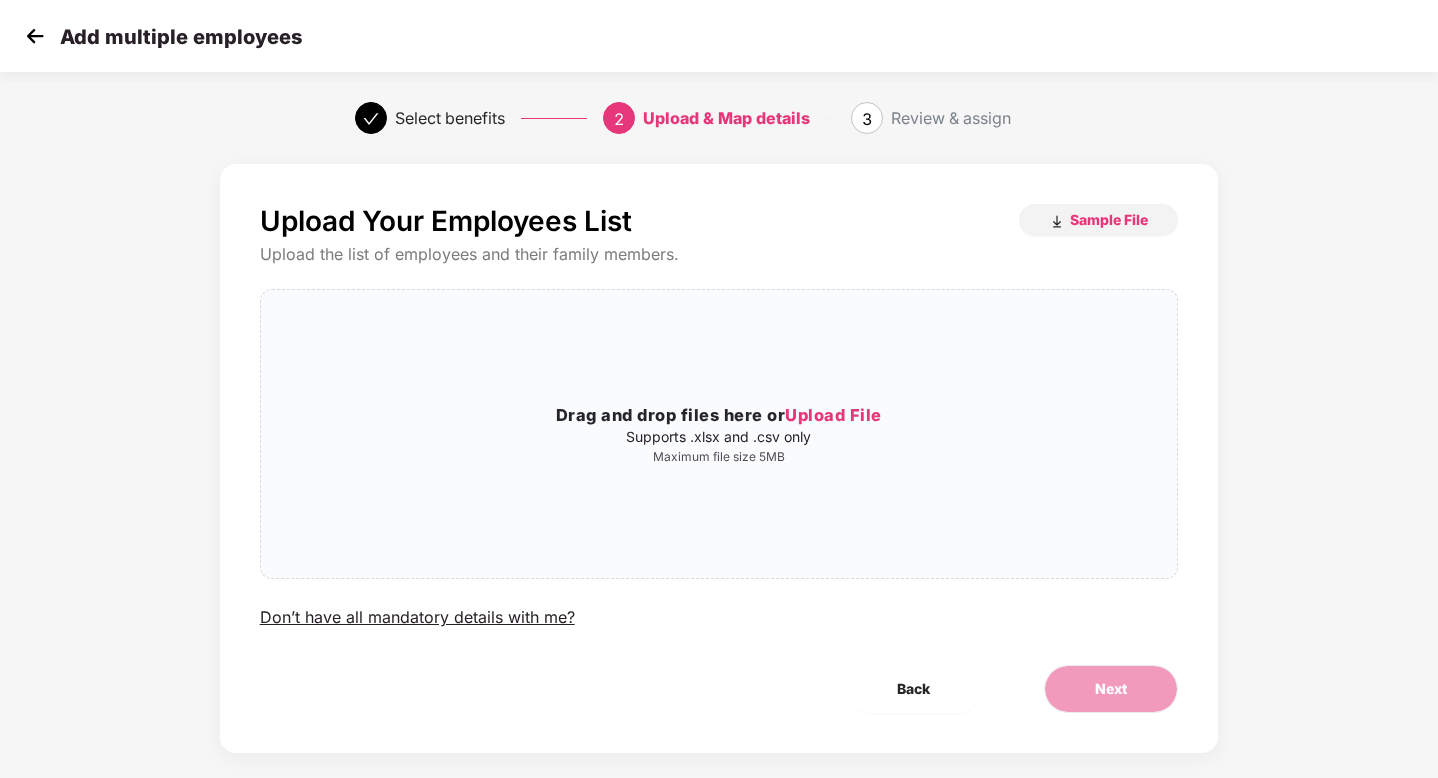 click on "Upload Your Employees List Sample File Upload the list of employees and their family members. Drag and drop files here or  Upload File Supports .xlsx and .csv only Maximum file size 5MB Don’t have all mandatory details with me? Back Next" at bounding box center [719, 458] 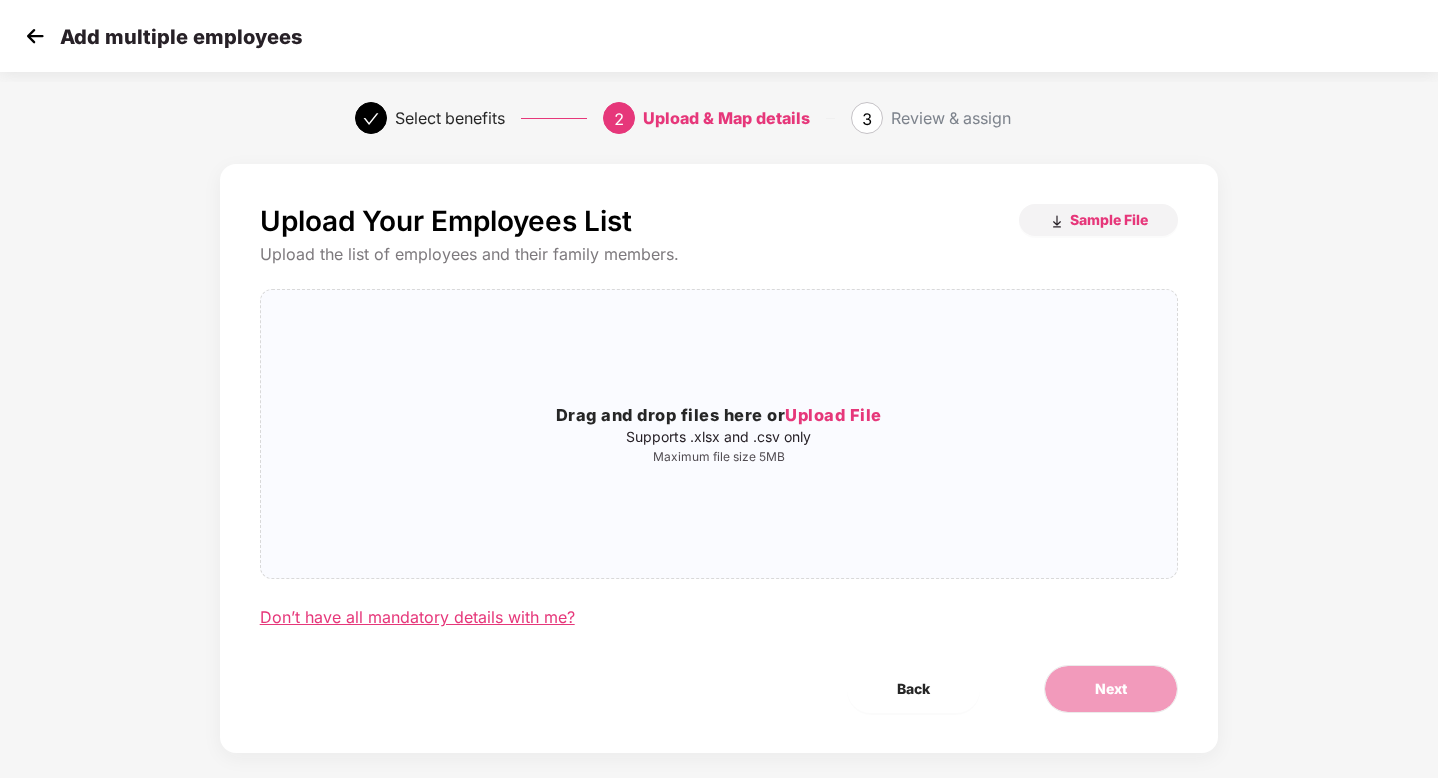 click on "Don’t have all mandatory details with me?" at bounding box center (417, 617) 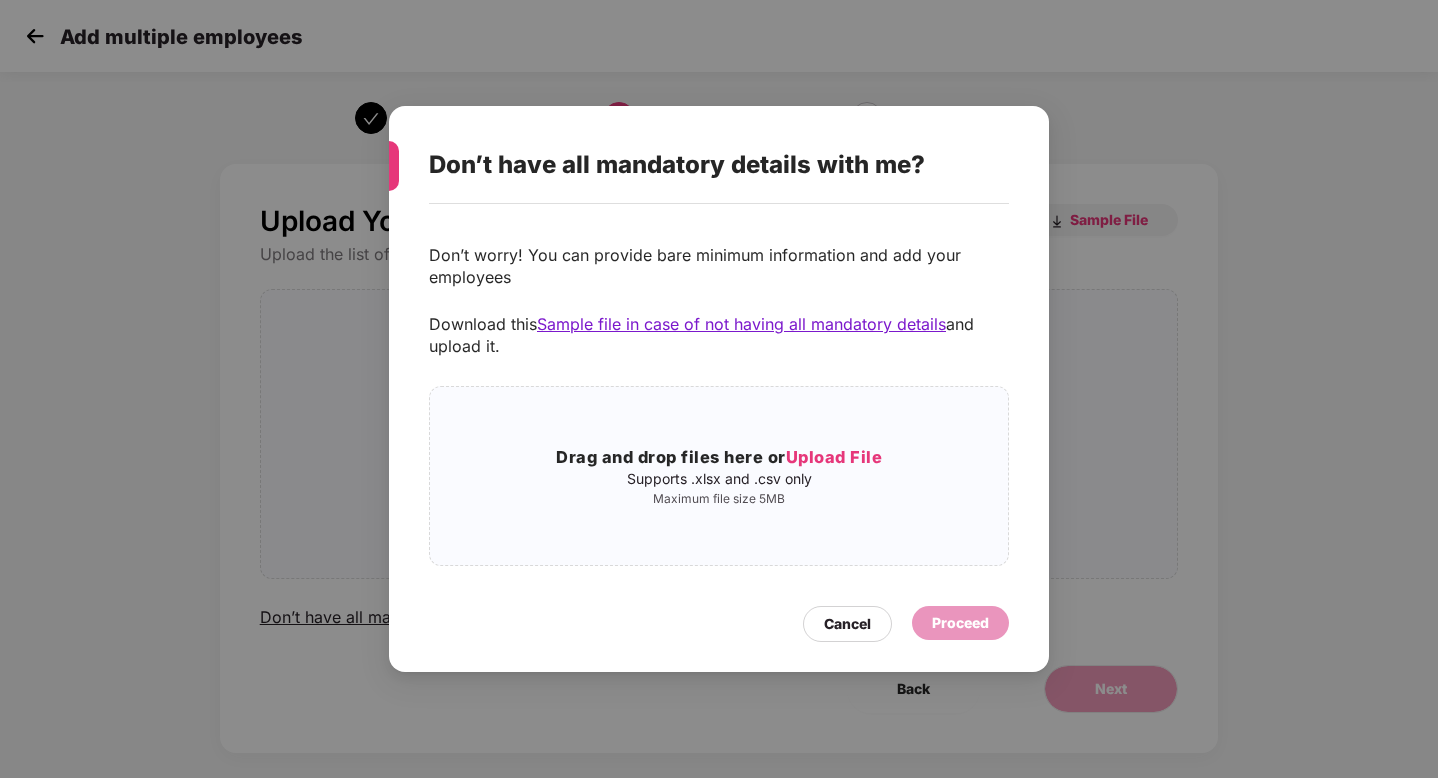 click on "Sample file in case of not having all mandatory details" at bounding box center [741, 324] 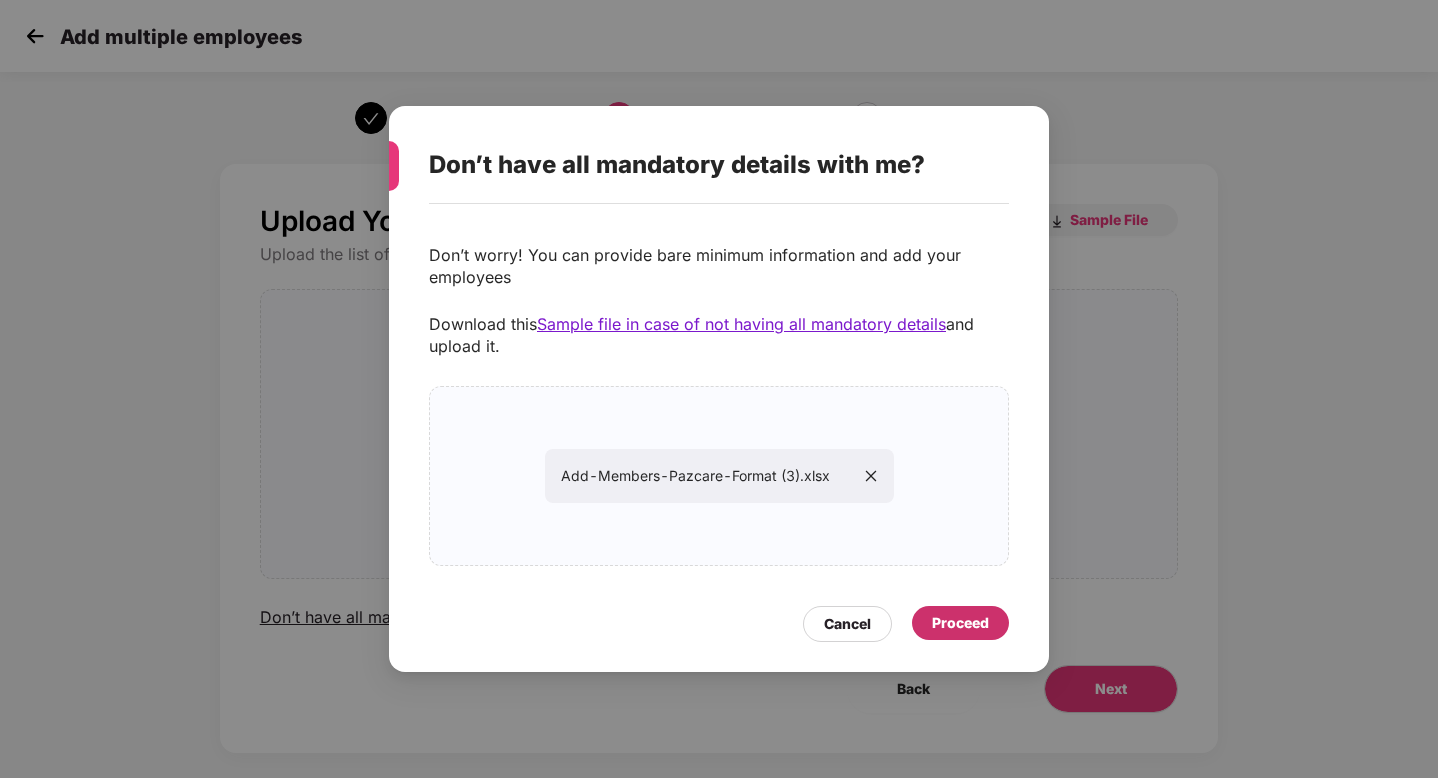 click on "Proceed" at bounding box center [960, 623] 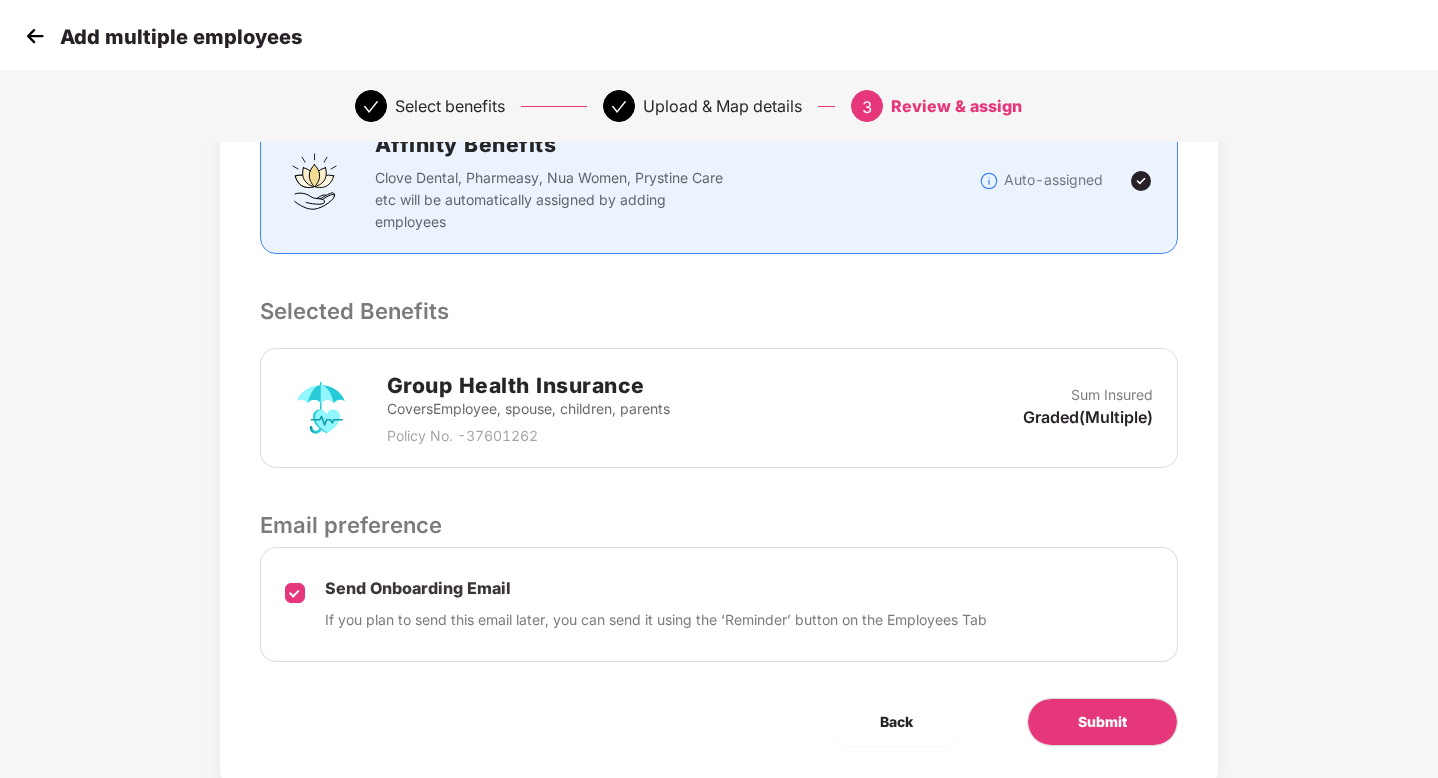 scroll, scrollTop: 358, scrollLeft: 0, axis: vertical 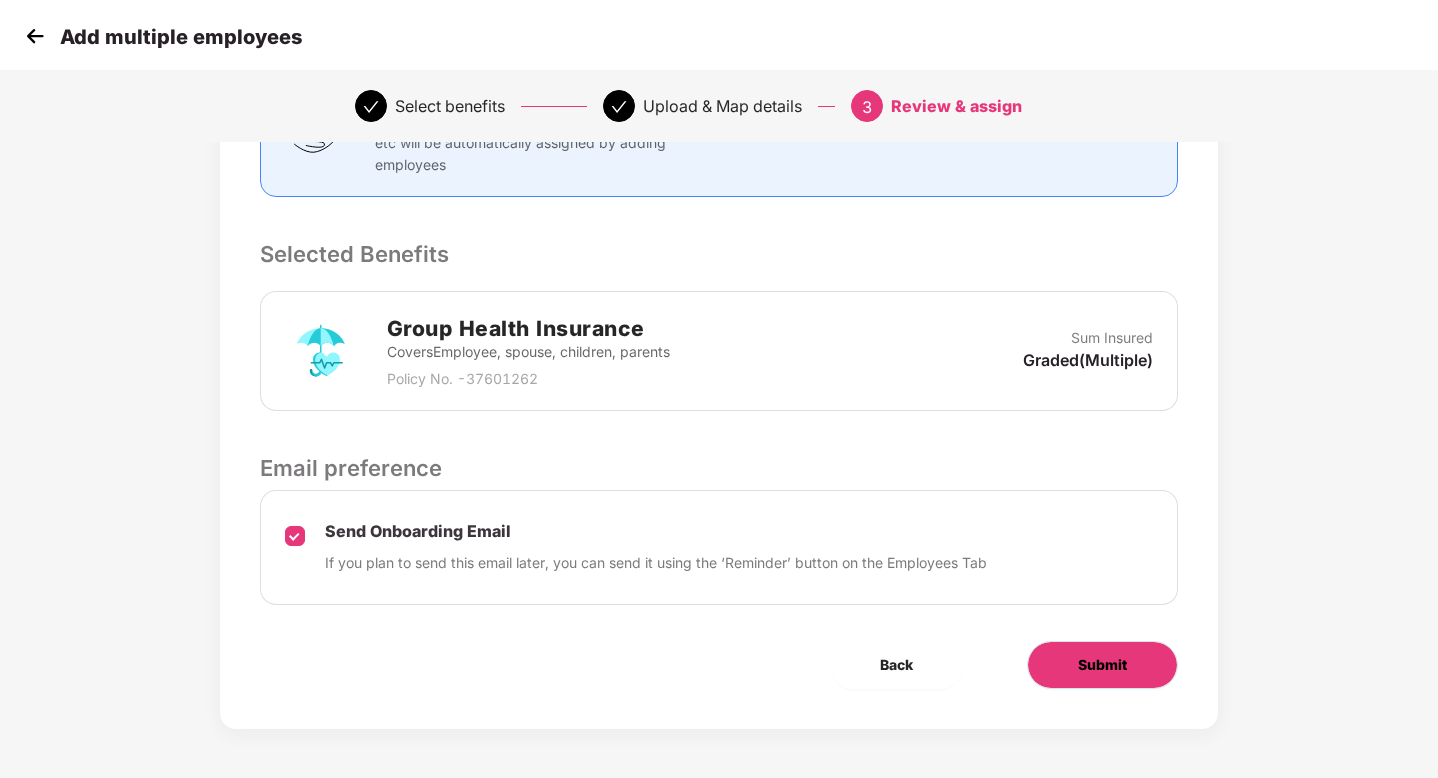 click on "Submit" at bounding box center (1102, 665) 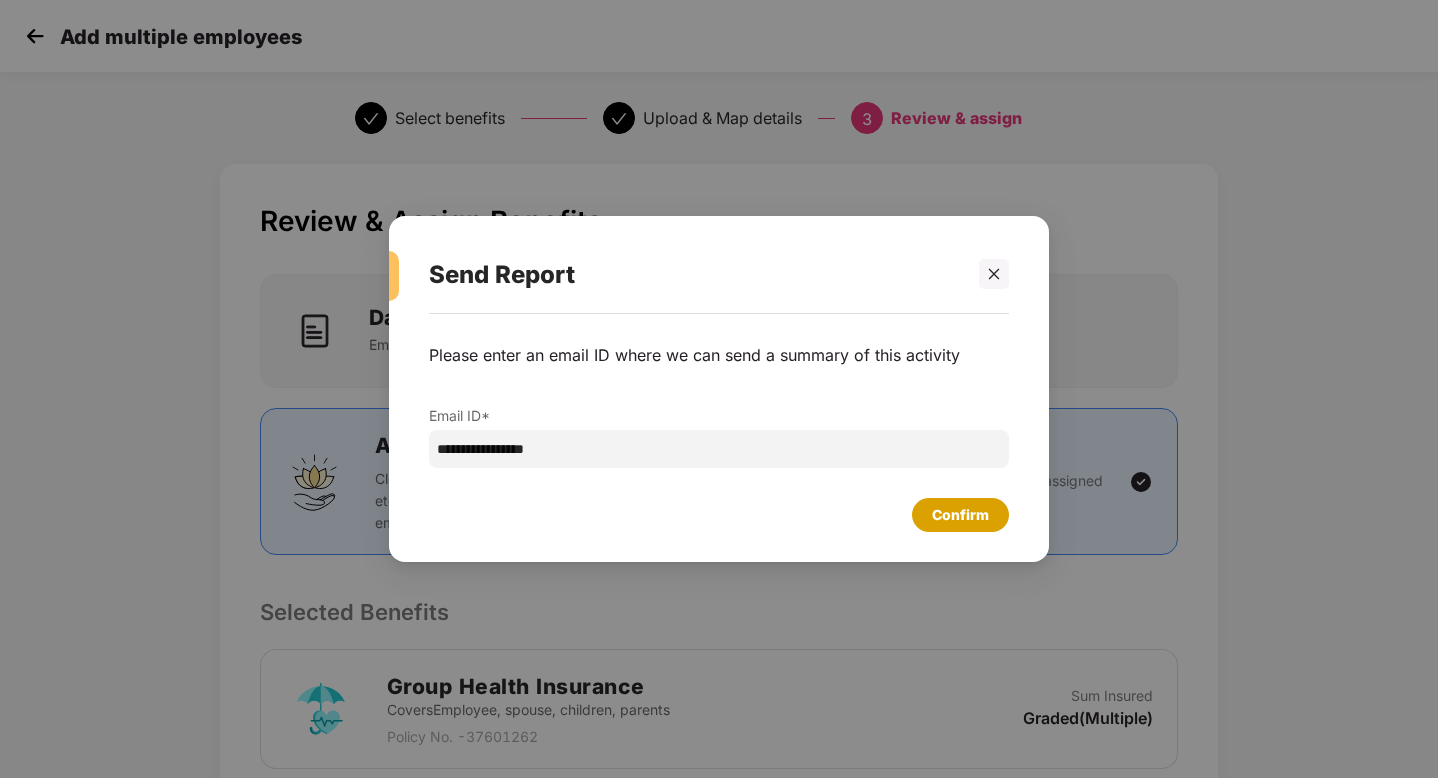 click on "Confirm" at bounding box center [960, 515] 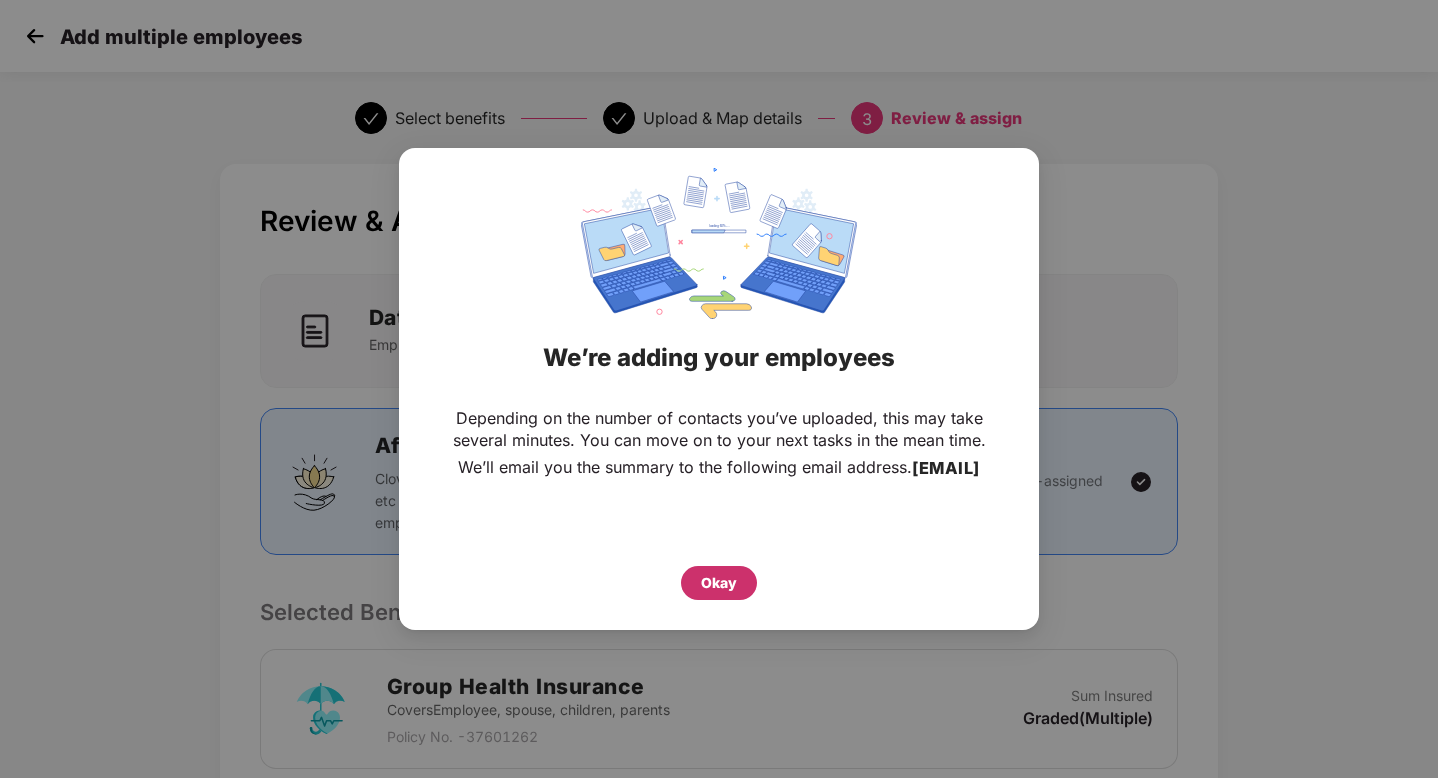 click on "Okay" at bounding box center (719, 583) 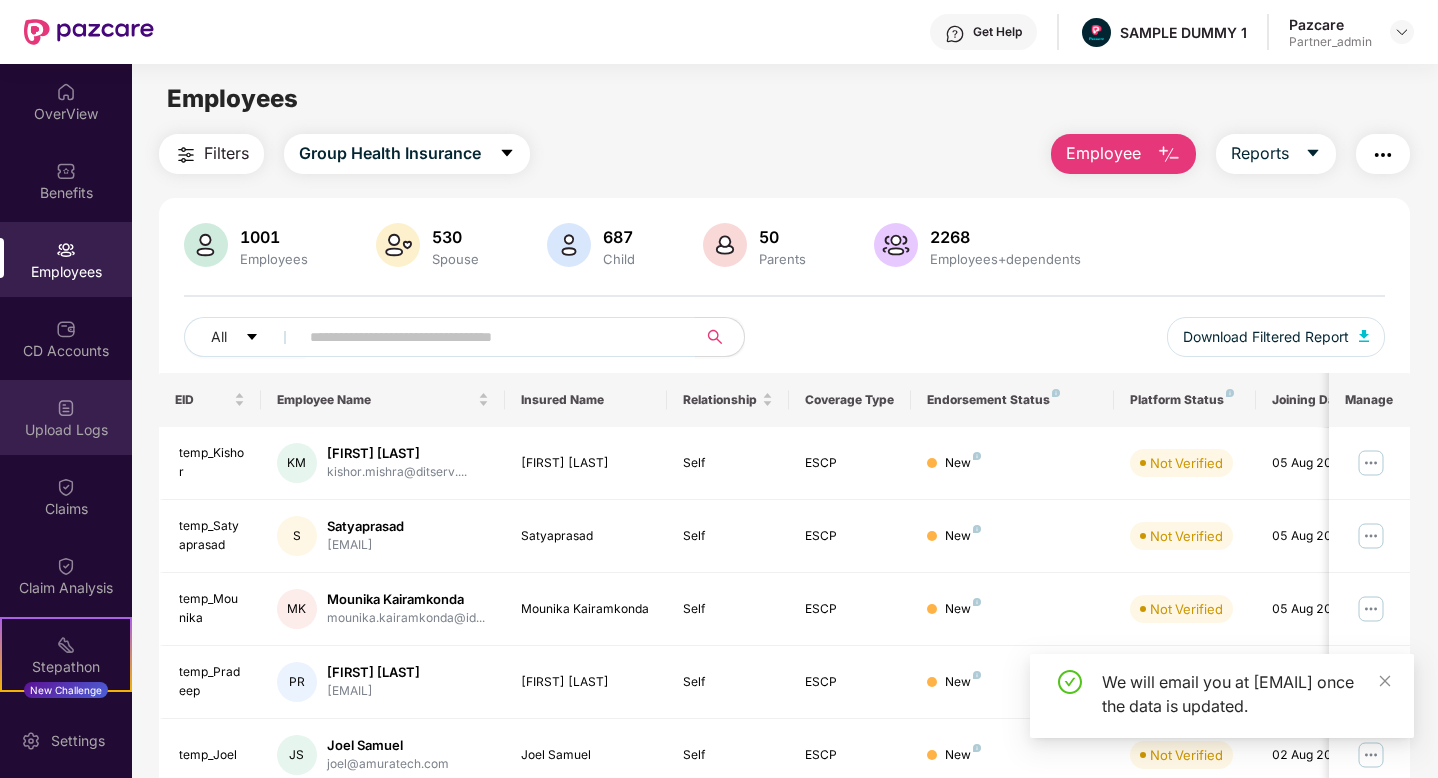 click on "Upload Logs" at bounding box center (66, 430) 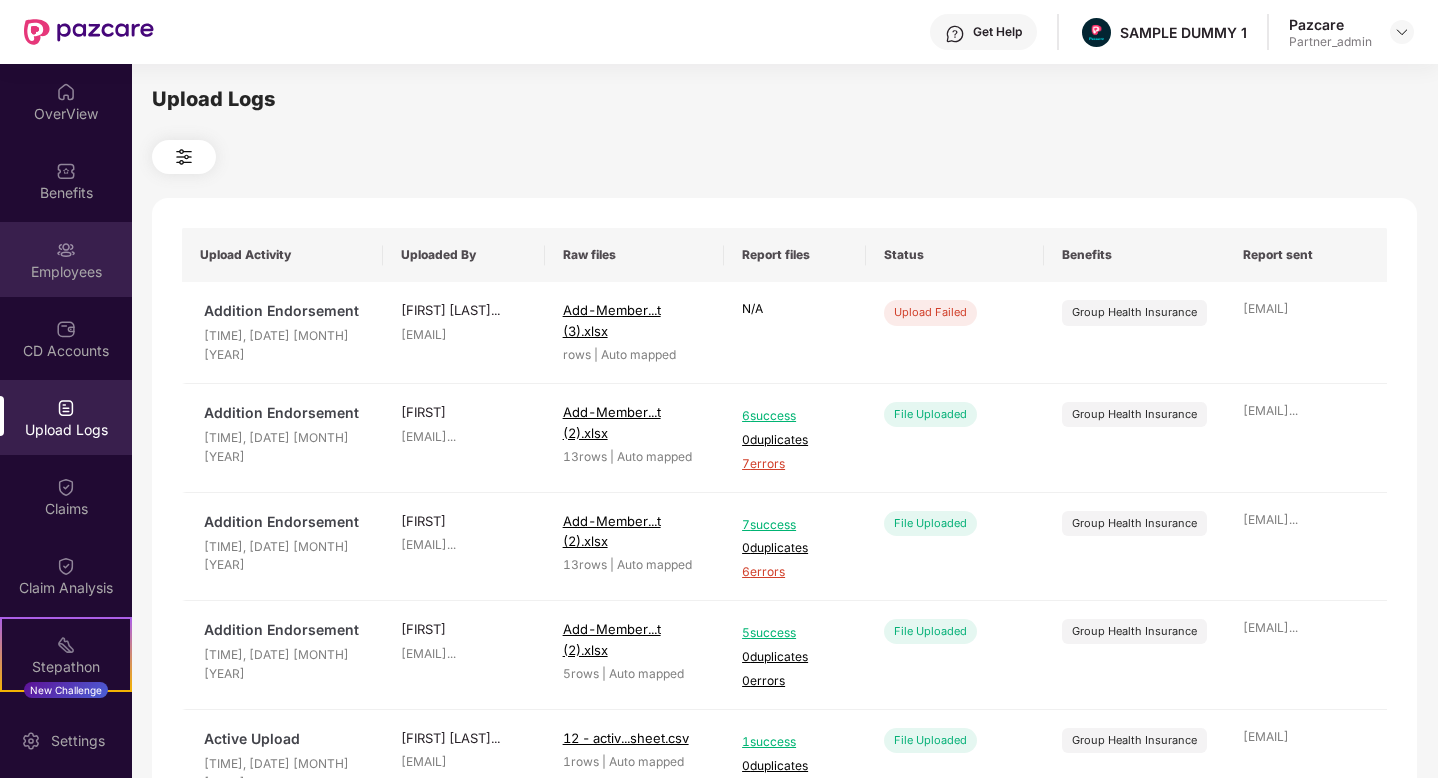 click on "Employees" at bounding box center [66, 272] 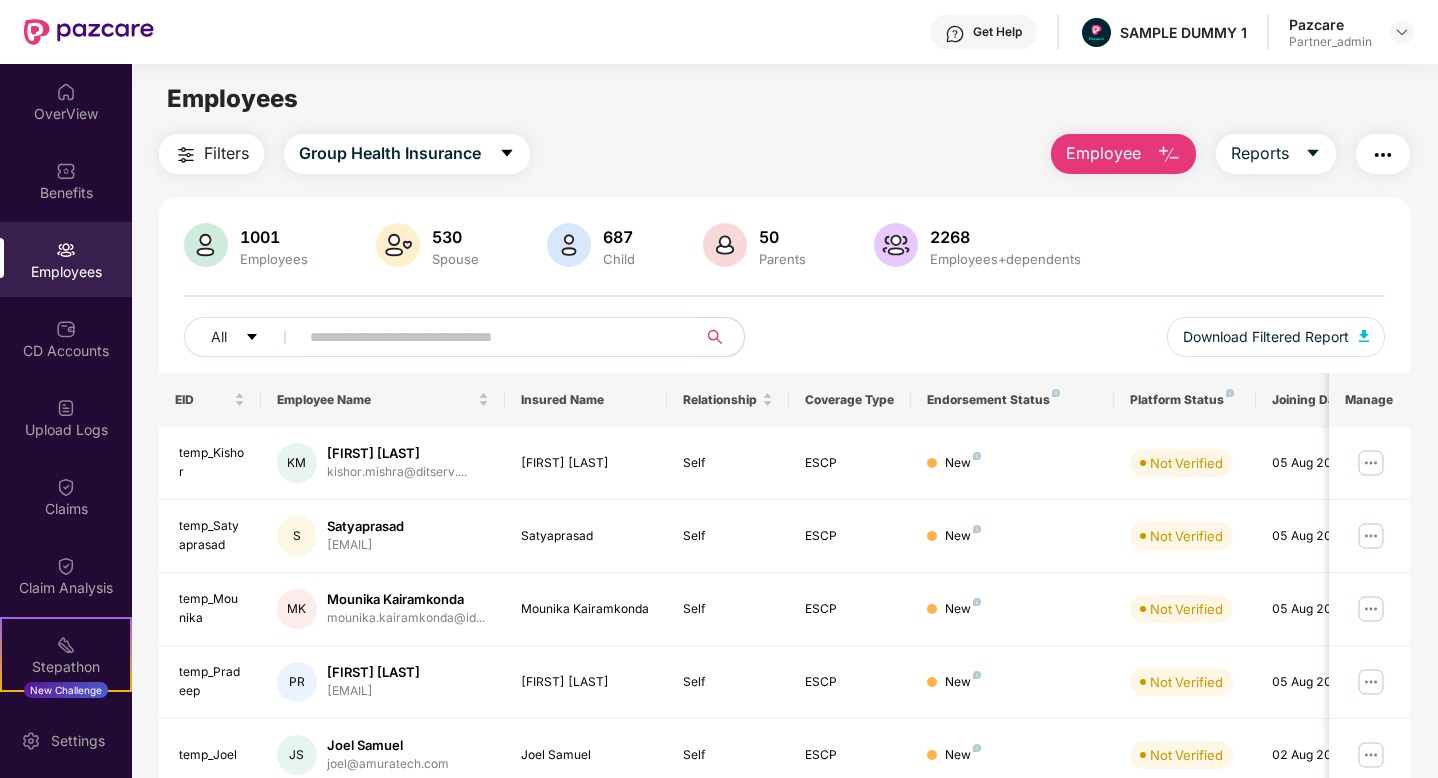 click on "Employee" at bounding box center [1103, 153] 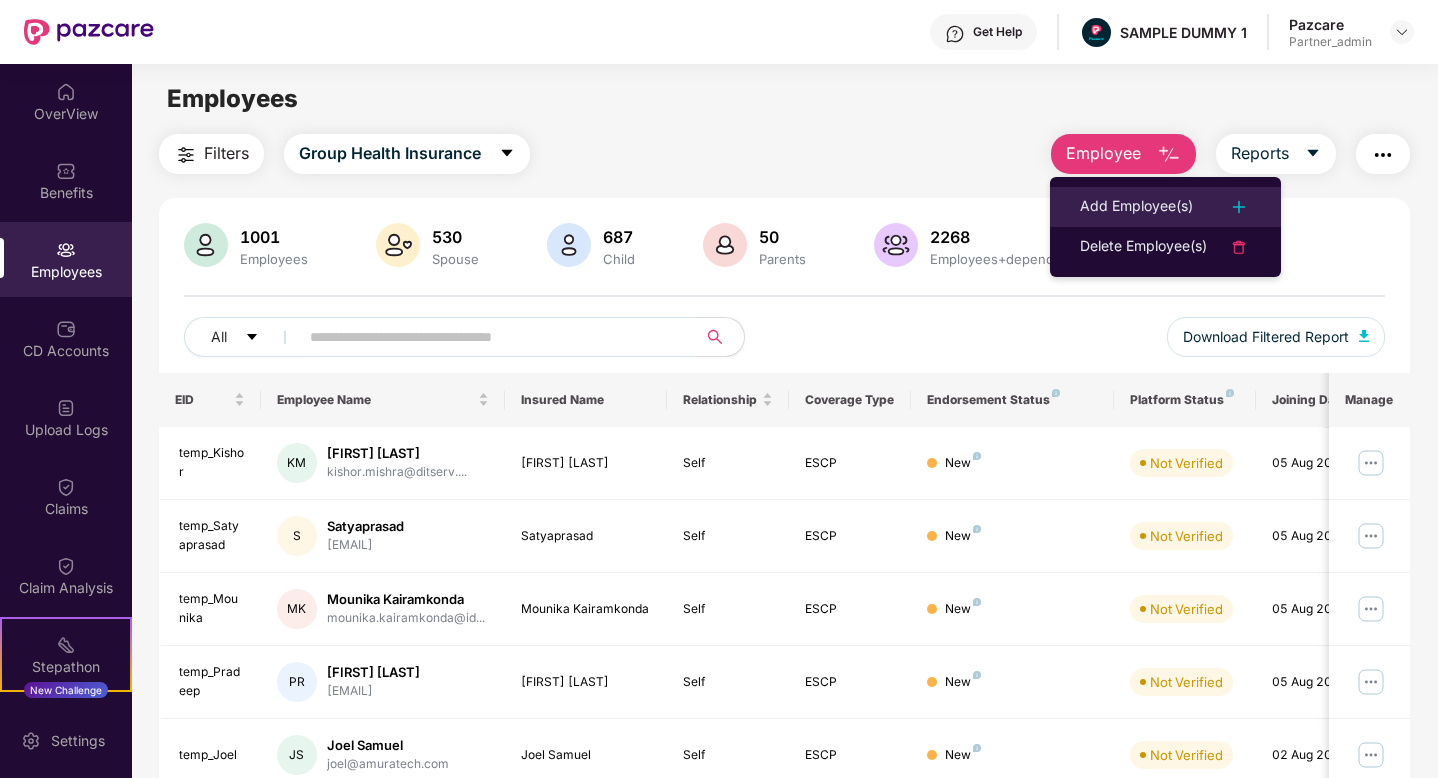 click on "Add Employee(s)" at bounding box center [1136, 207] 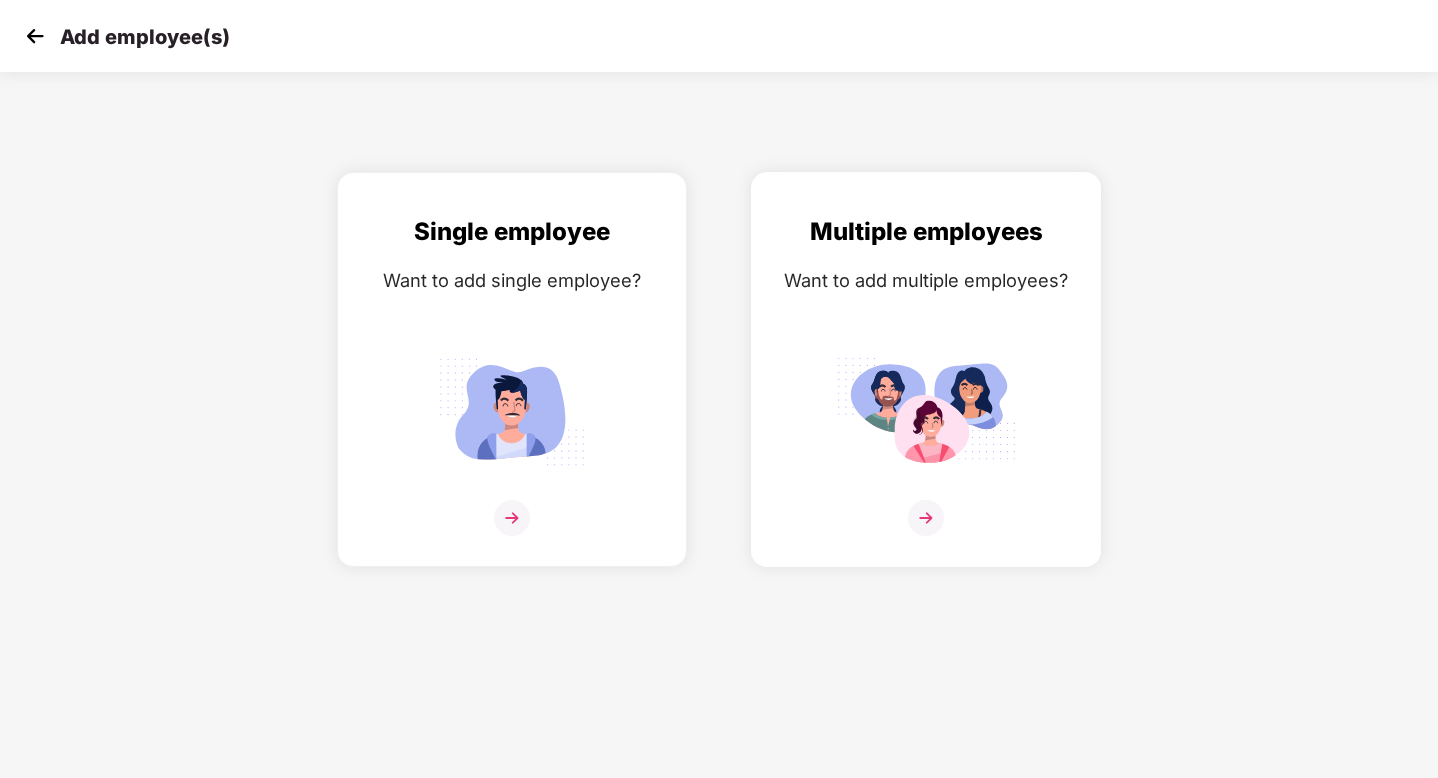 click at bounding box center [926, 411] 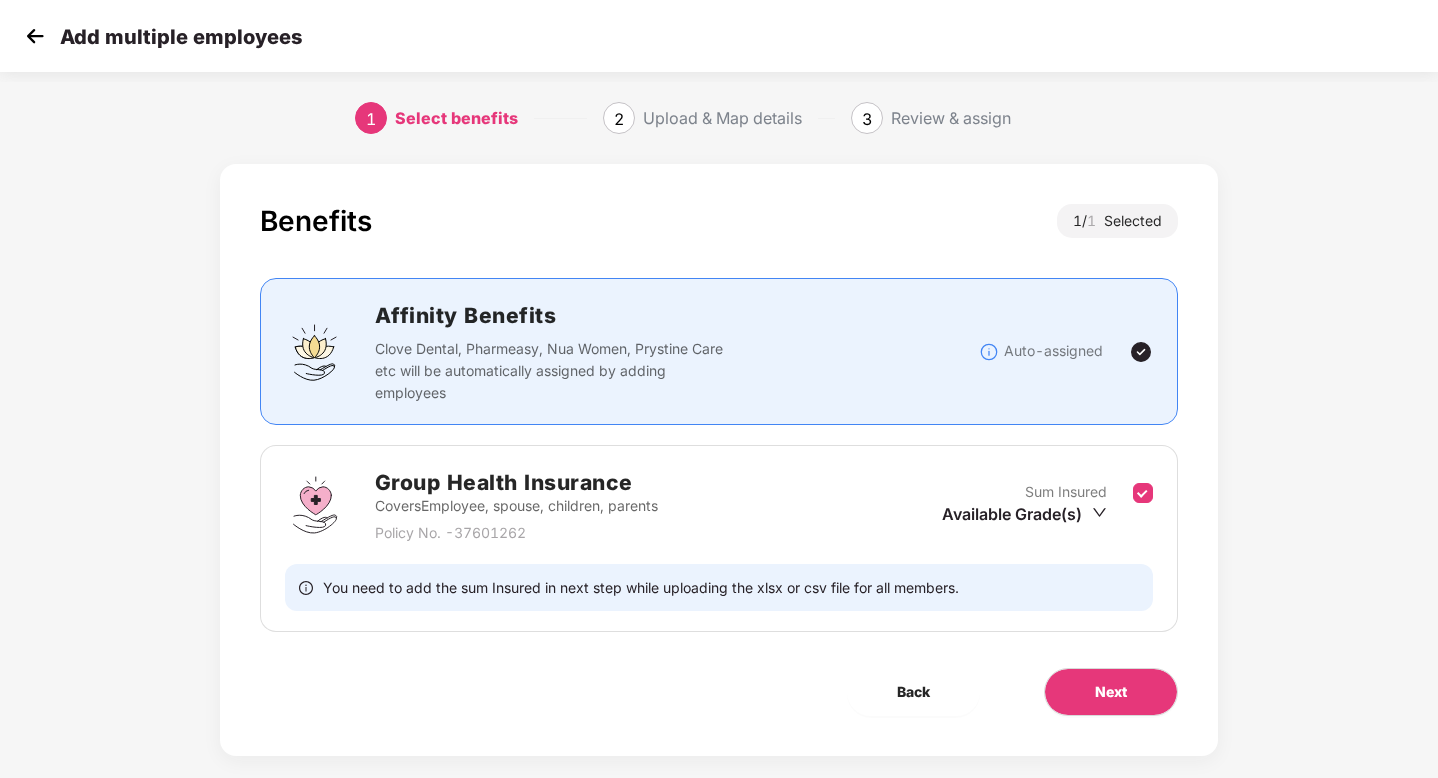 scroll, scrollTop: 27, scrollLeft: 0, axis: vertical 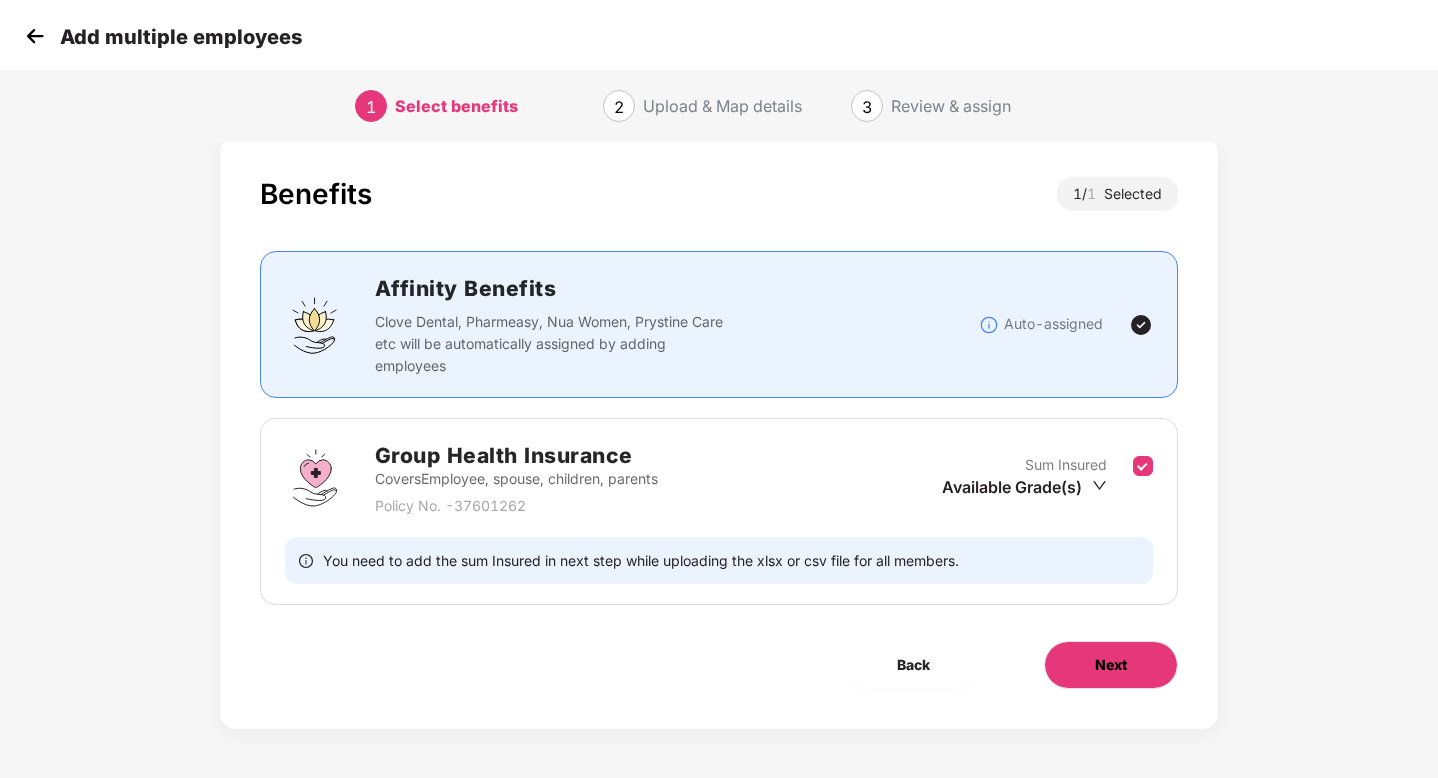 click on "Next" at bounding box center [1111, 665] 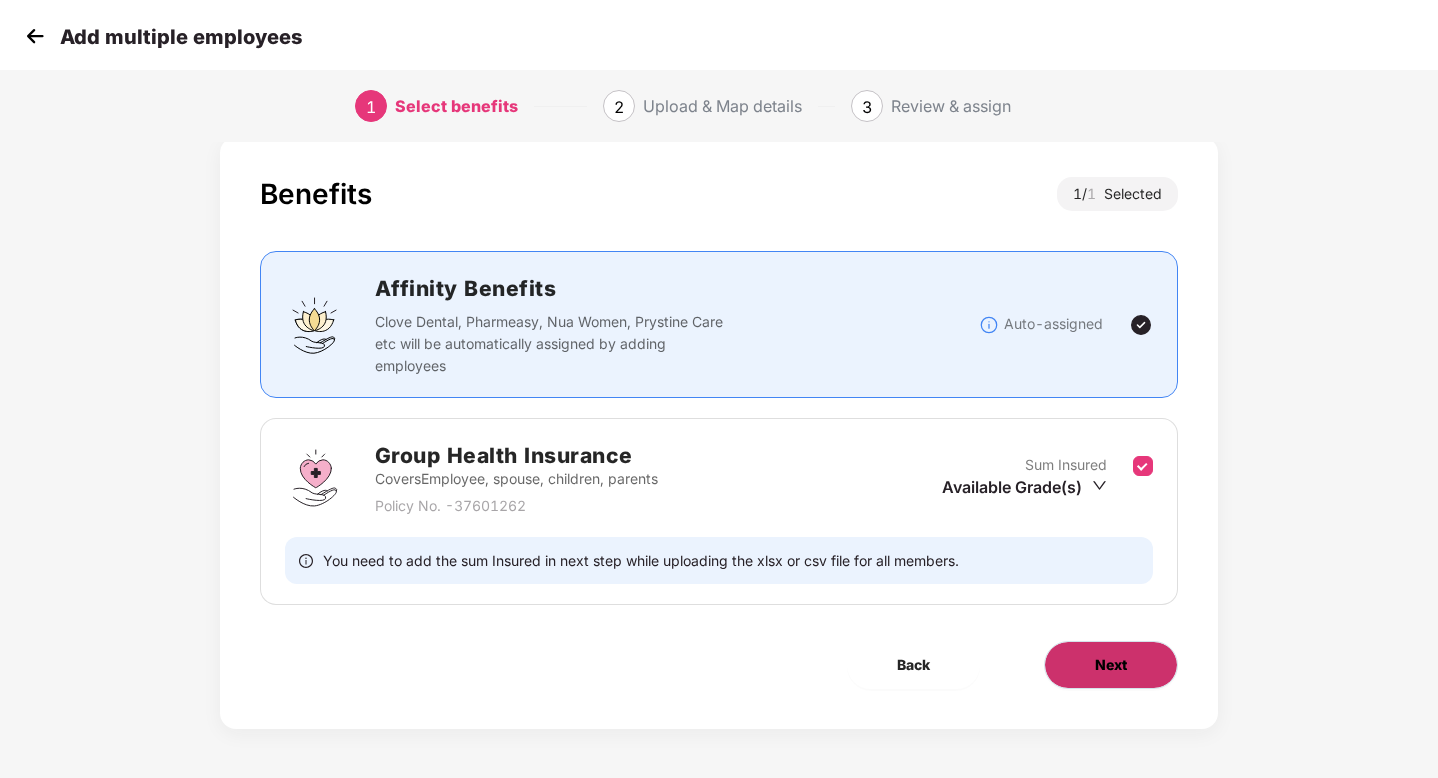 scroll, scrollTop: 0, scrollLeft: 0, axis: both 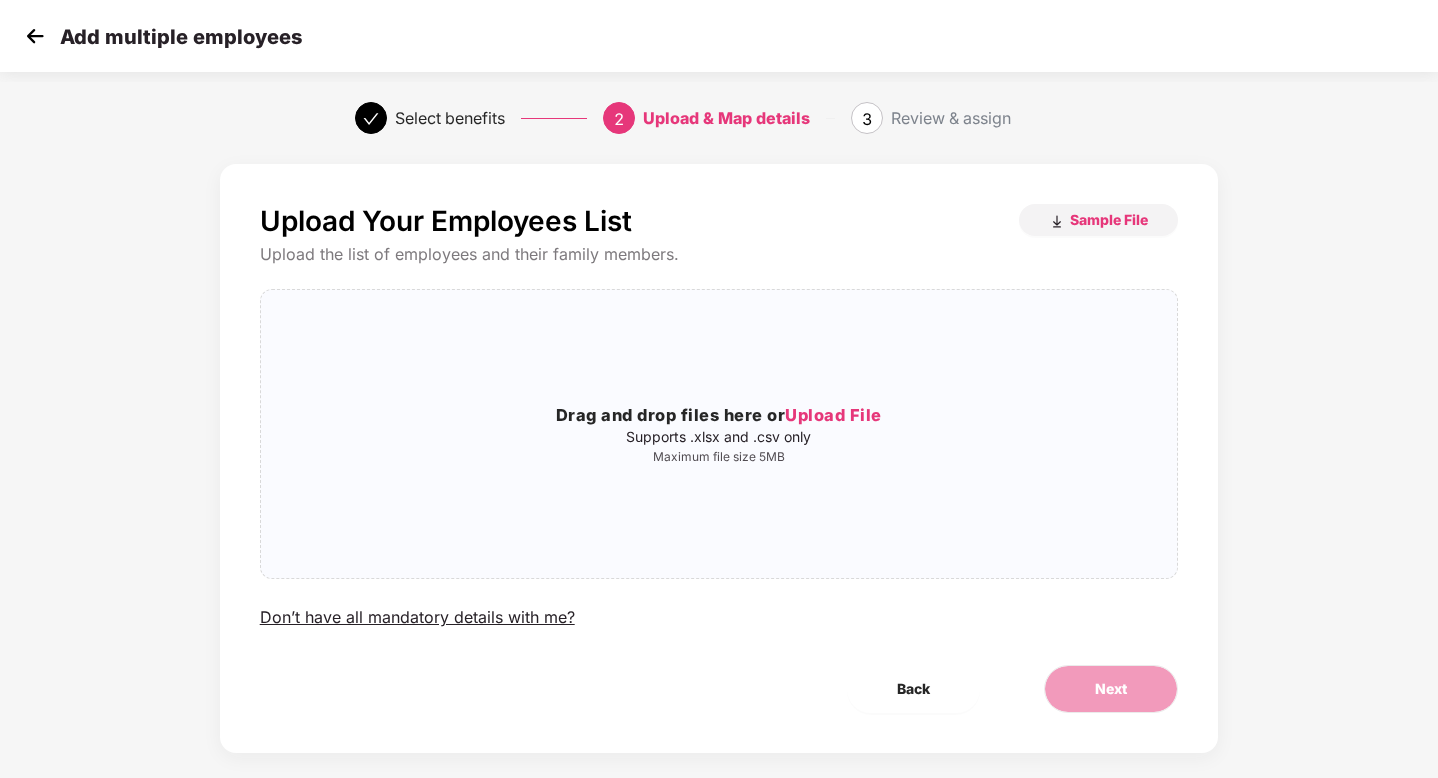 click on "Upload Your Employees List Sample File Upload the list of employees and their family members. Drag and drop files here or  Upload File Supports .xlsx and .csv only Maximum file size 5MB Don’t have all mandatory details with me? Back Next" at bounding box center (719, 458) 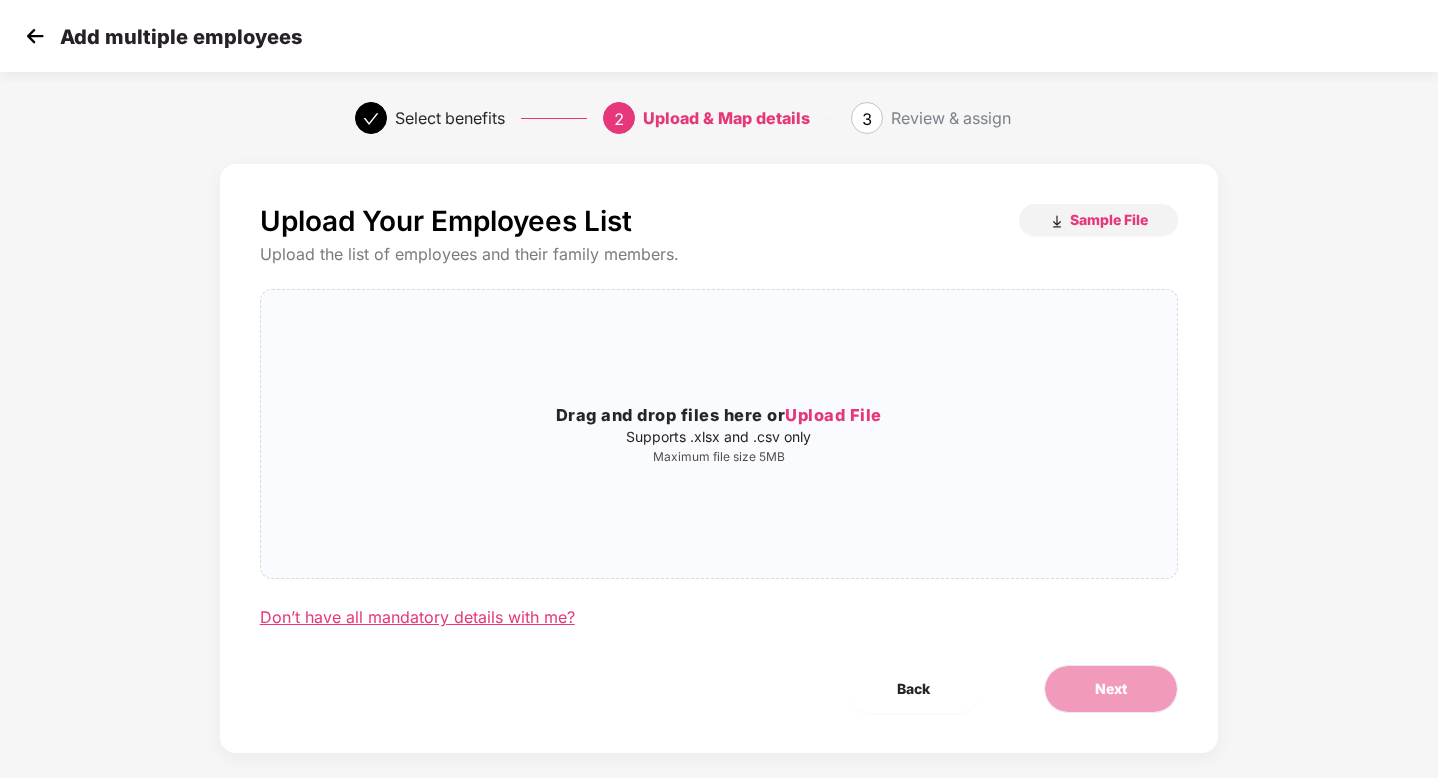 click on "Don’t have all mandatory details with me?" at bounding box center (417, 617) 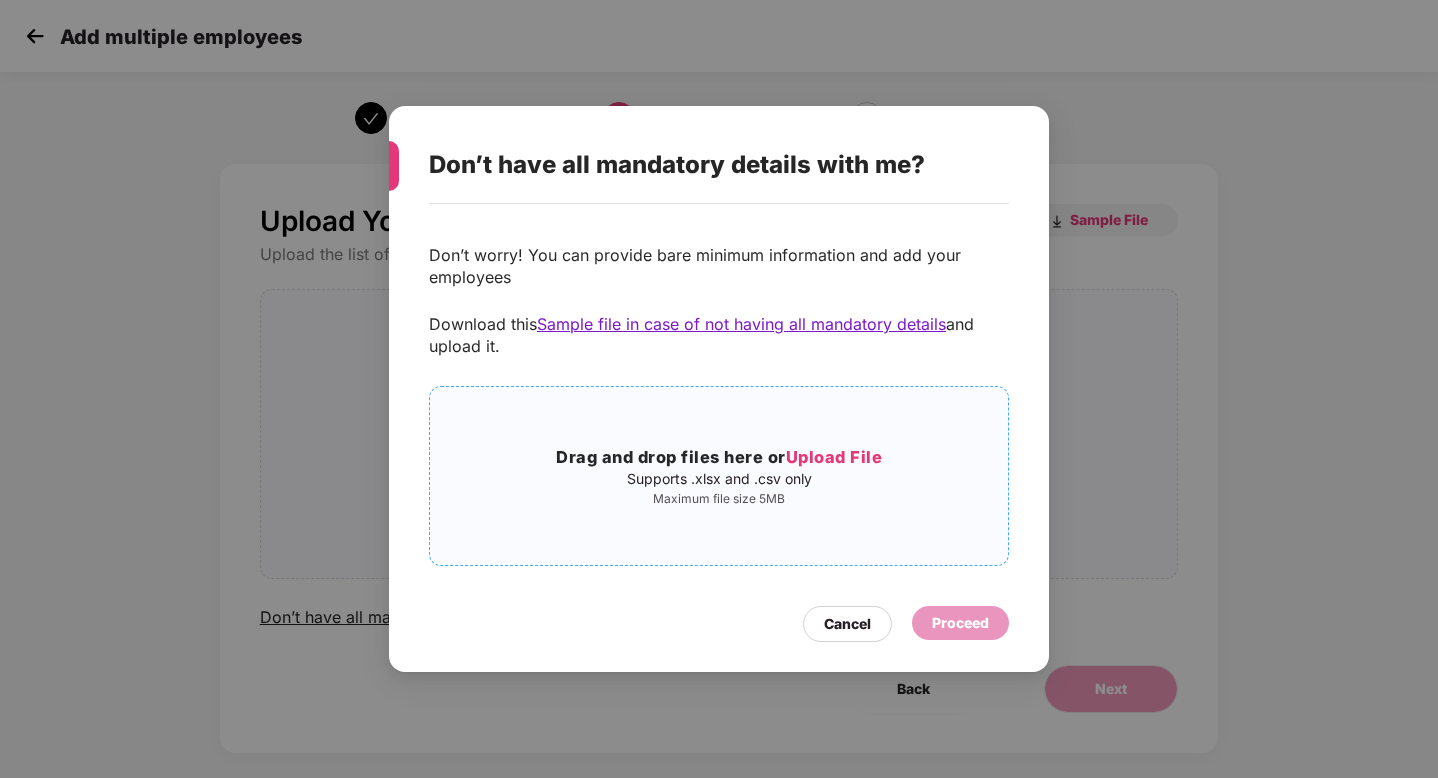 click on "Upload File" at bounding box center [834, 457] 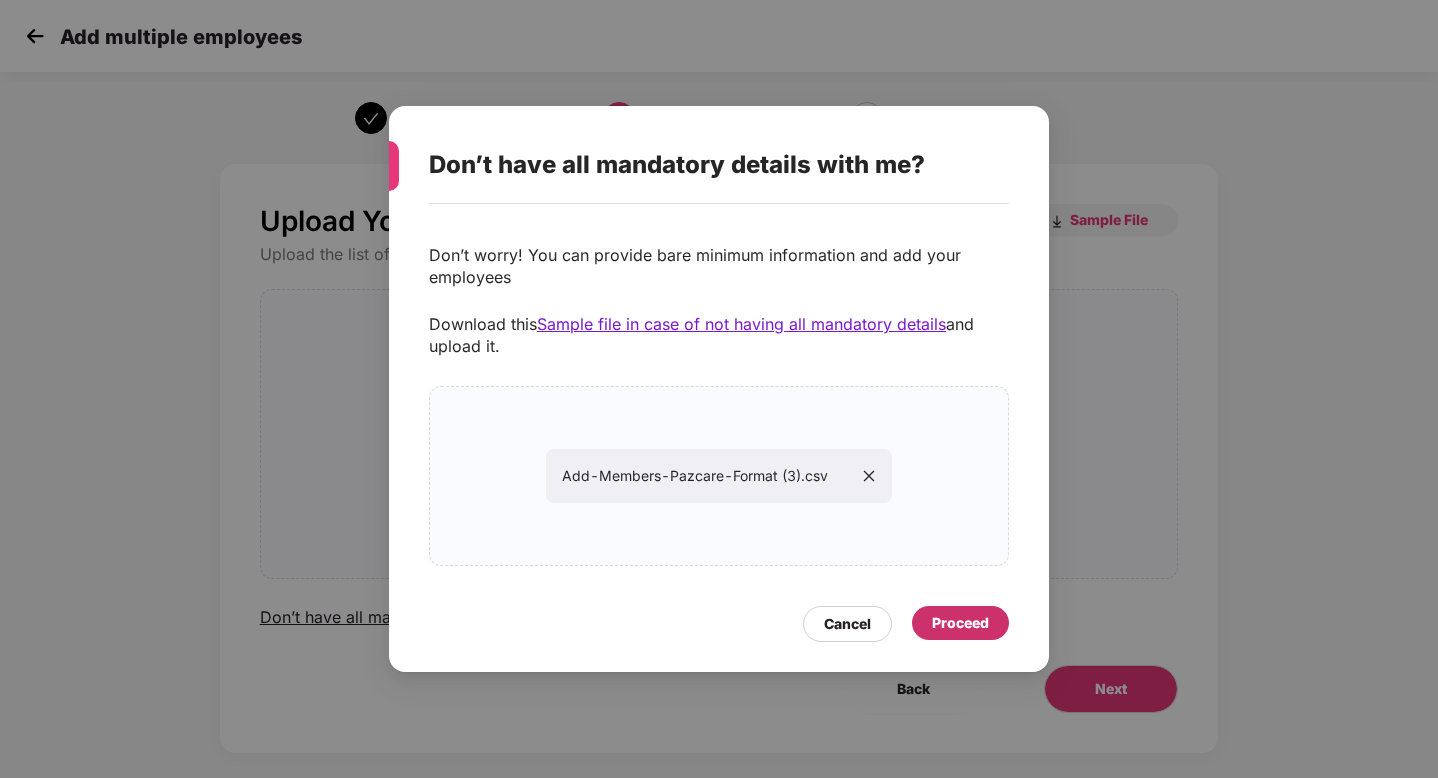 click on "Proceed" at bounding box center [960, 623] 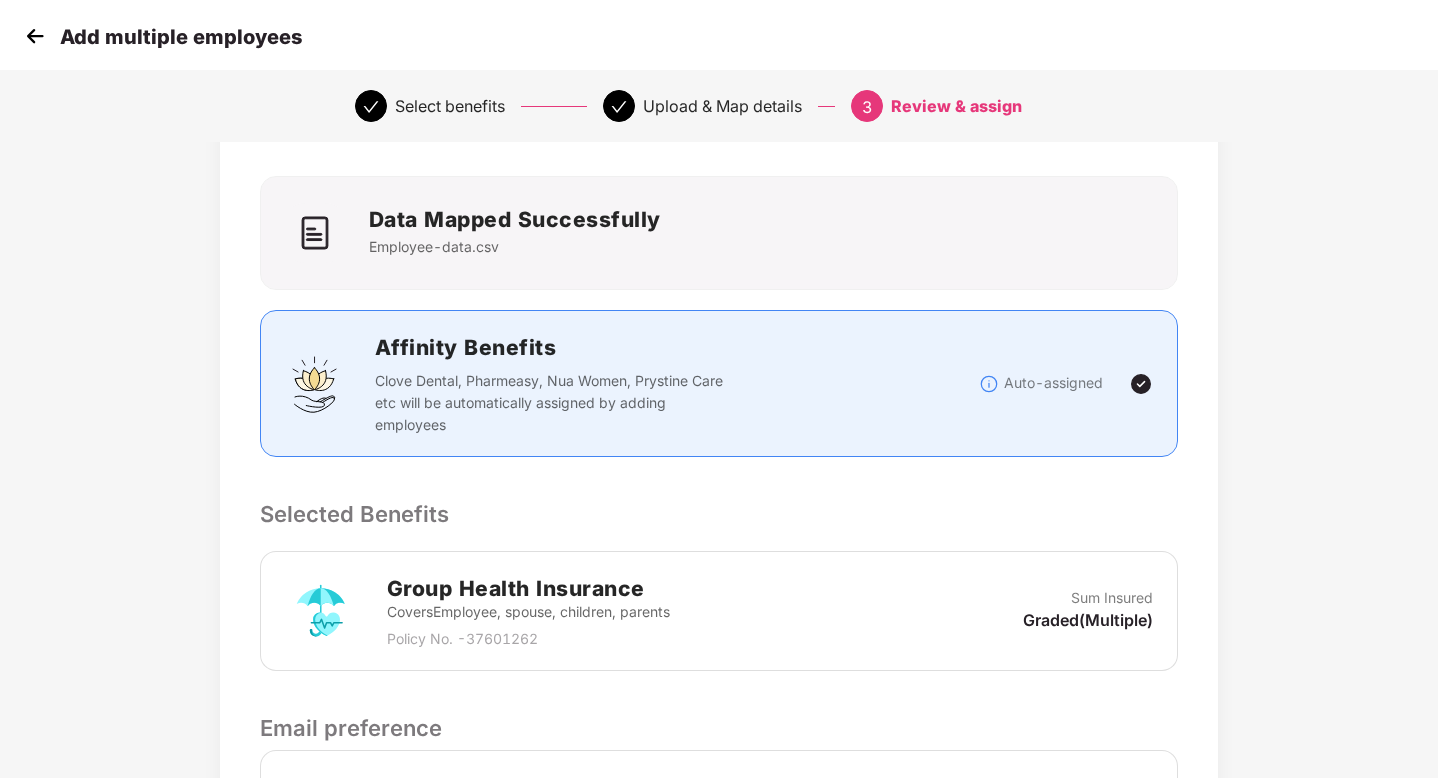 scroll, scrollTop: 358, scrollLeft: 0, axis: vertical 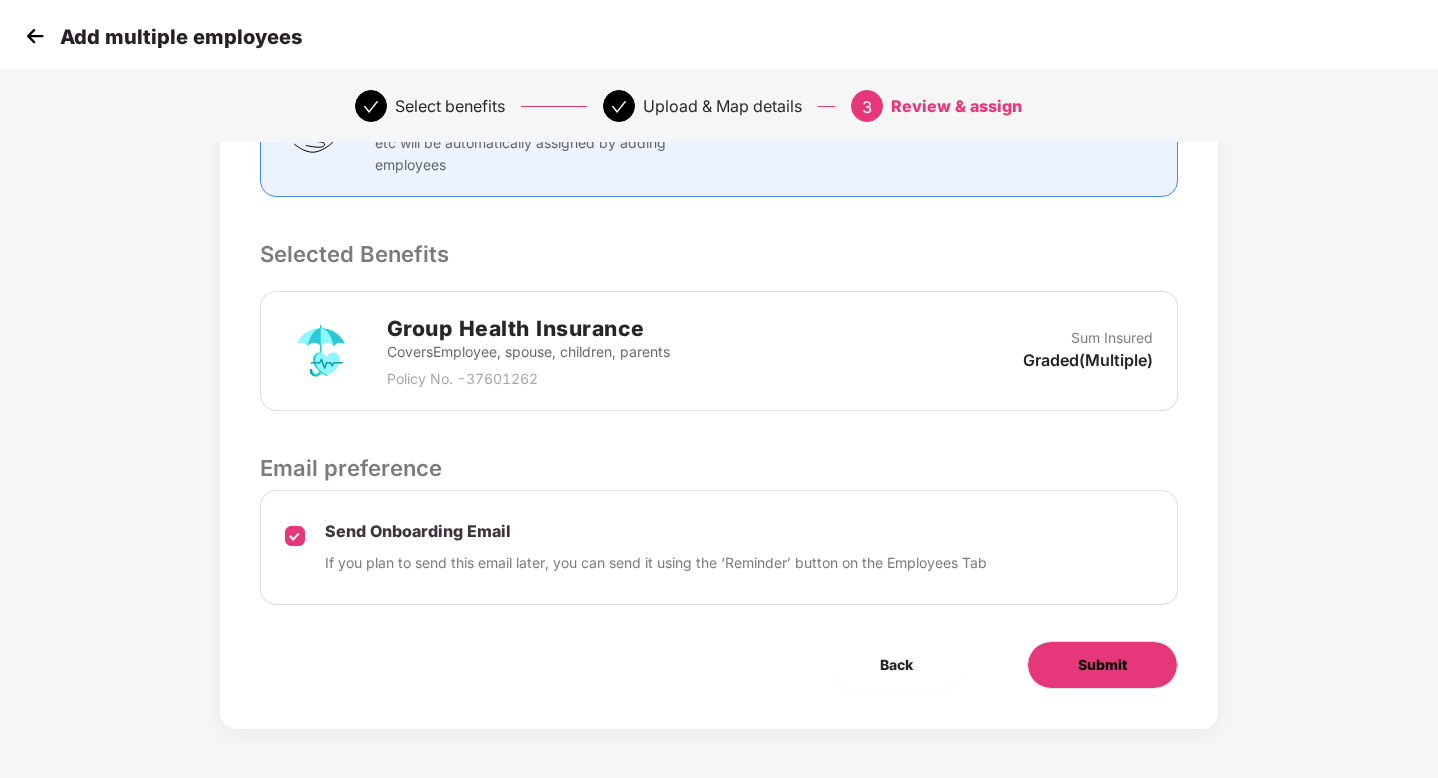 click on "Submit" at bounding box center (1102, 665) 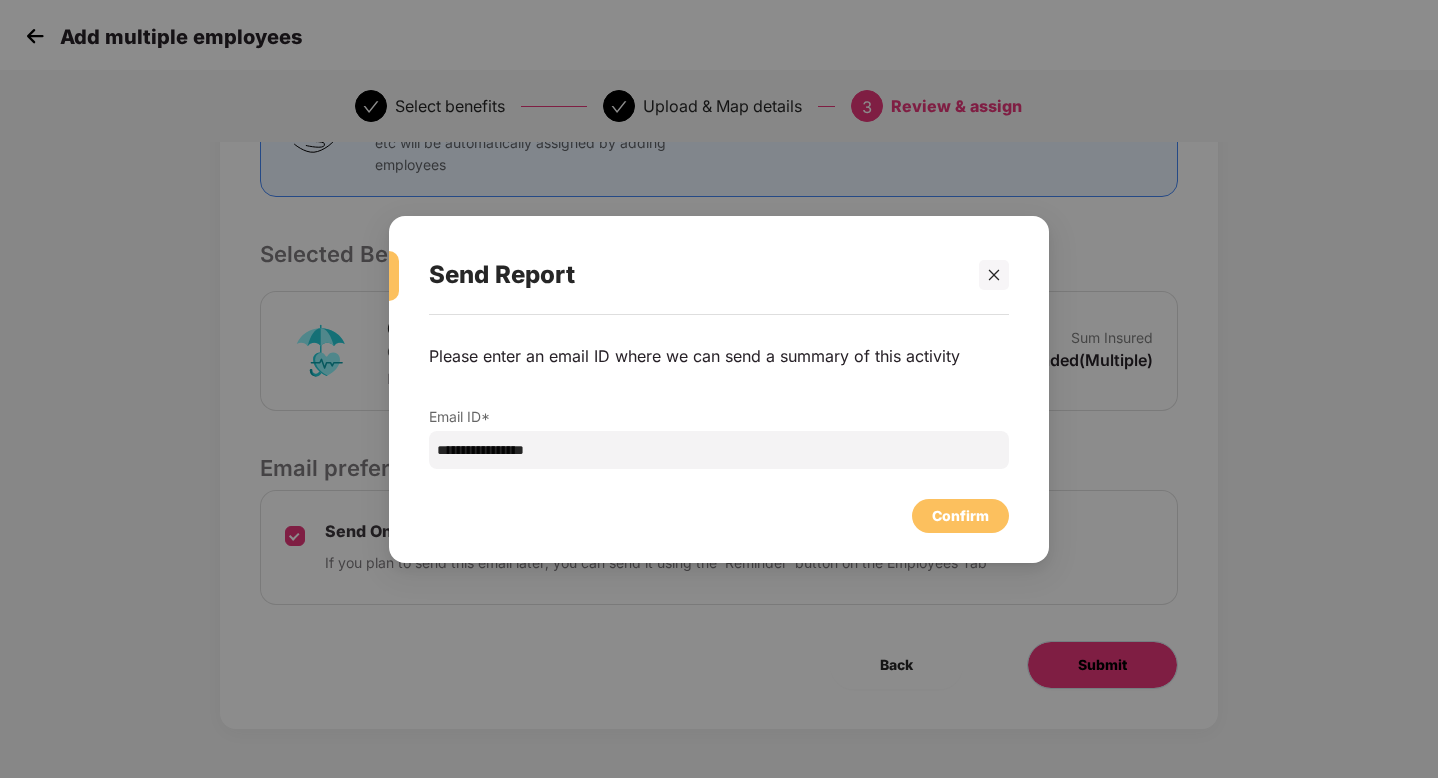 scroll, scrollTop: 0, scrollLeft: 0, axis: both 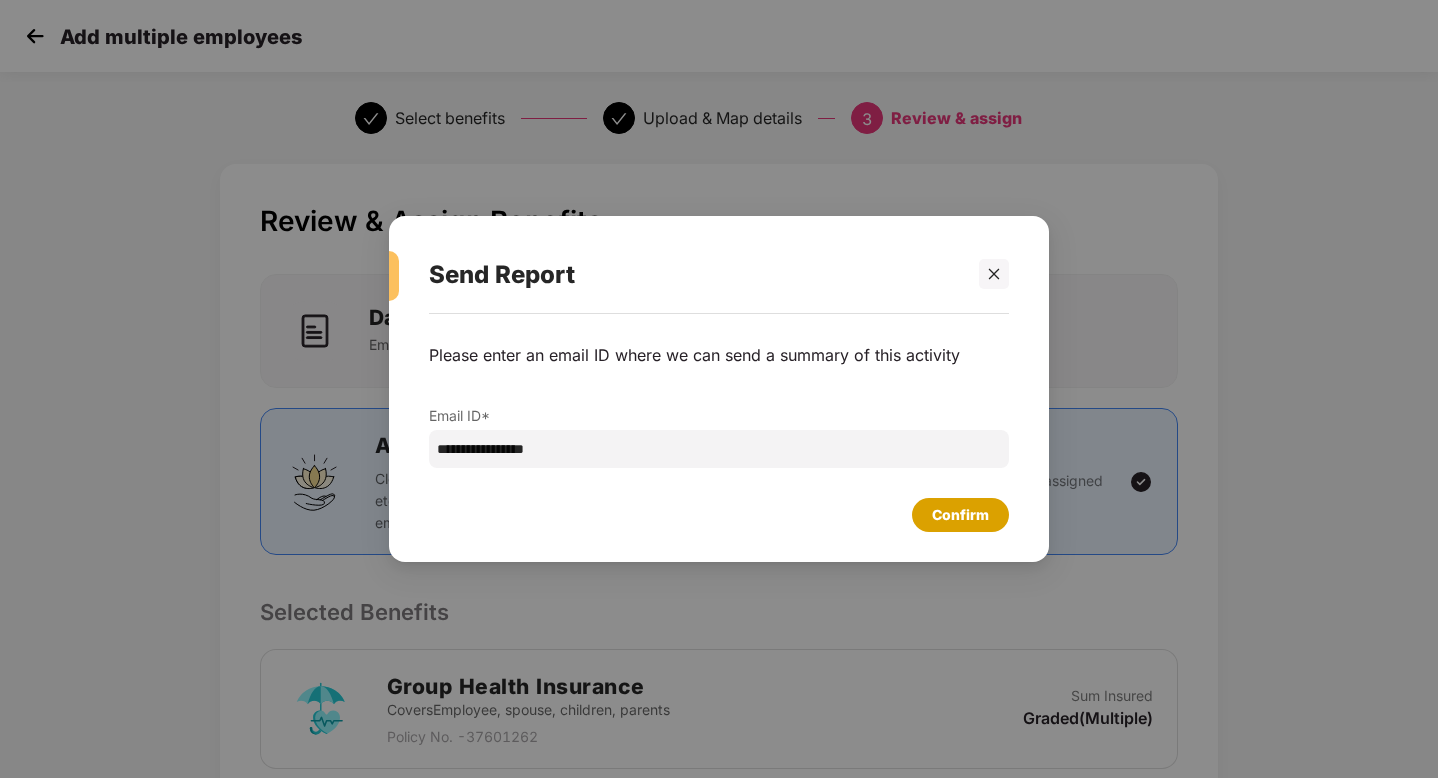 click on "Confirm" at bounding box center [960, 515] 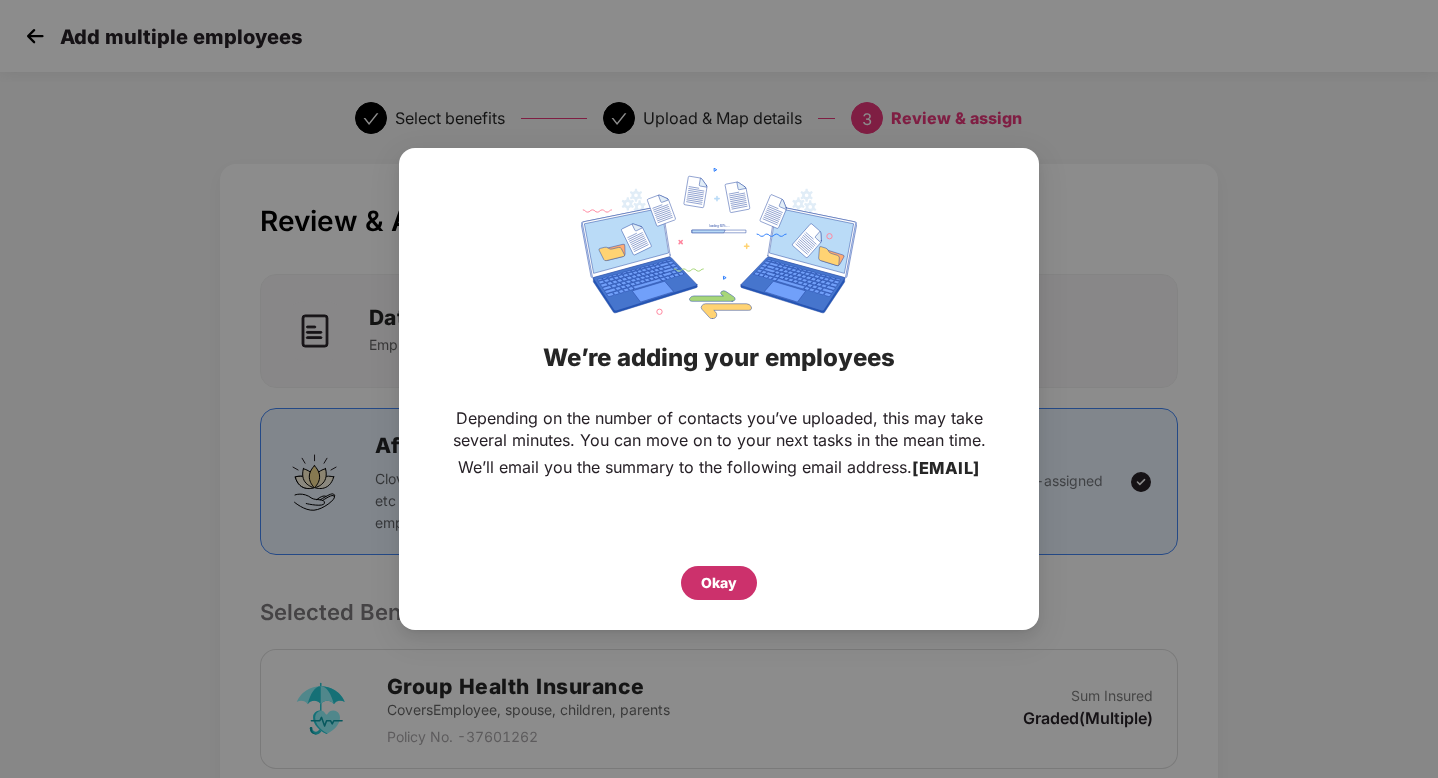 click on "Okay" at bounding box center (719, 583) 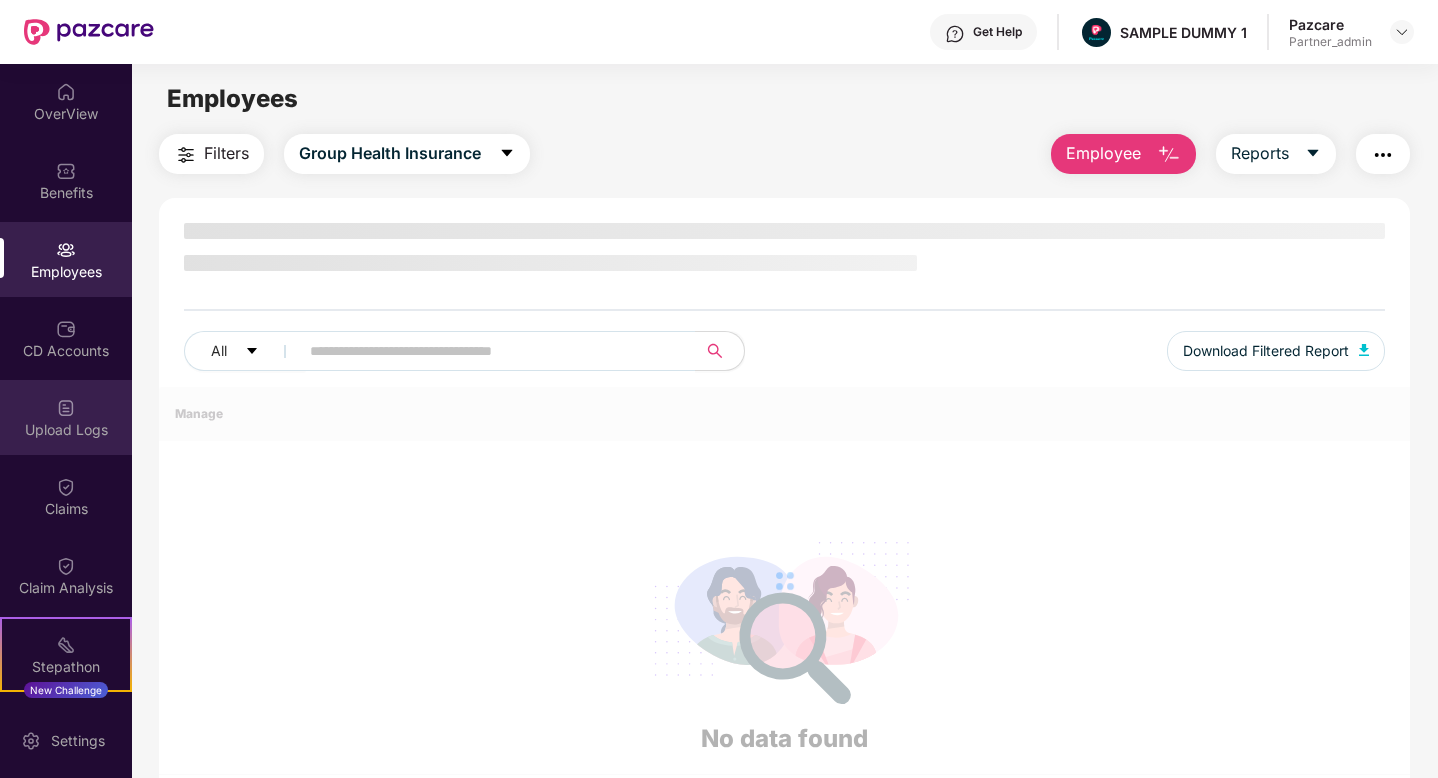 click on "Upload Logs" at bounding box center (66, 430) 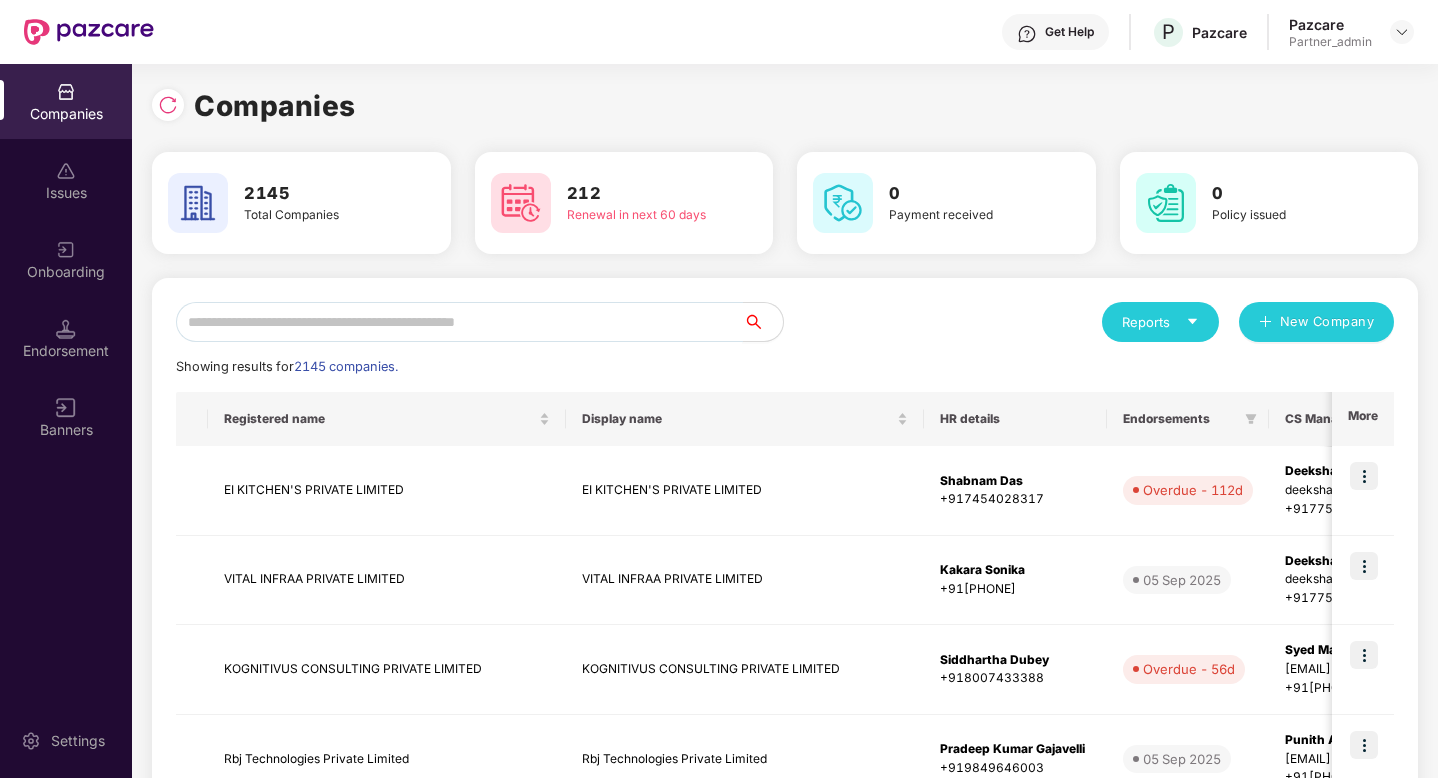 click at bounding box center [459, 322] 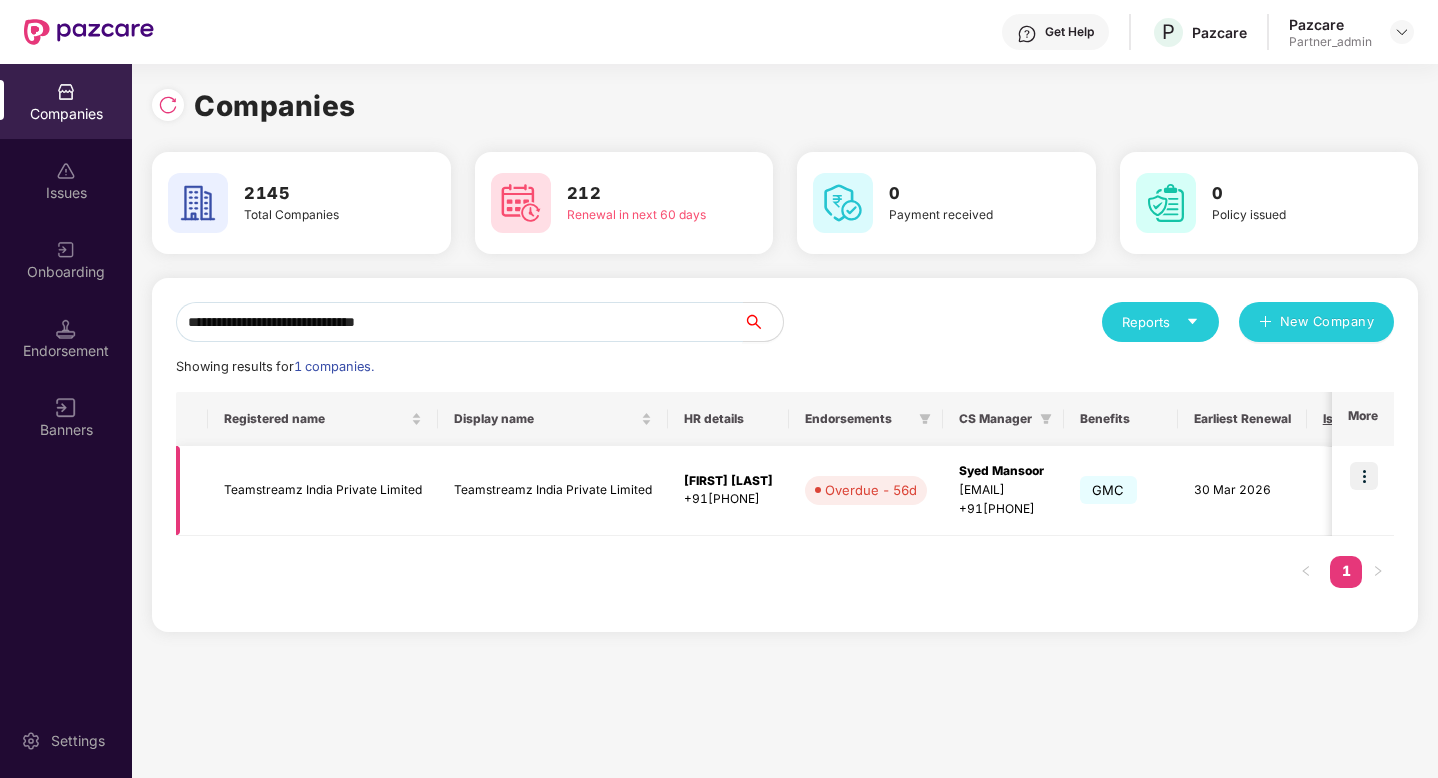 type on "**********" 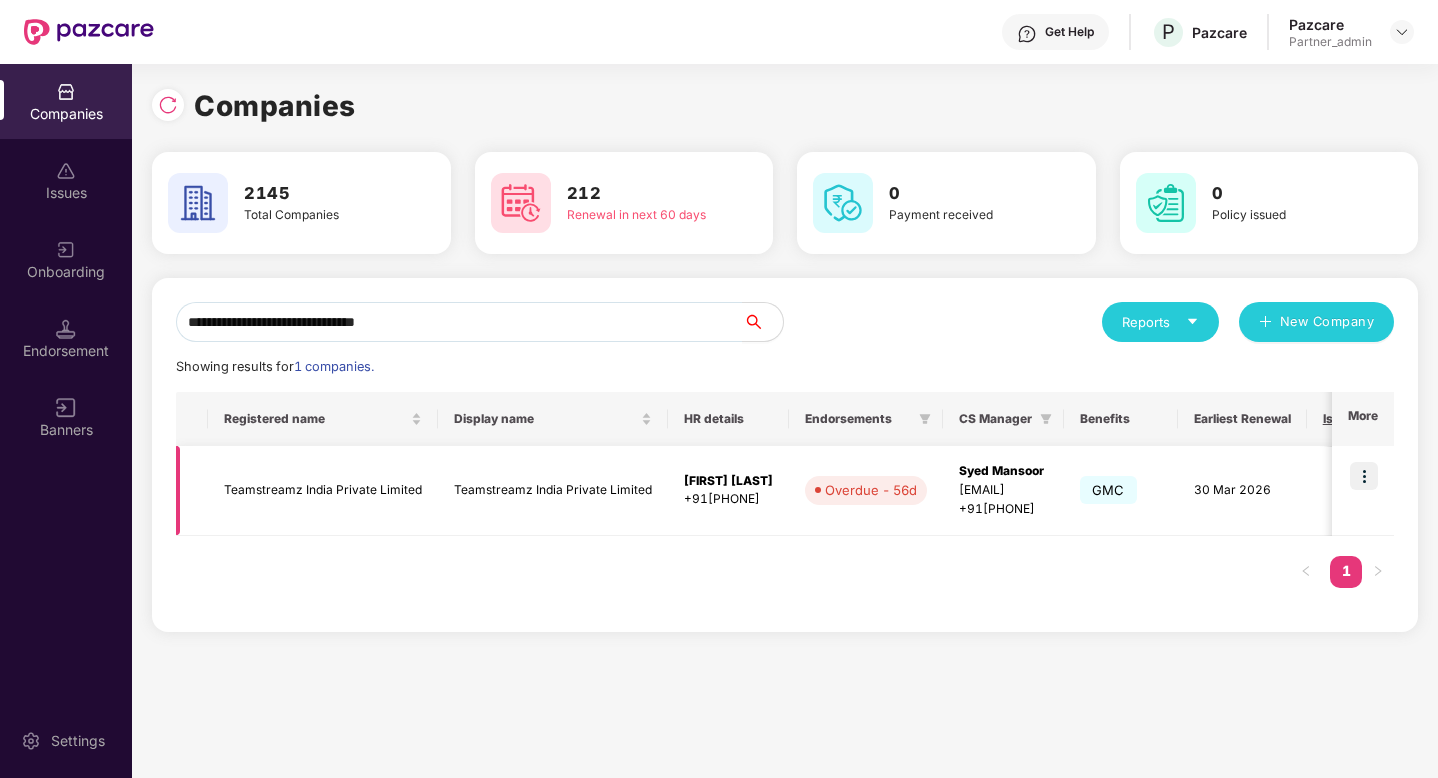 click at bounding box center (1364, 476) 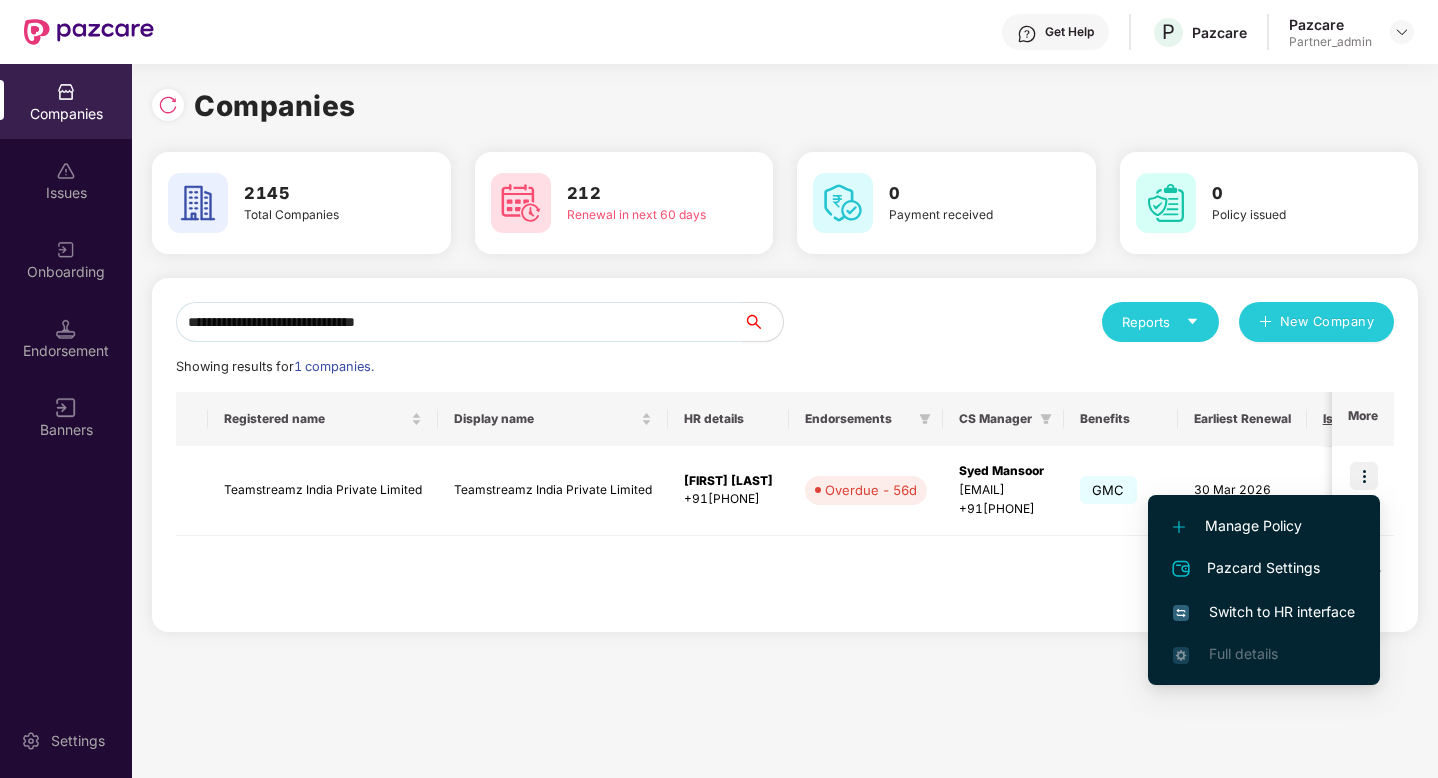 click on "Switch to HR interface" at bounding box center (1264, 612) 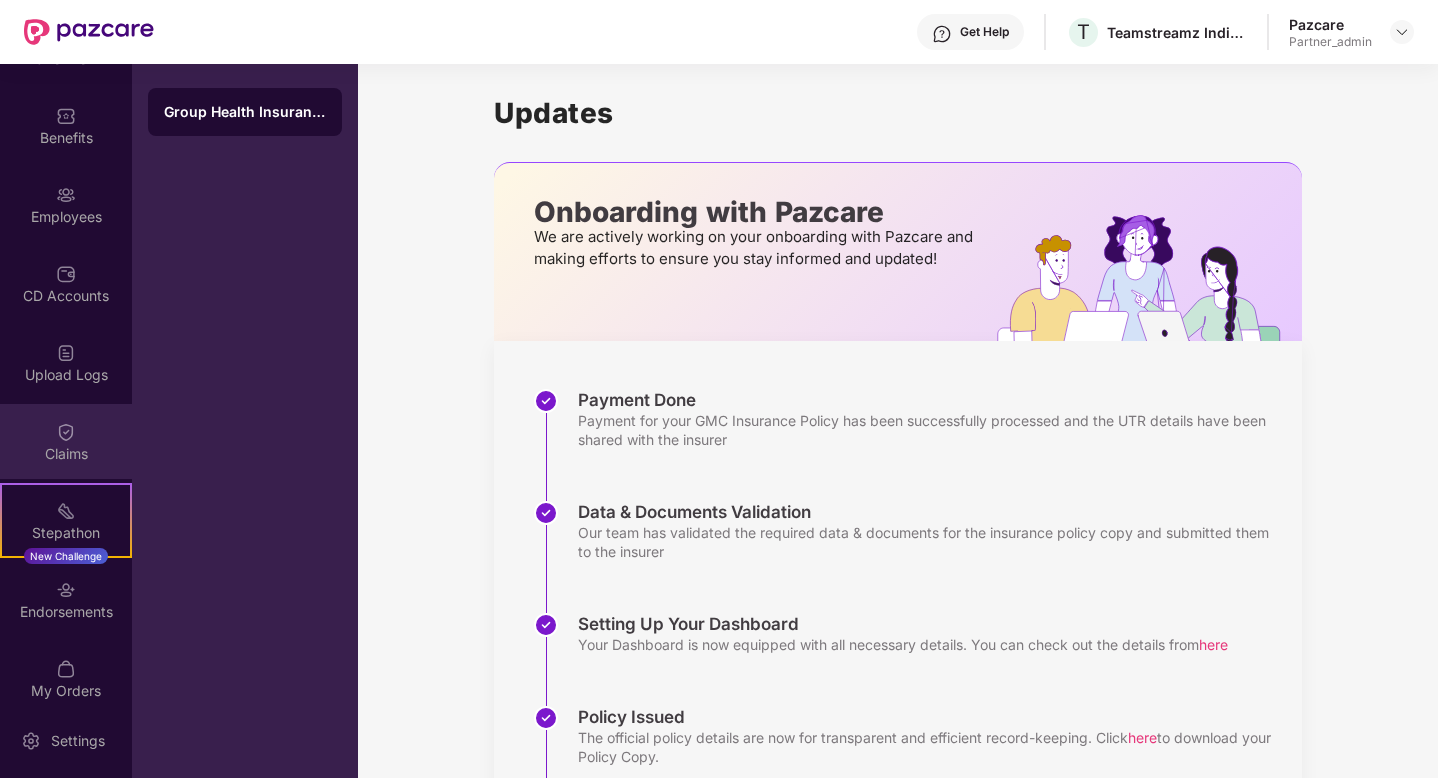 scroll, scrollTop: 151, scrollLeft: 0, axis: vertical 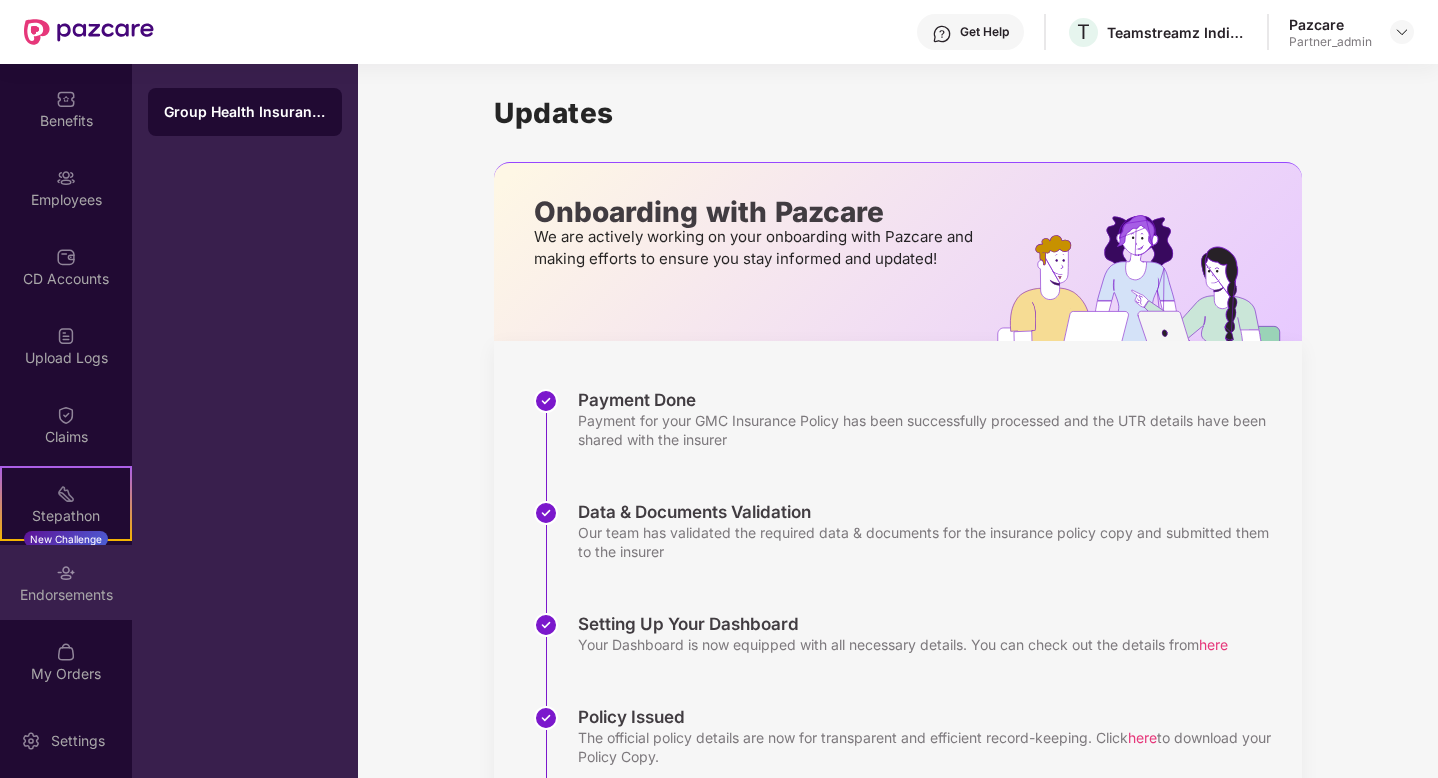 click on "Endorsements" at bounding box center (66, 595) 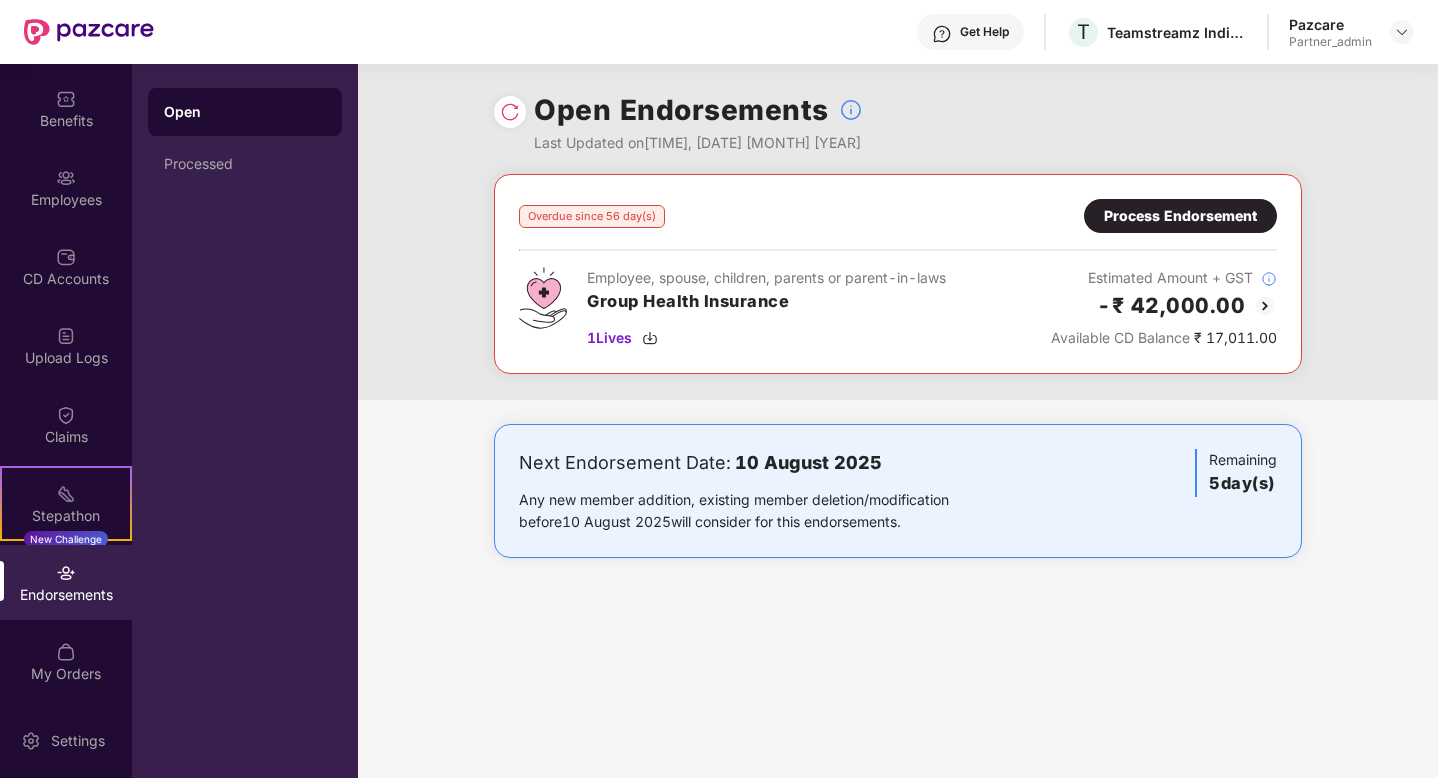 click on "Process Endorsement" at bounding box center (1180, 216) 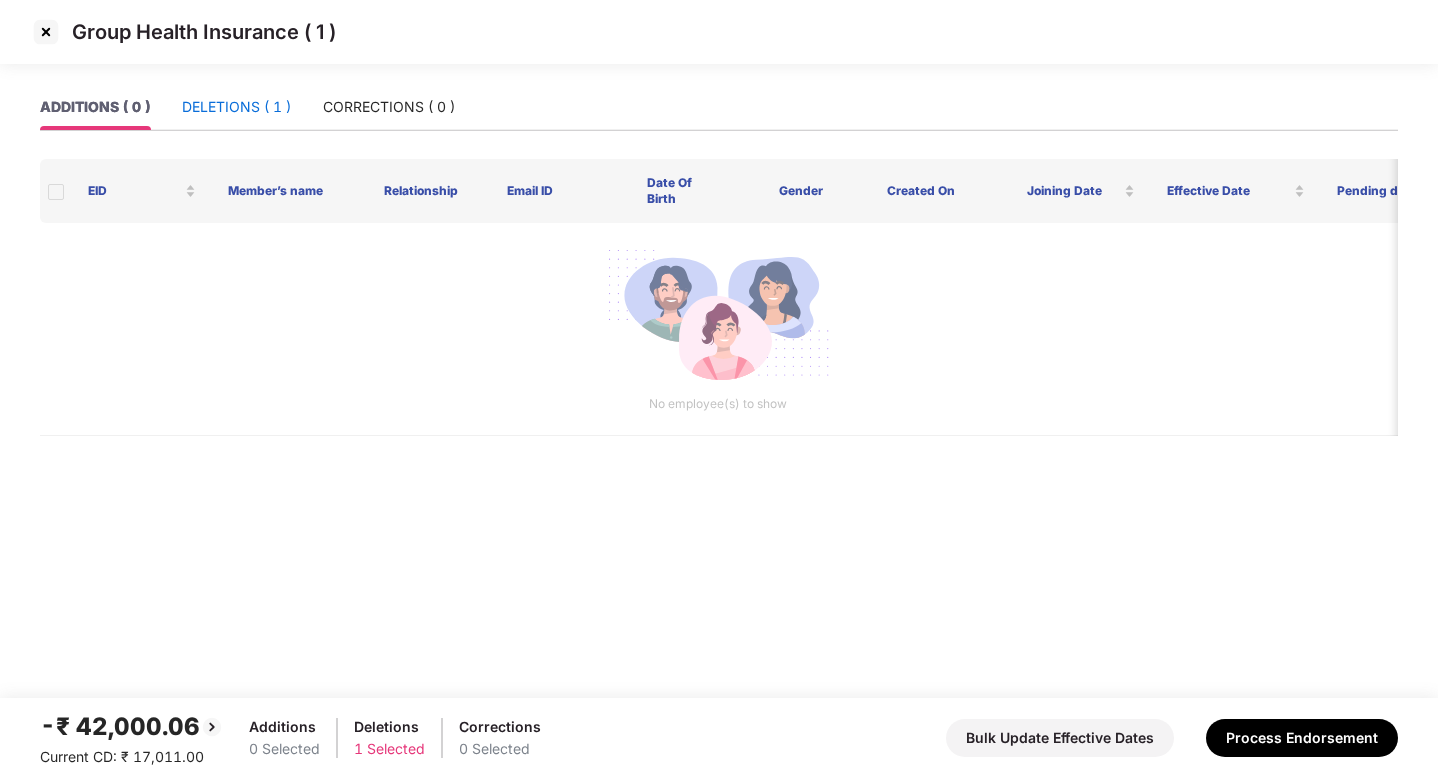 click on "DELETIONS ( 1 )" at bounding box center [236, 107] 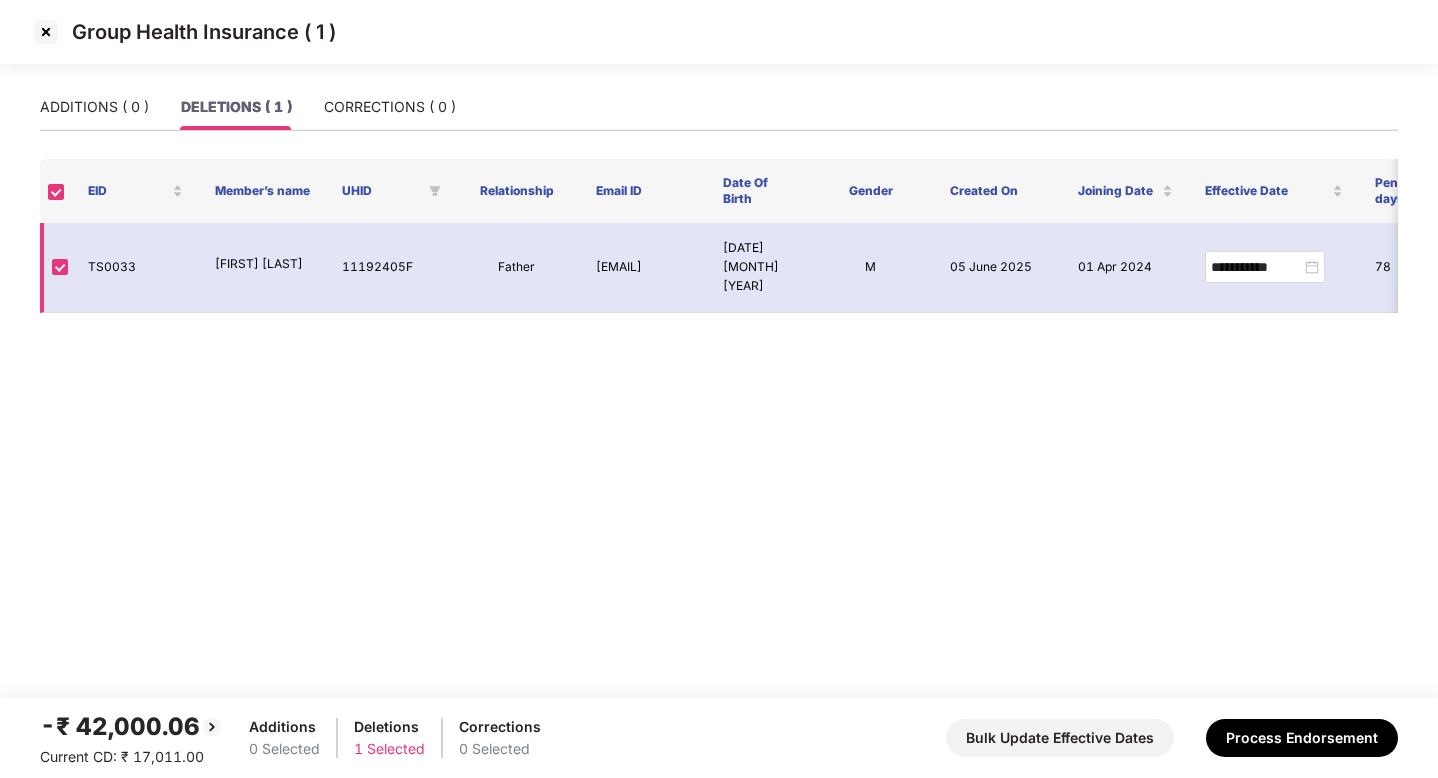 drag, startPoint x: 667, startPoint y: 273, endPoint x: 578, endPoint y: 254, distance: 91.00549 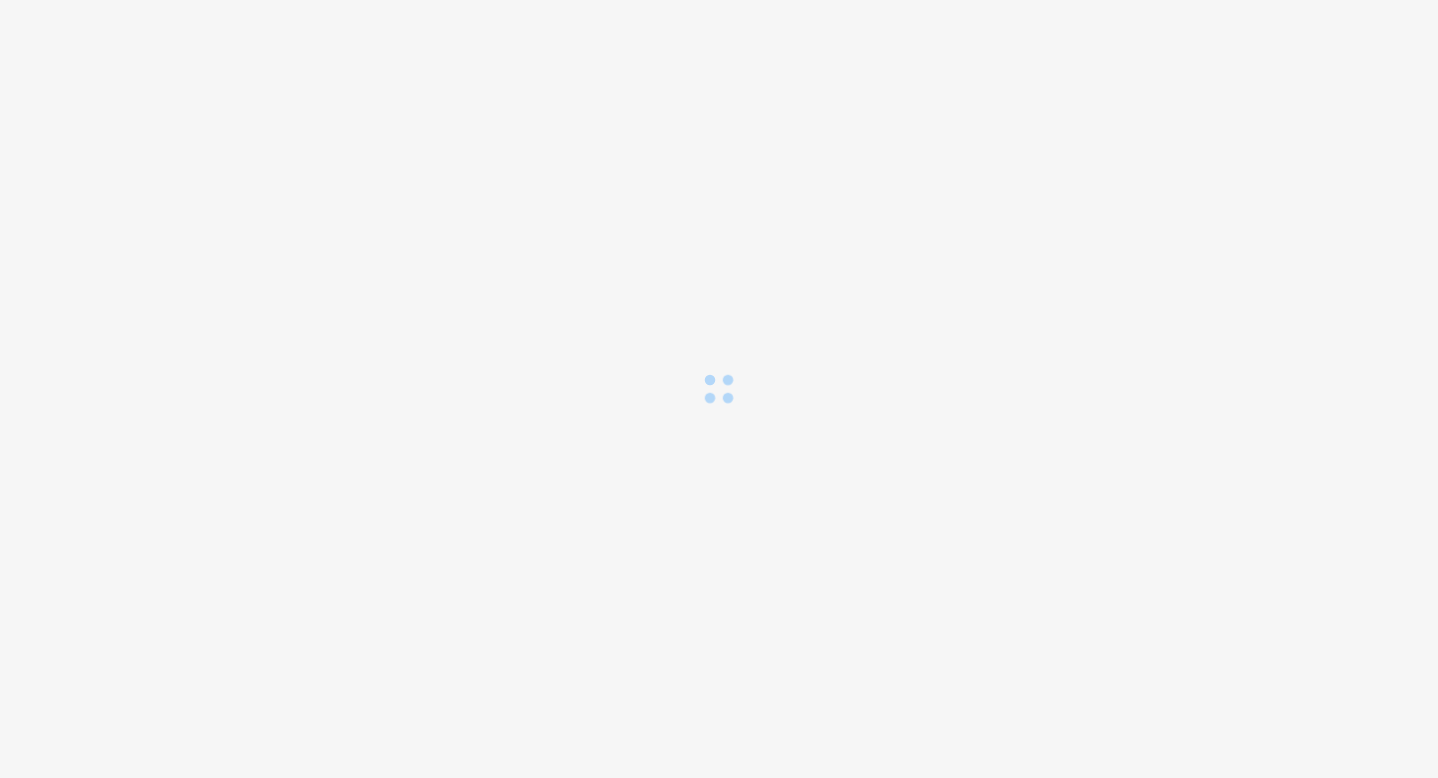 scroll, scrollTop: 0, scrollLeft: 0, axis: both 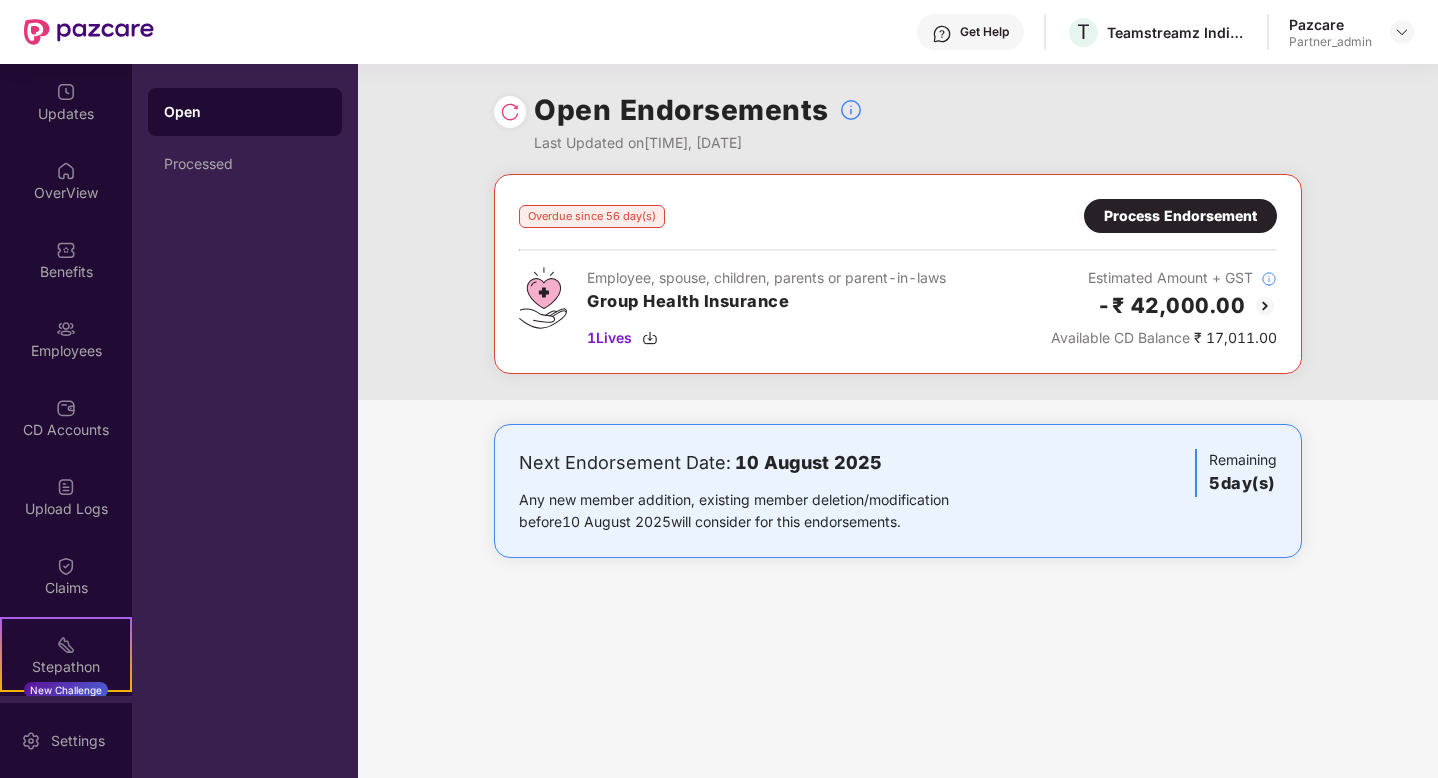 click at bounding box center (510, 112) 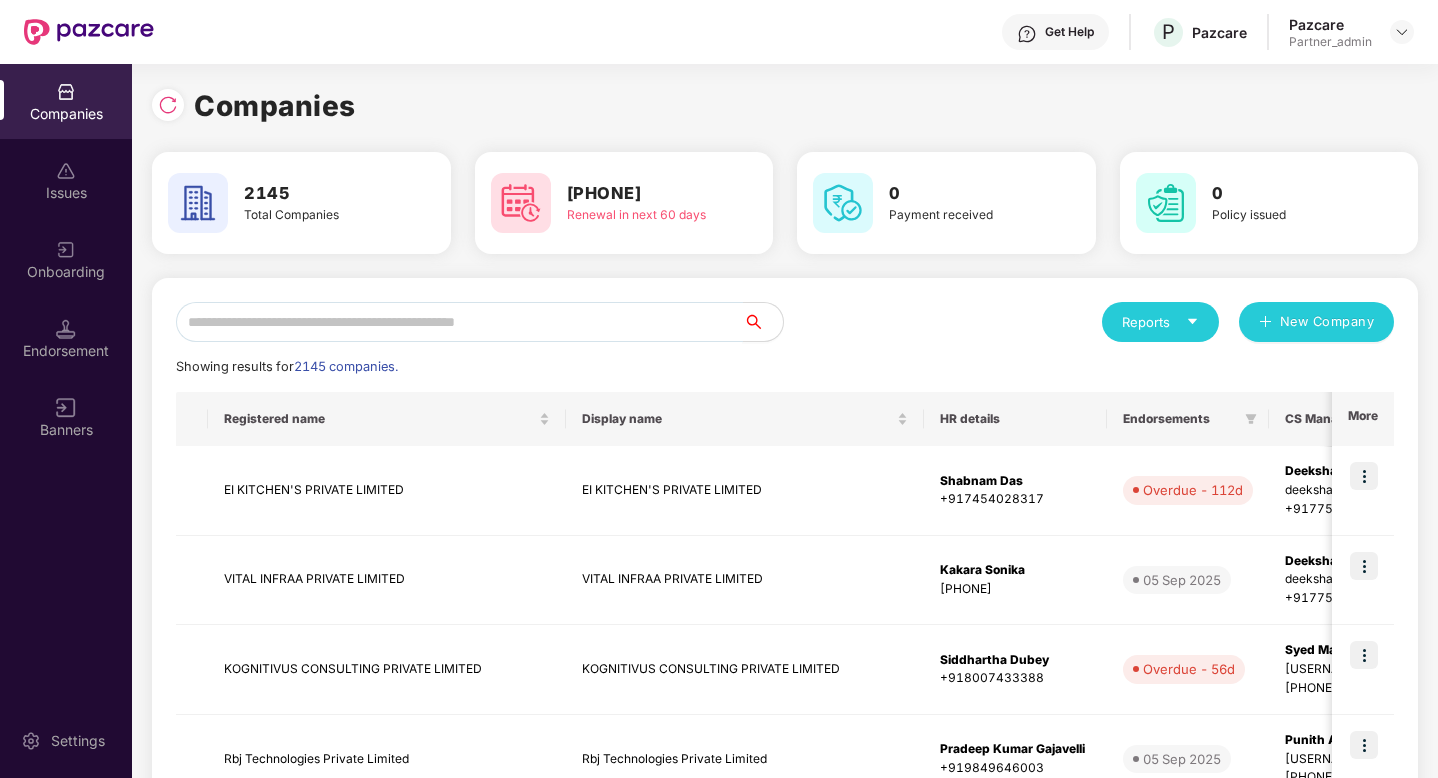 click at bounding box center (459, 322) 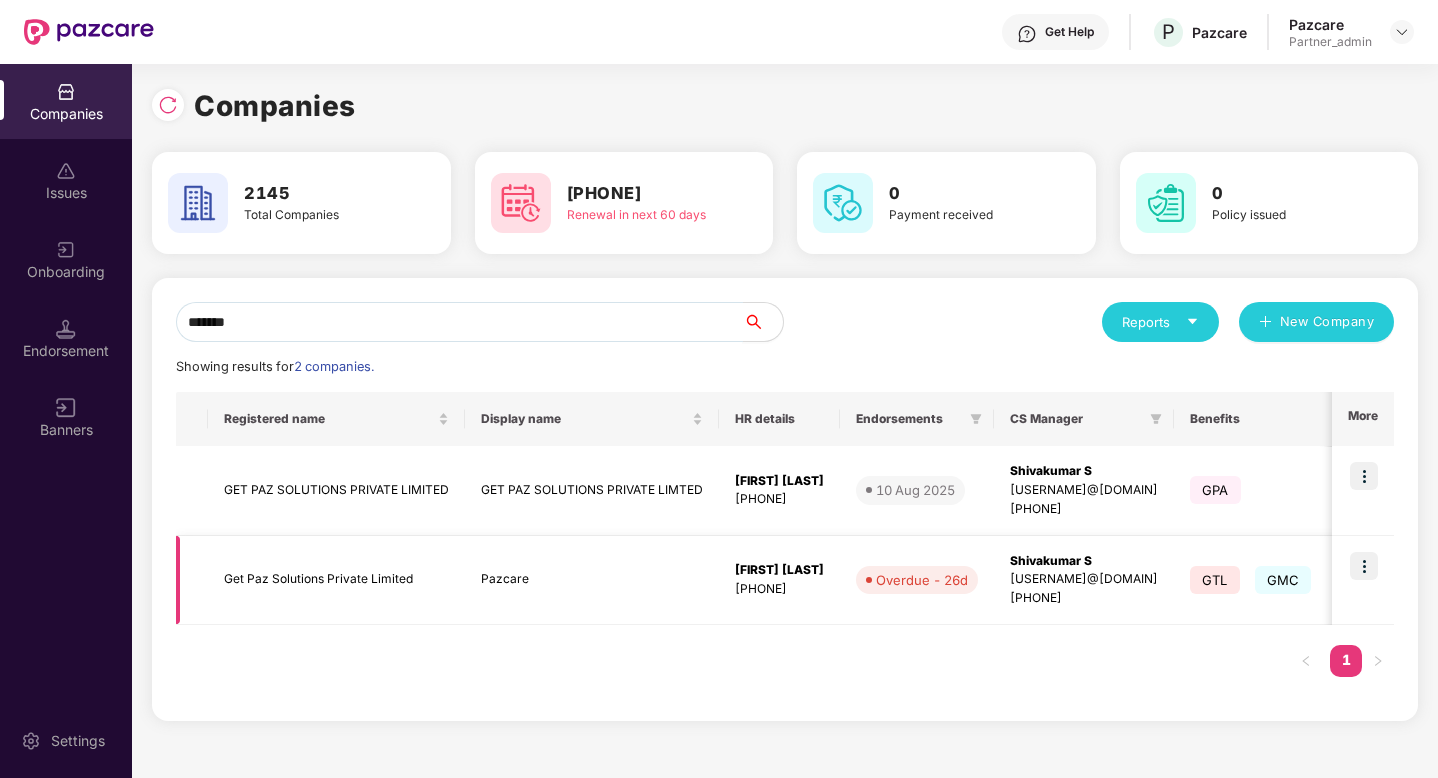 type on "*******" 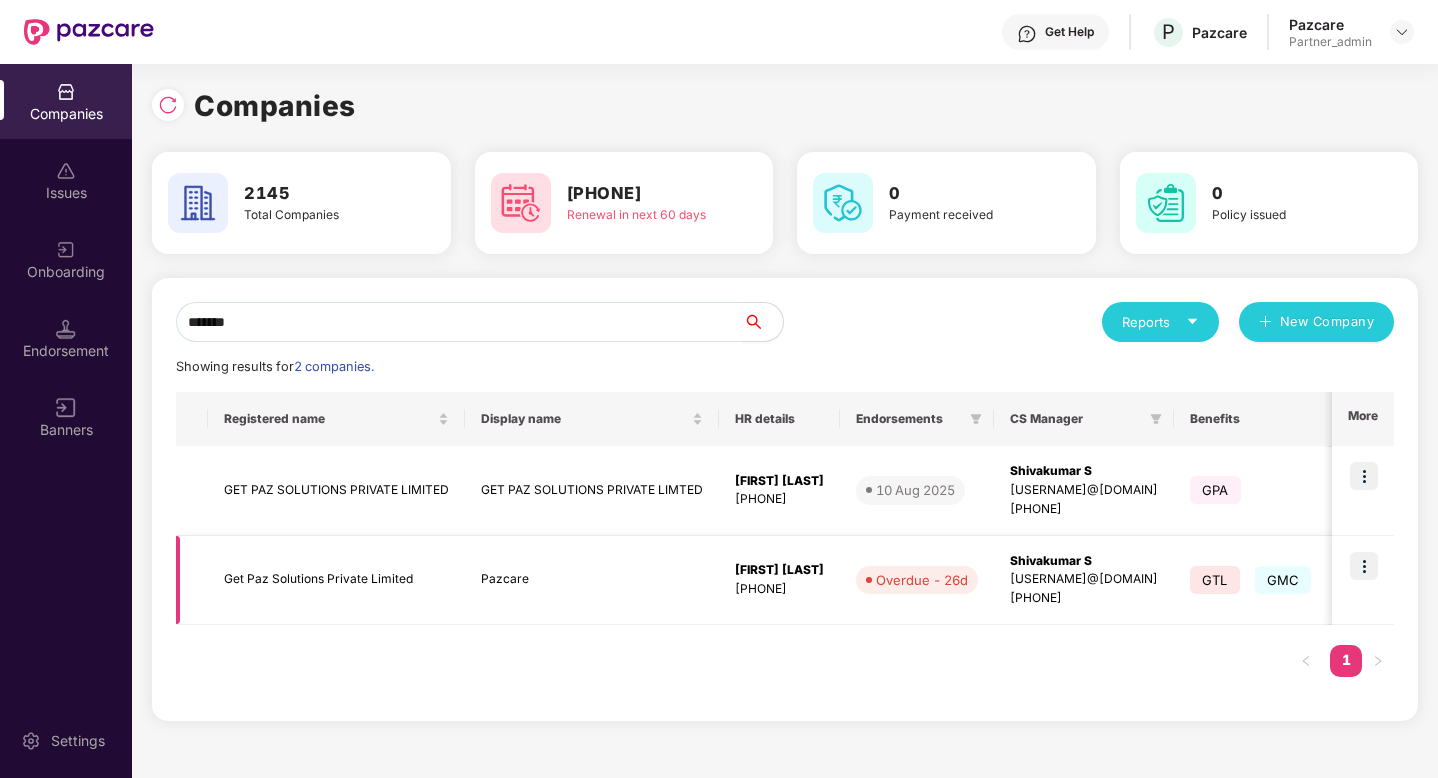click at bounding box center (1364, 566) 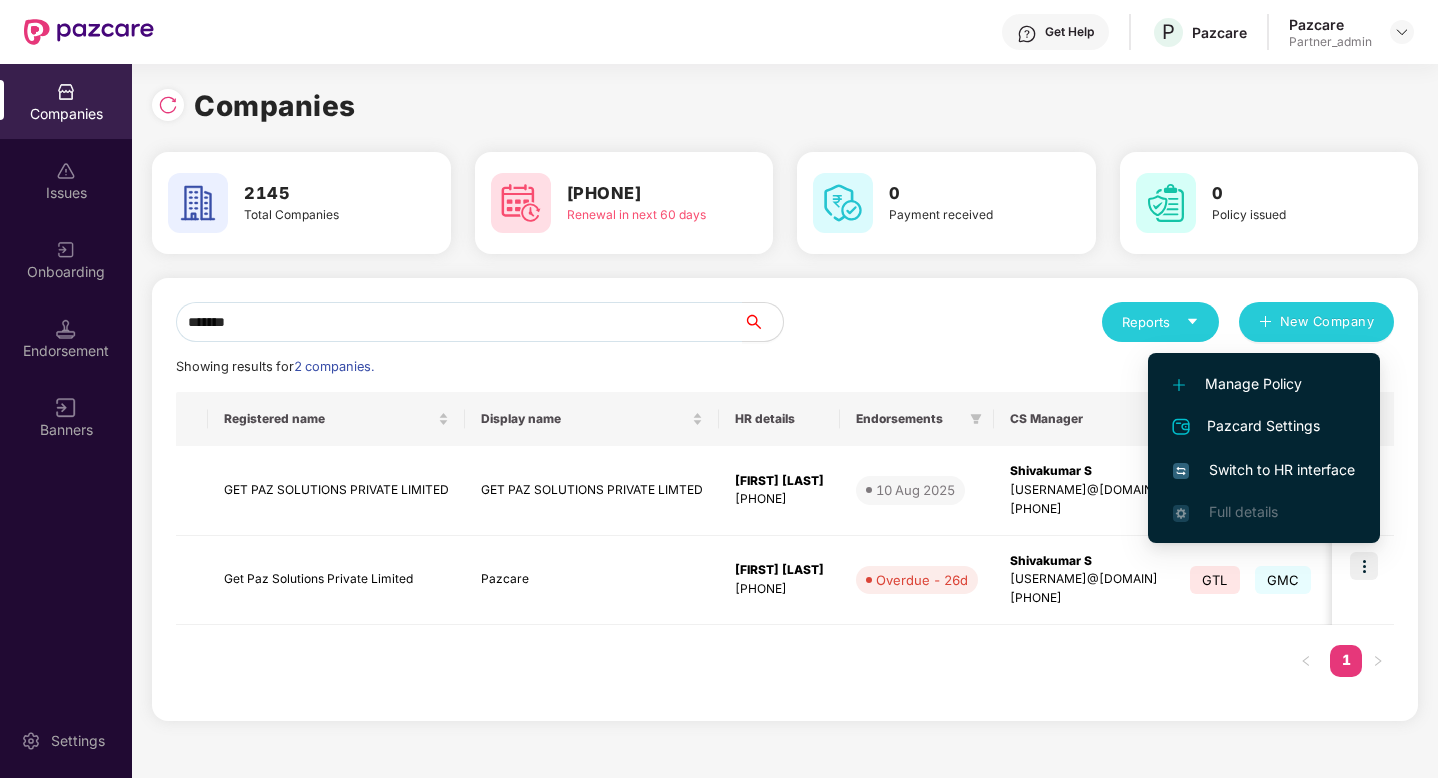 click on "Switch to HR interface" at bounding box center (1264, 470) 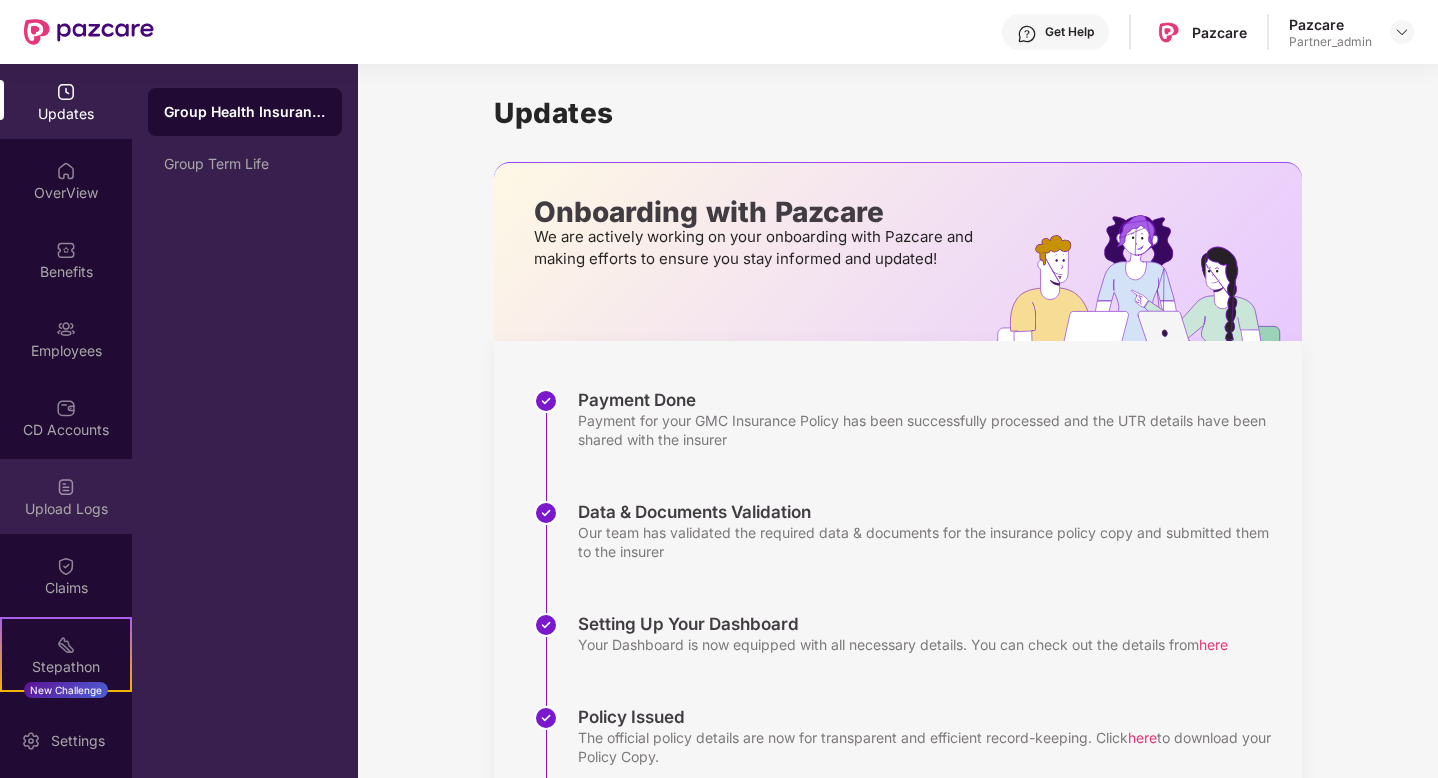 click at bounding box center [66, 487] 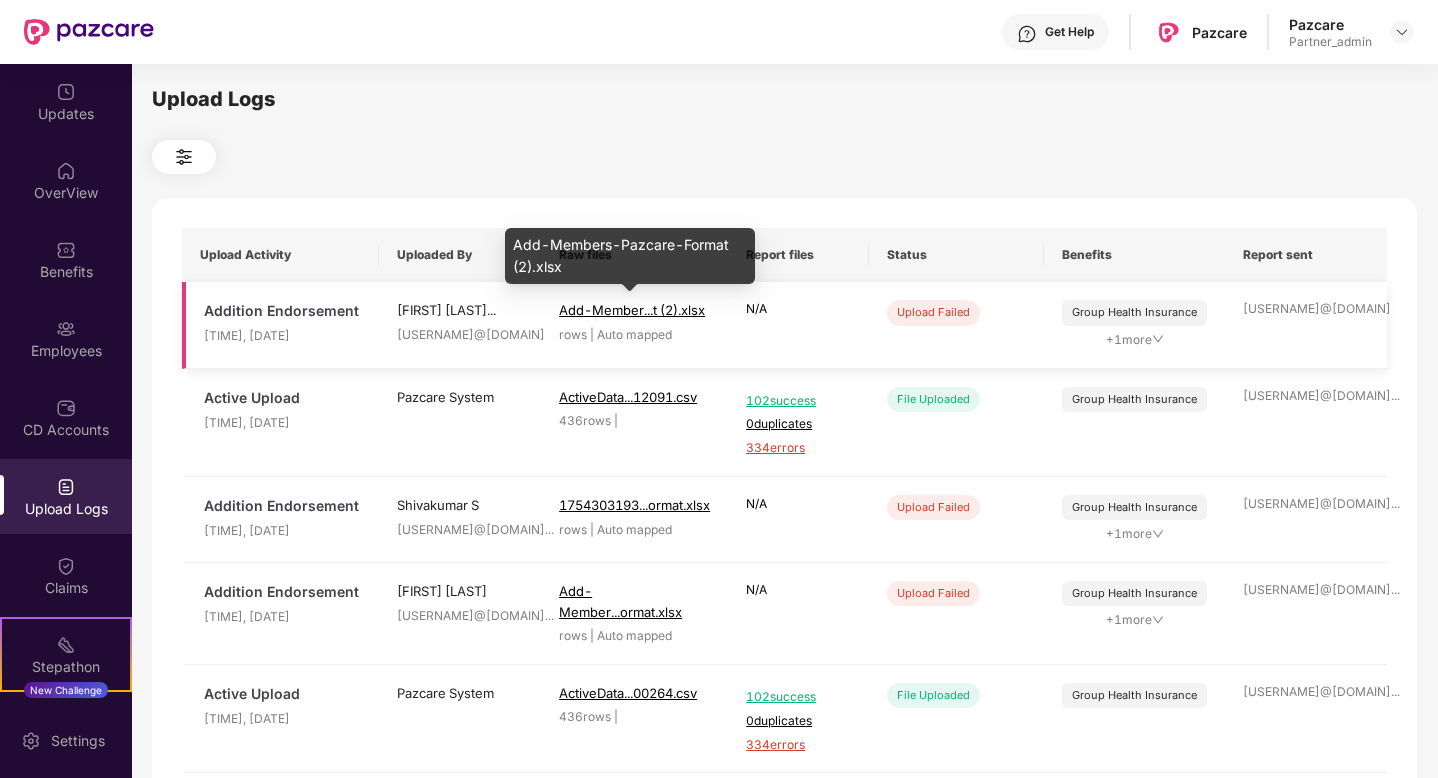 click on "Add-Member...t (2).xlsx" at bounding box center (632, 310) 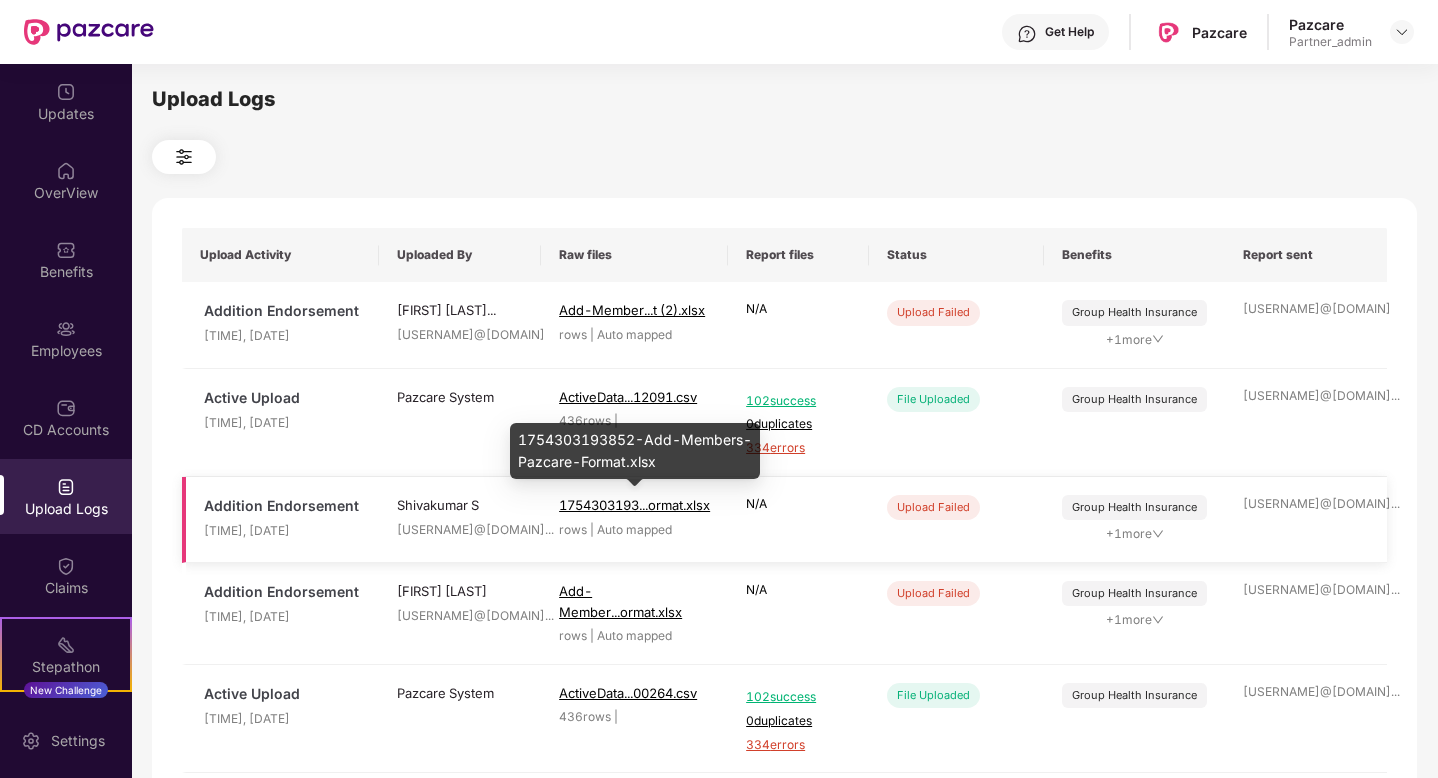 click on "1754303193...ormat.xlsx" at bounding box center (634, 505) 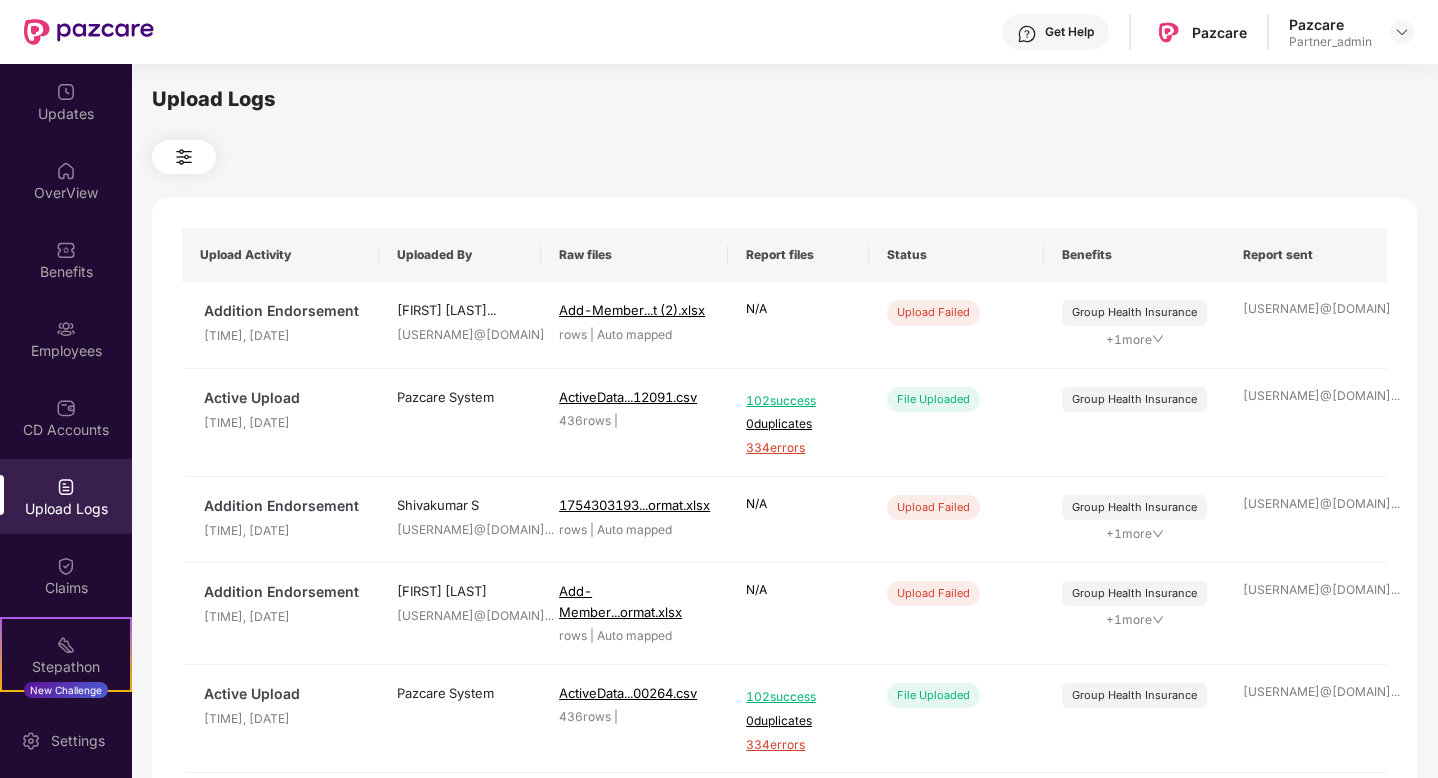 click on "Upload Logs   Upload Activity Uploaded By Raw files Report files Status Benefits Report sent Addition Endorsement 3:25 PM, 5 Aug 2025 Shant Pree Singh Ch ... shant@pazcare.com Add-Member...t (2).xlsx  rows   |   Auto mapped N/A Upload Failed   Group Health Insurance + 1  more  shant@pazcare.com Active Upload 9:04 PM, 4 Aug 2025 Pazcare System lg ... ActiveData...12091.csv 436  rows   |   102  success 0  duplicates 334  errors File Uploaded   Group Health Insurance shivakumar.s@pazc ... Addition Endorsement 6:19 PM, 4 Aug 2025 Shivakumar S shivakumar.s@pazc ... 1754303193...ormat.xlsx  rows   |   Auto mapped N/A Upload Failed   Group Health Insurance + 1  more  shivakumar.s@pazc ... Addition Endorsement 3:56 PM, 4 Aug 2025 Prathima N prathima.shetty@pa ... Add-Member...ormat.xlsx  rows   |   Auto mapped N/A Upload Failed   Group Health Insurance + 1  more  prathima.shetty@pa ... Active Upload 9:03 PM, 3 Aug 2025 Pazcare System lg ... ActiveData...00264.csv 436  rows   |   102  success 0  duplicates 334  errors" at bounding box center (784, 418) 